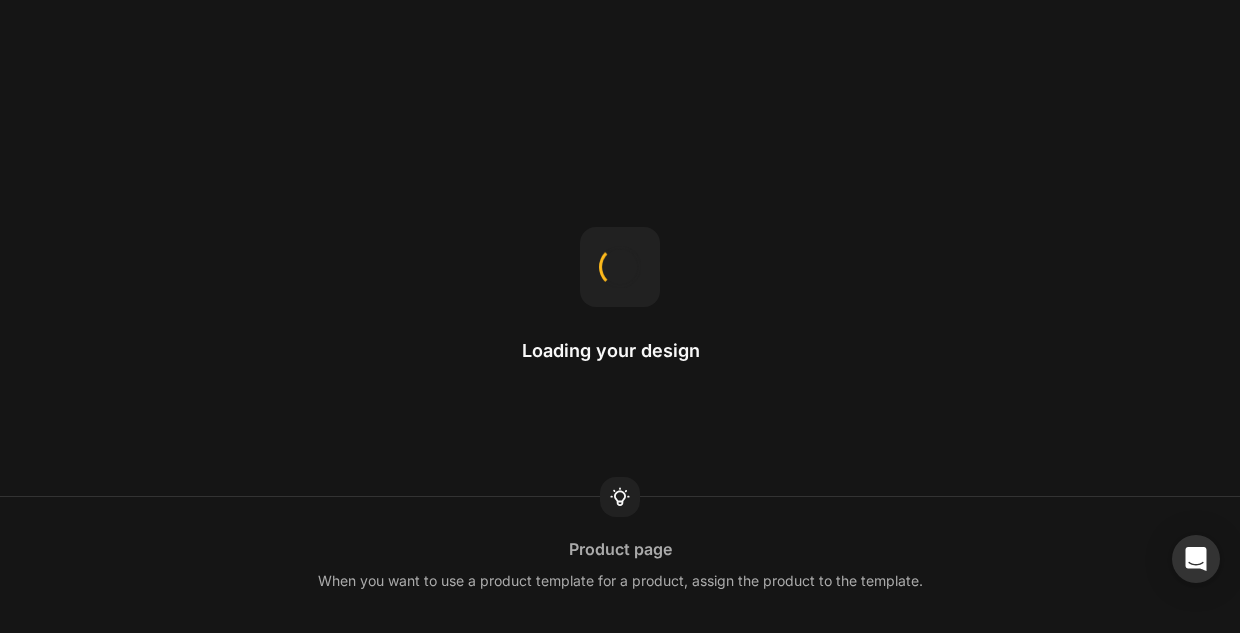 scroll, scrollTop: 0, scrollLeft: 0, axis: both 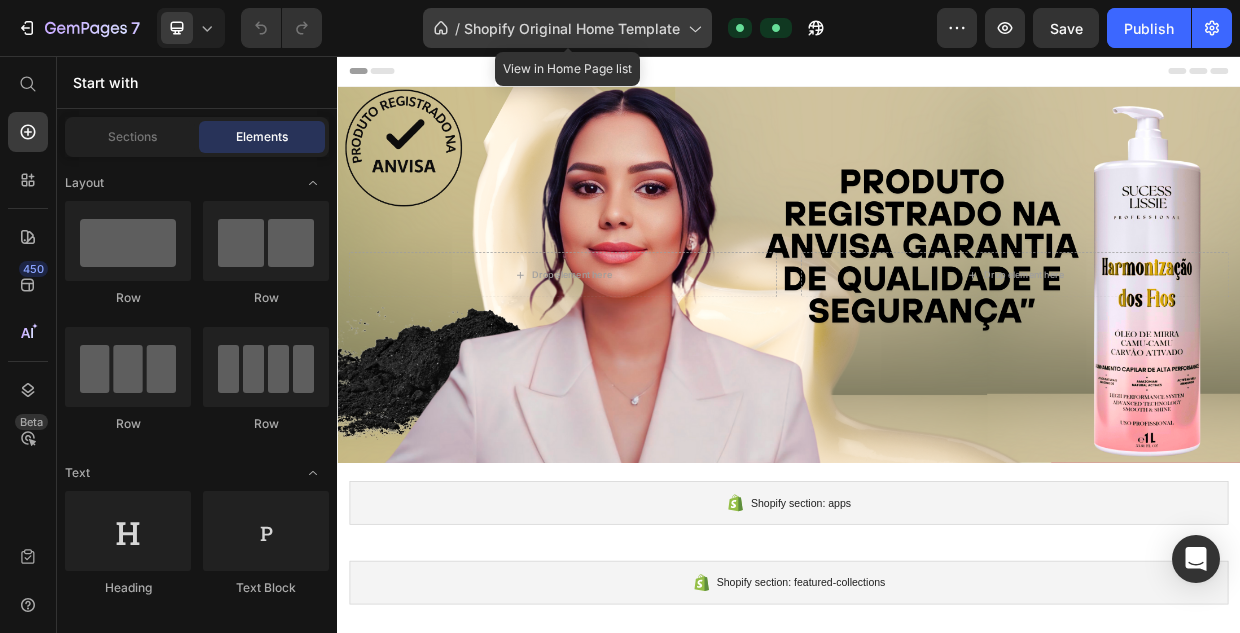 click 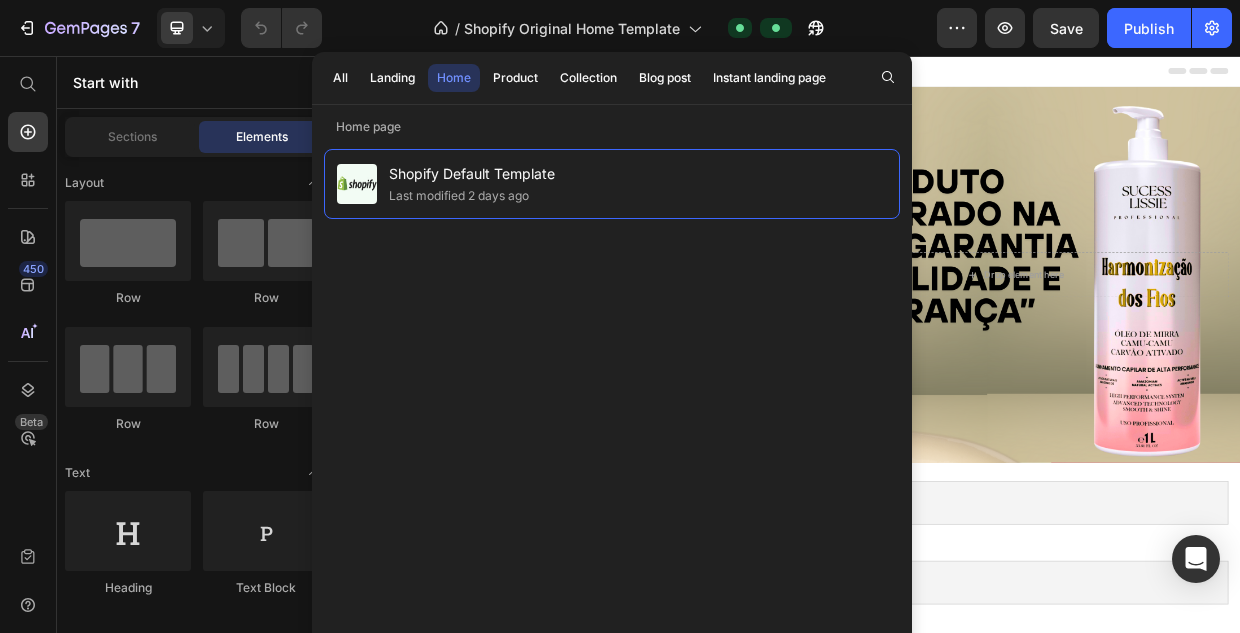 click on "All Landing Home Product Collection Blog post Instant landing page" at bounding box center (579, 78) 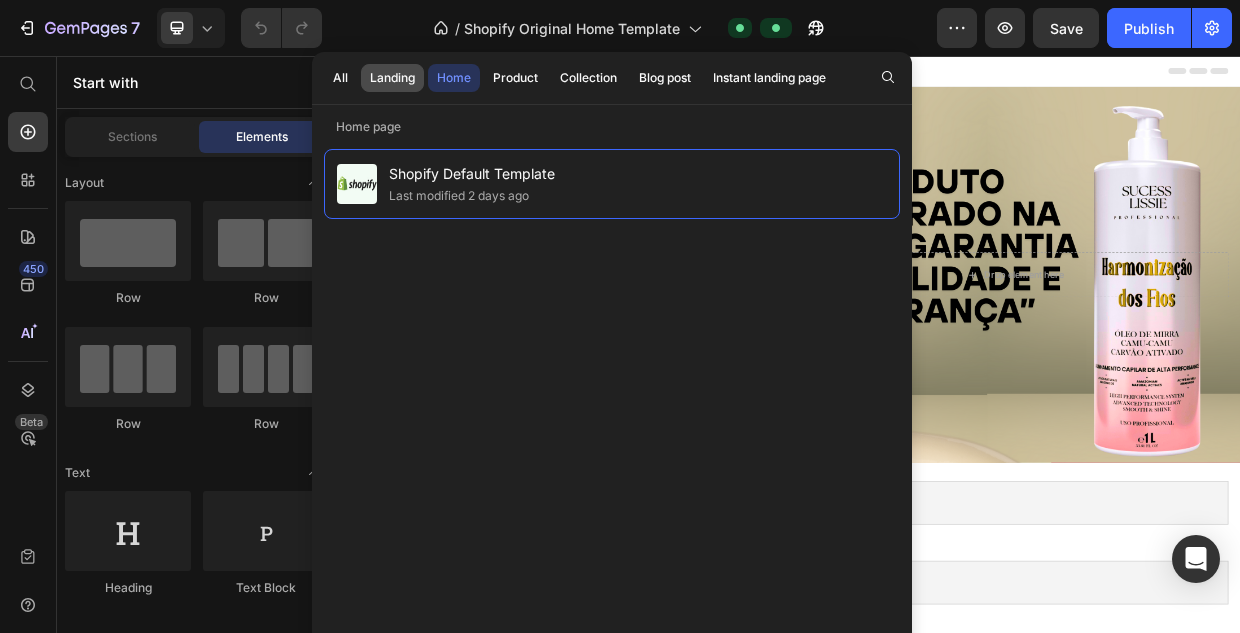 click on "Landing" at bounding box center [392, 78] 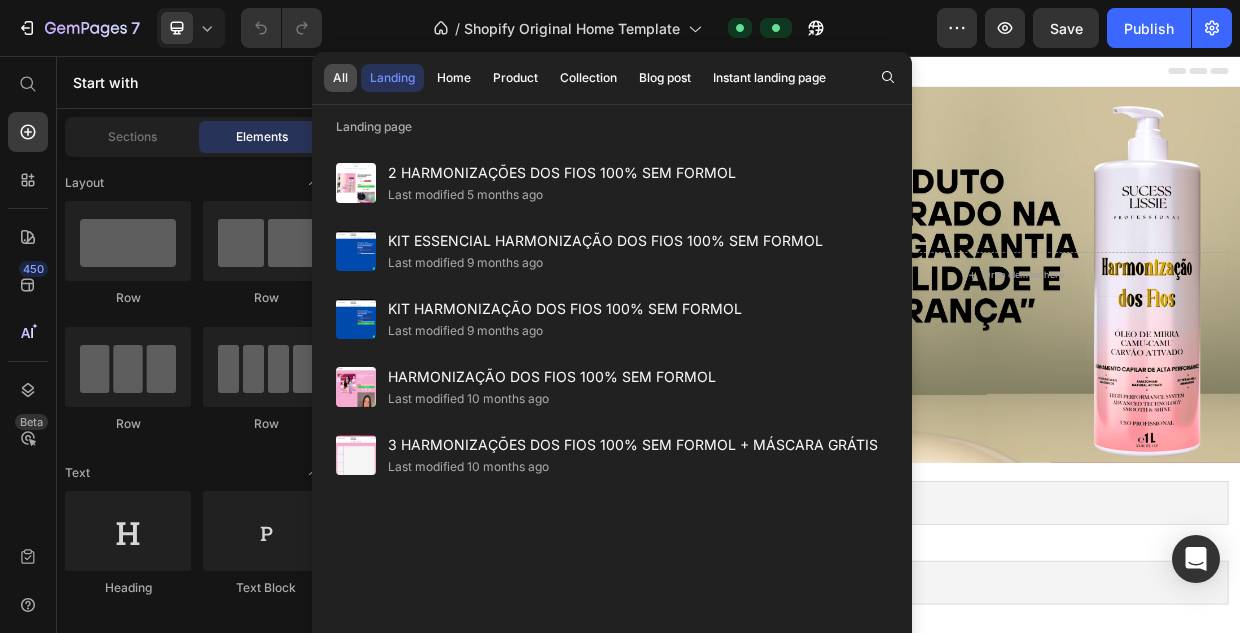 click on "All" at bounding box center [340, 78] 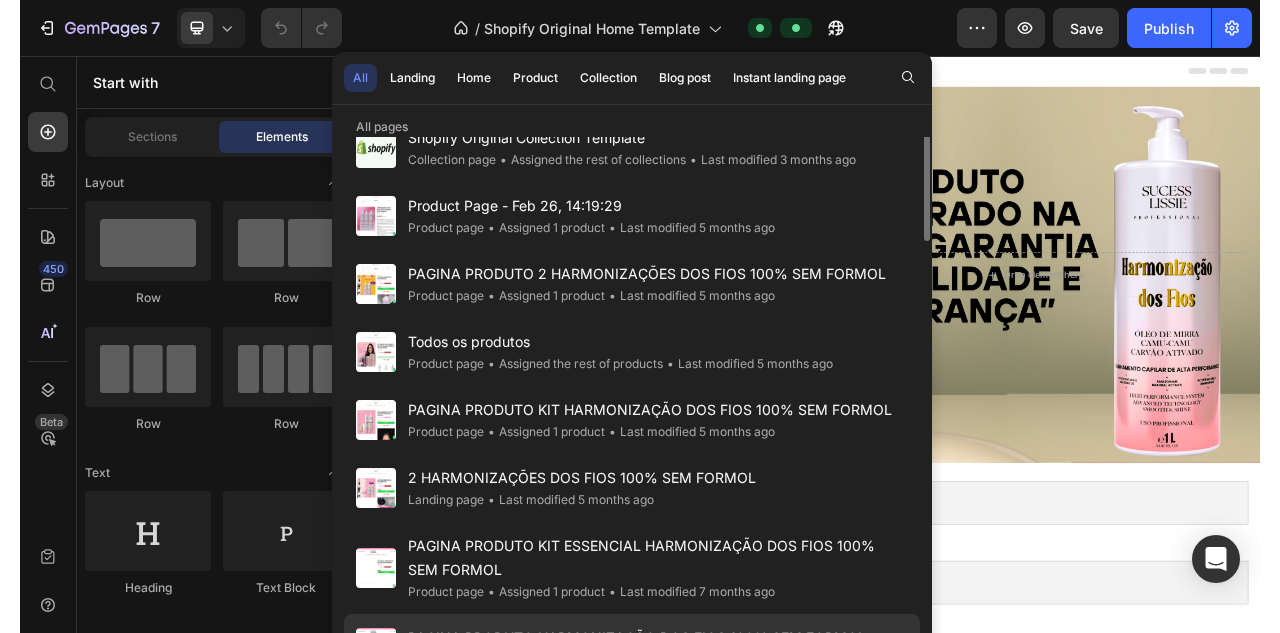 scroll, scrollTop: 0, scrollLeft: 0, axis: both 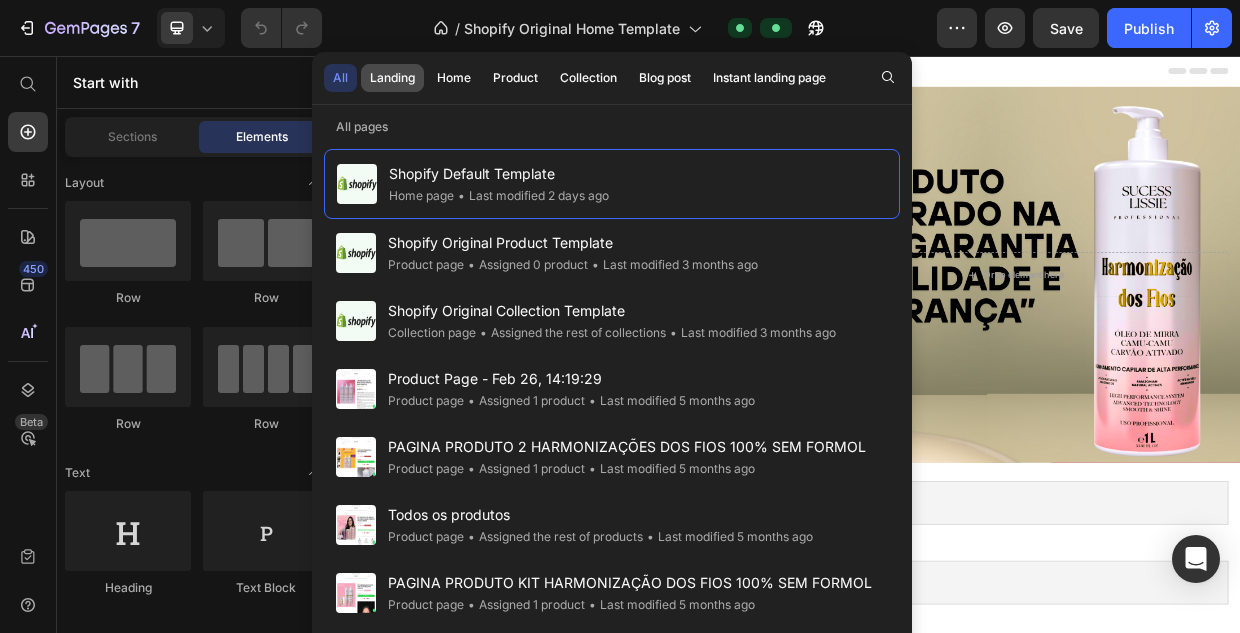 click on "Landing" 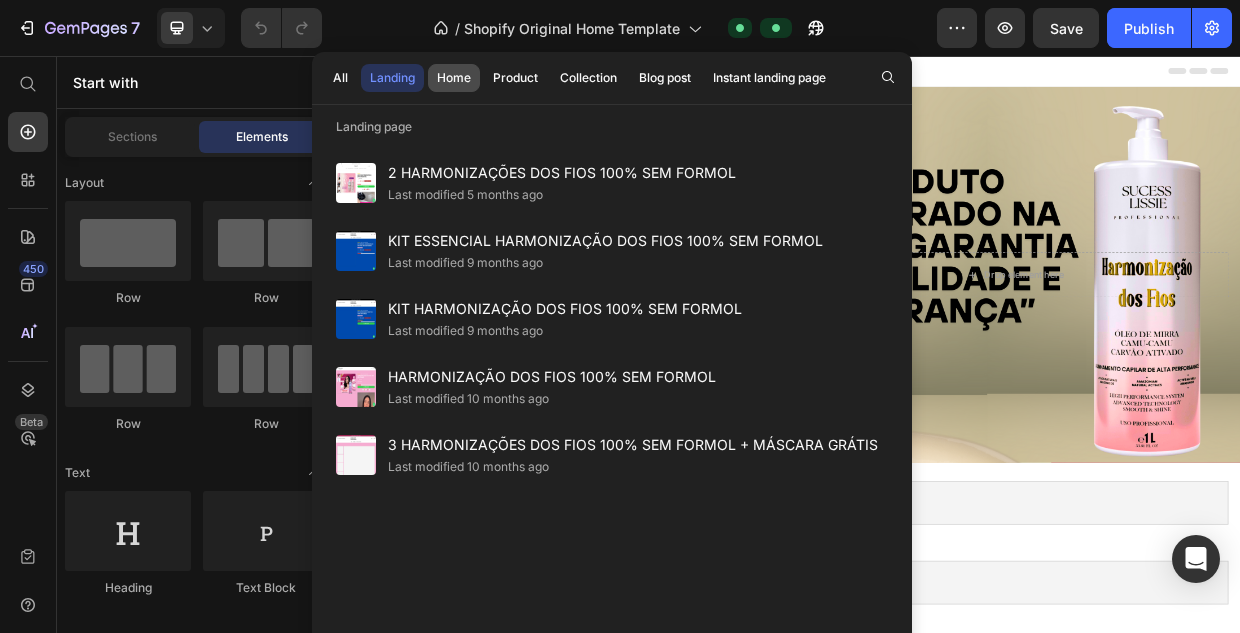 click on "Home" 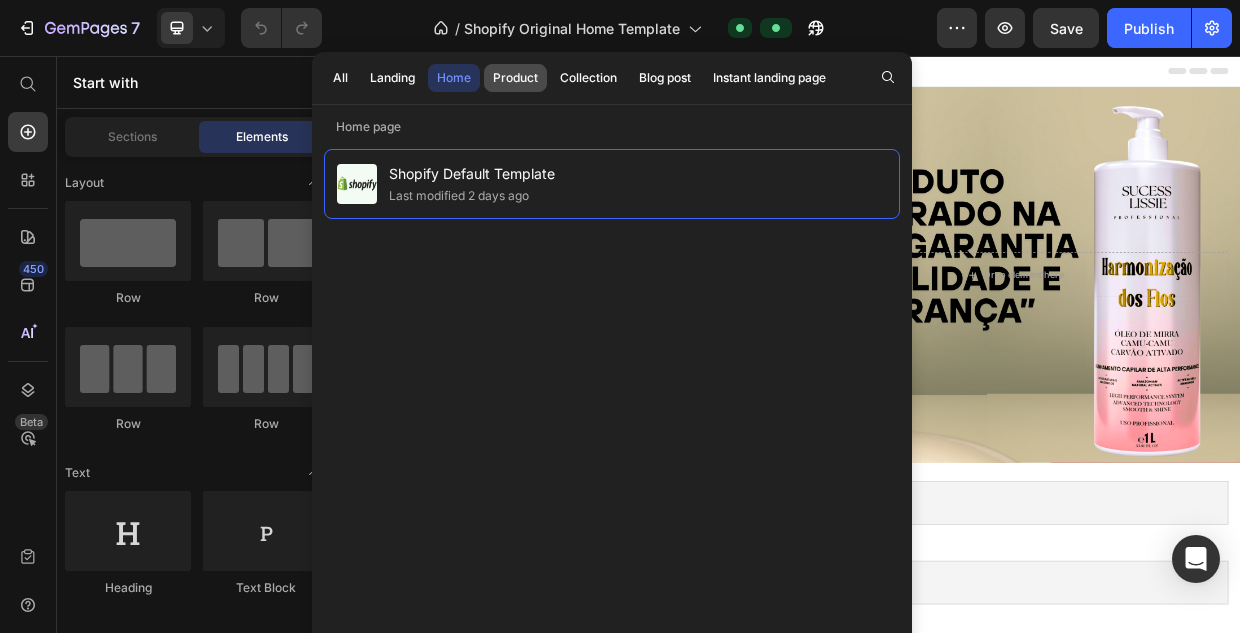 click on "Product" at bounding box center (515, 78) 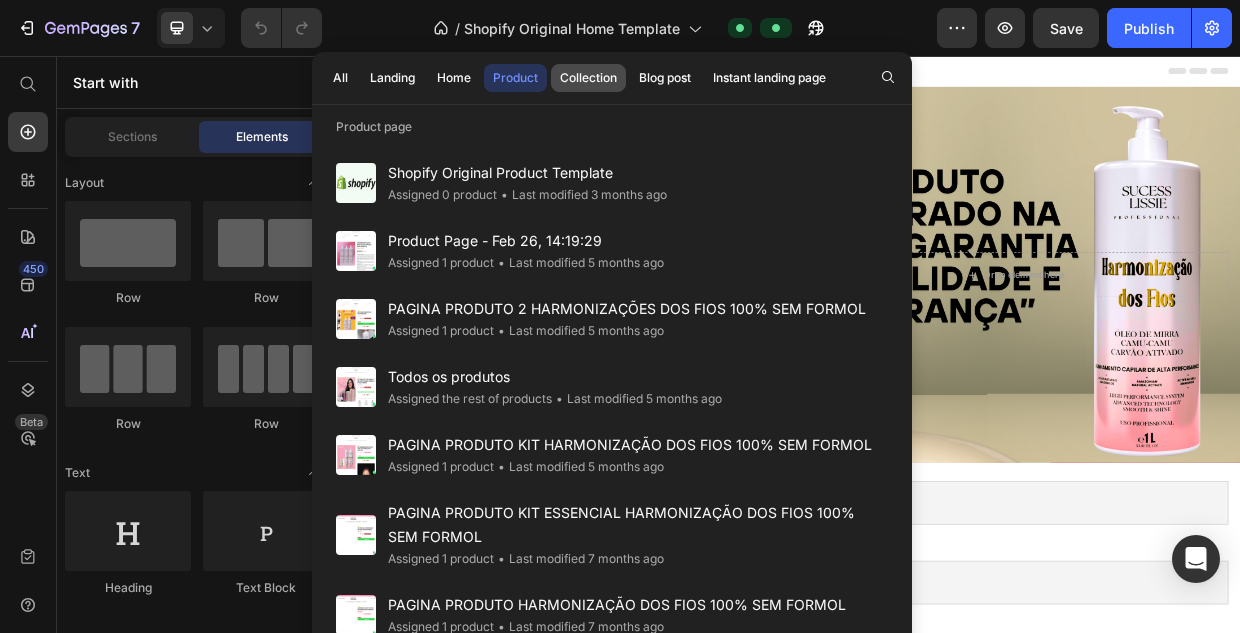 click on "Collection" at bounding box center (588, 78) 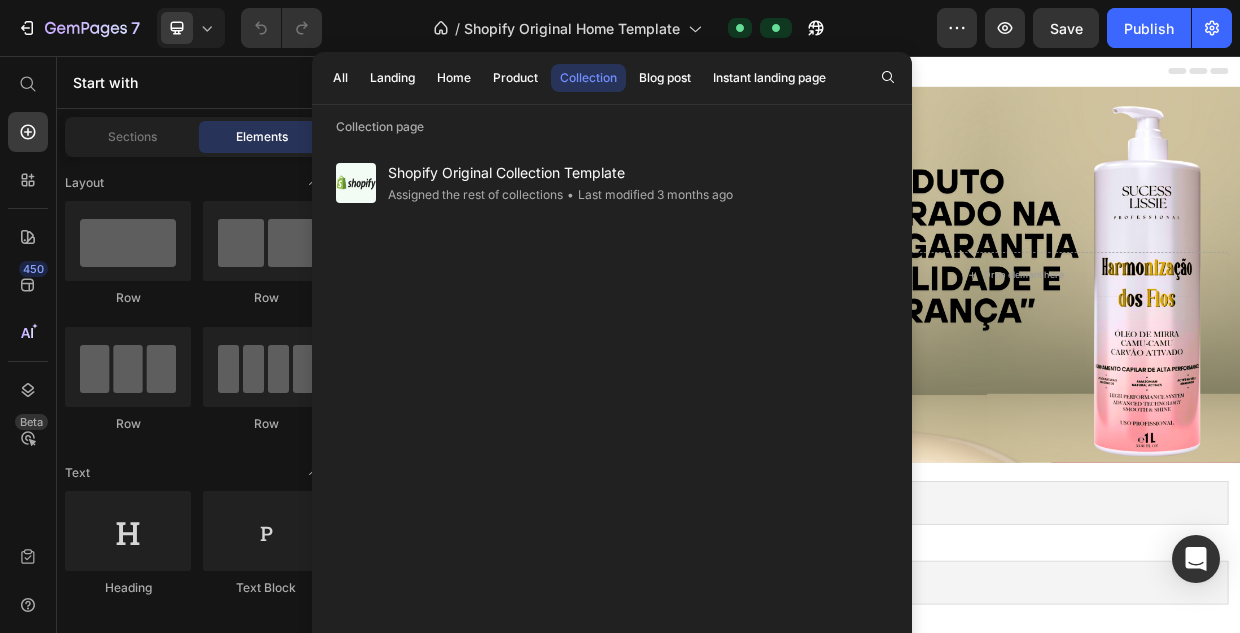 click on "/  Shopify Original Home Template Default" 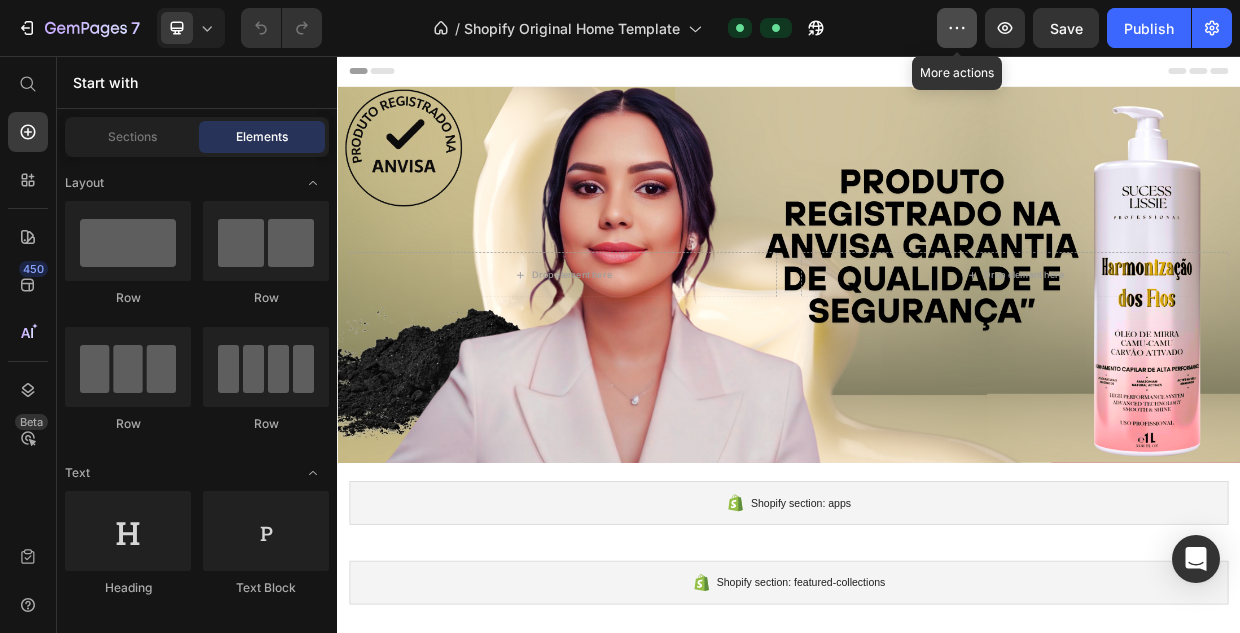 click 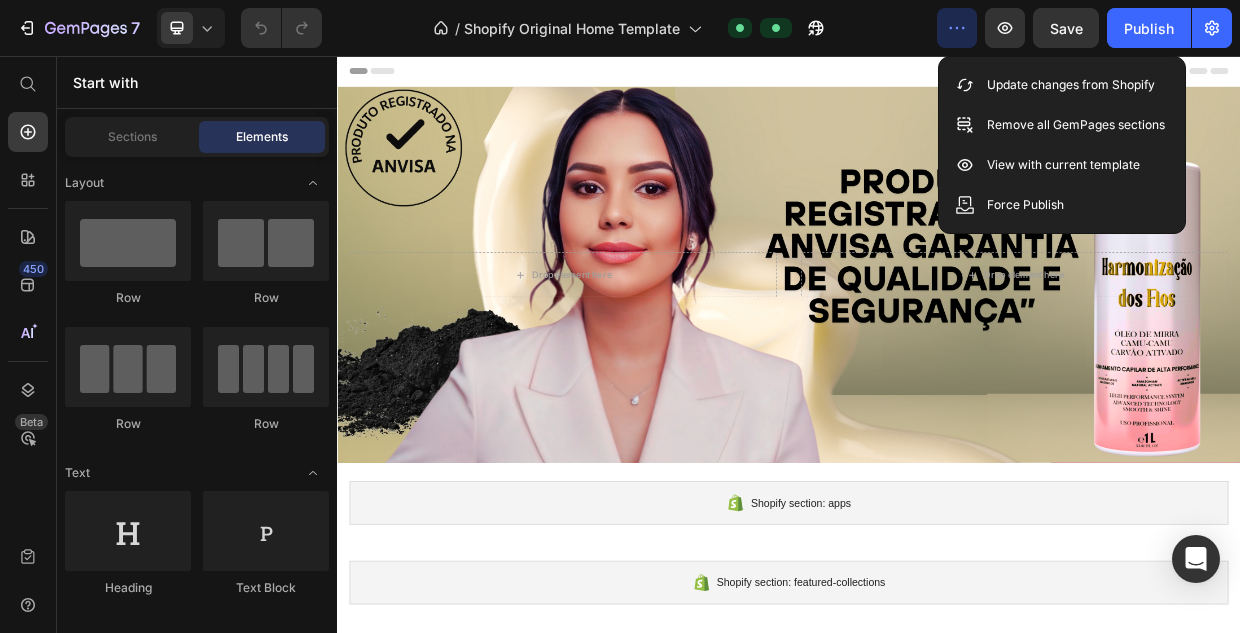click on "/  Shopify Original Home Template Default" 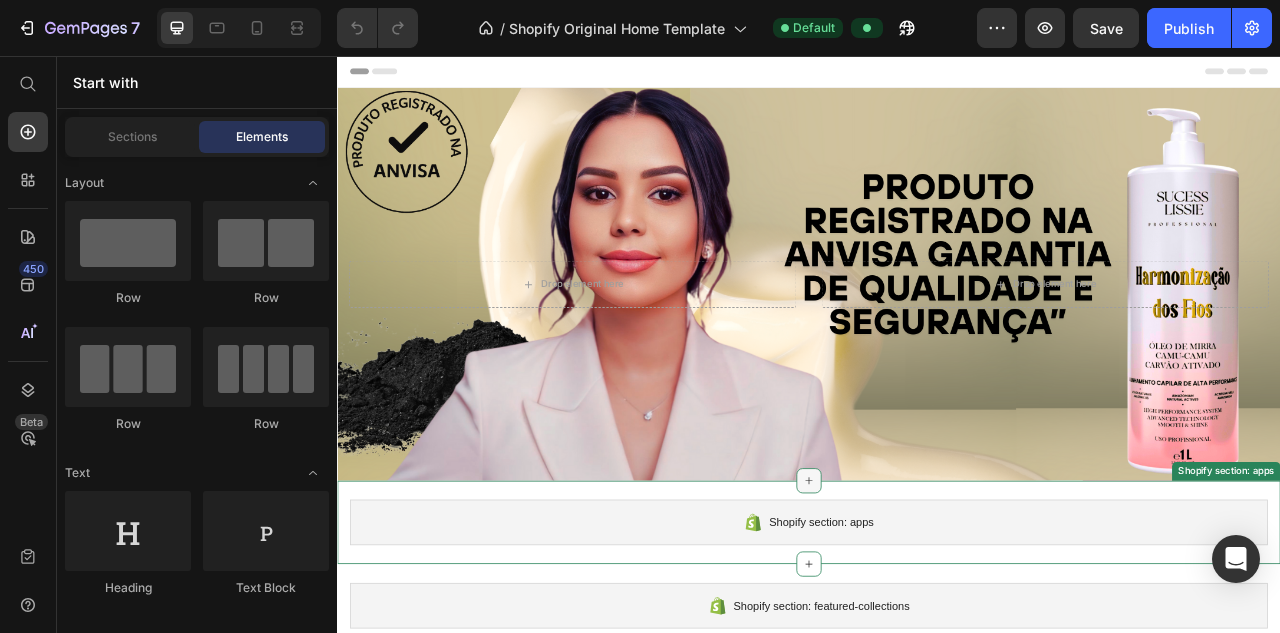 click 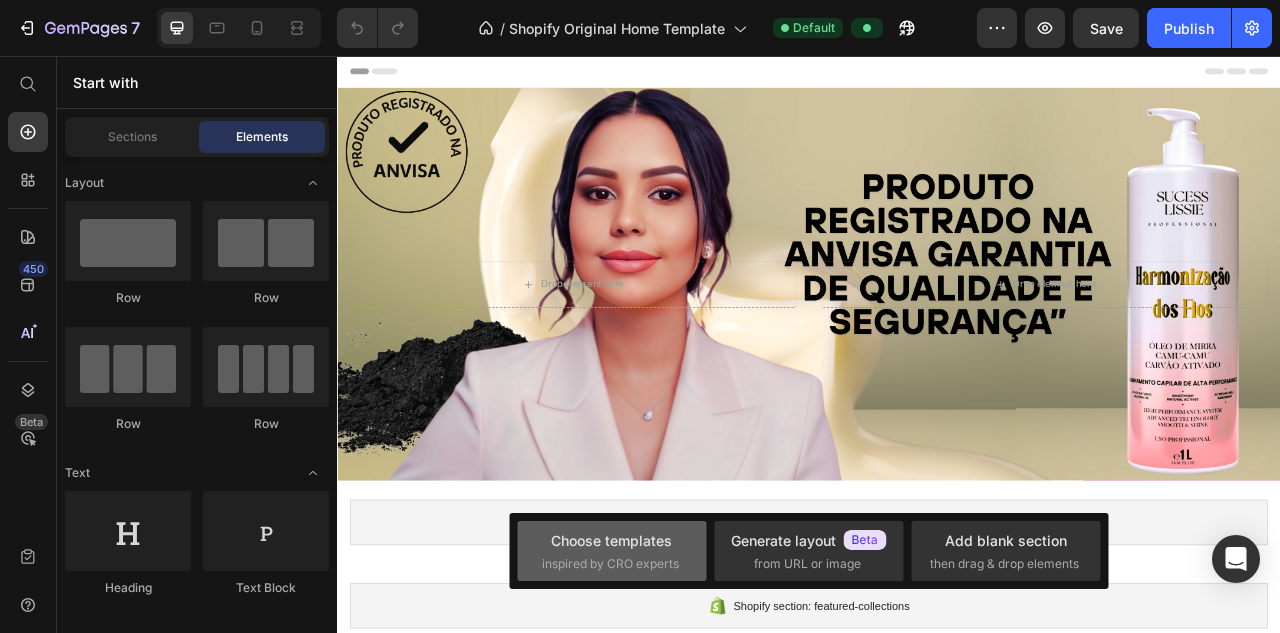 click on "inspired by CRO experts" at bounding box center (610, 564) 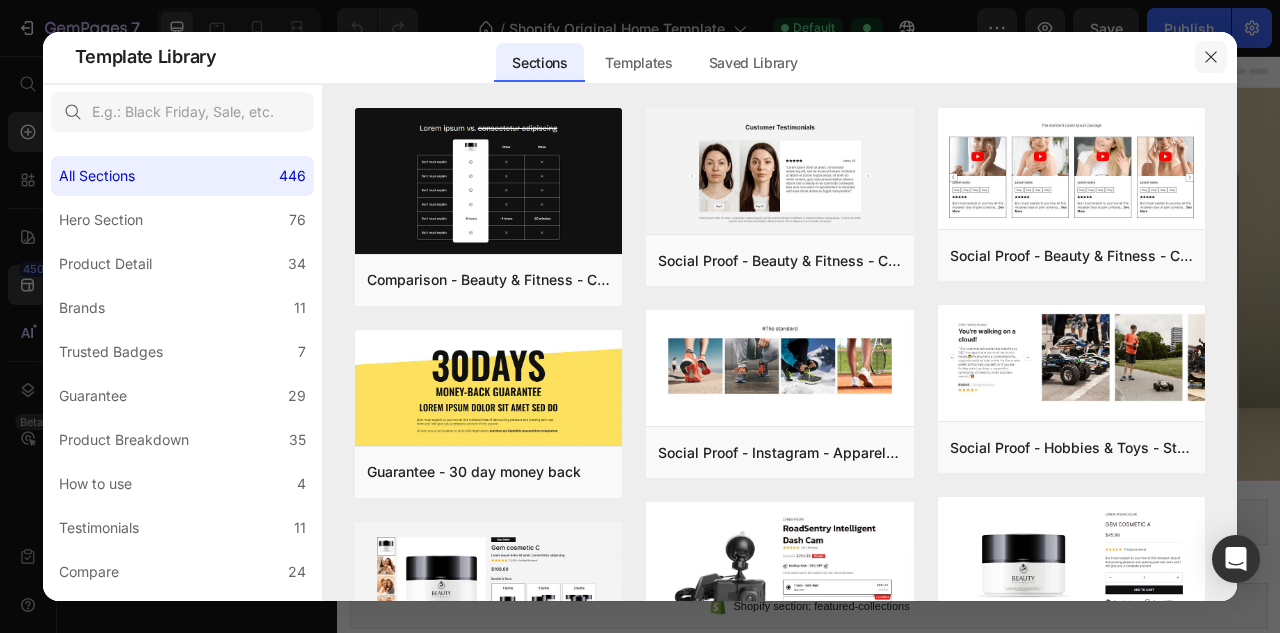 click 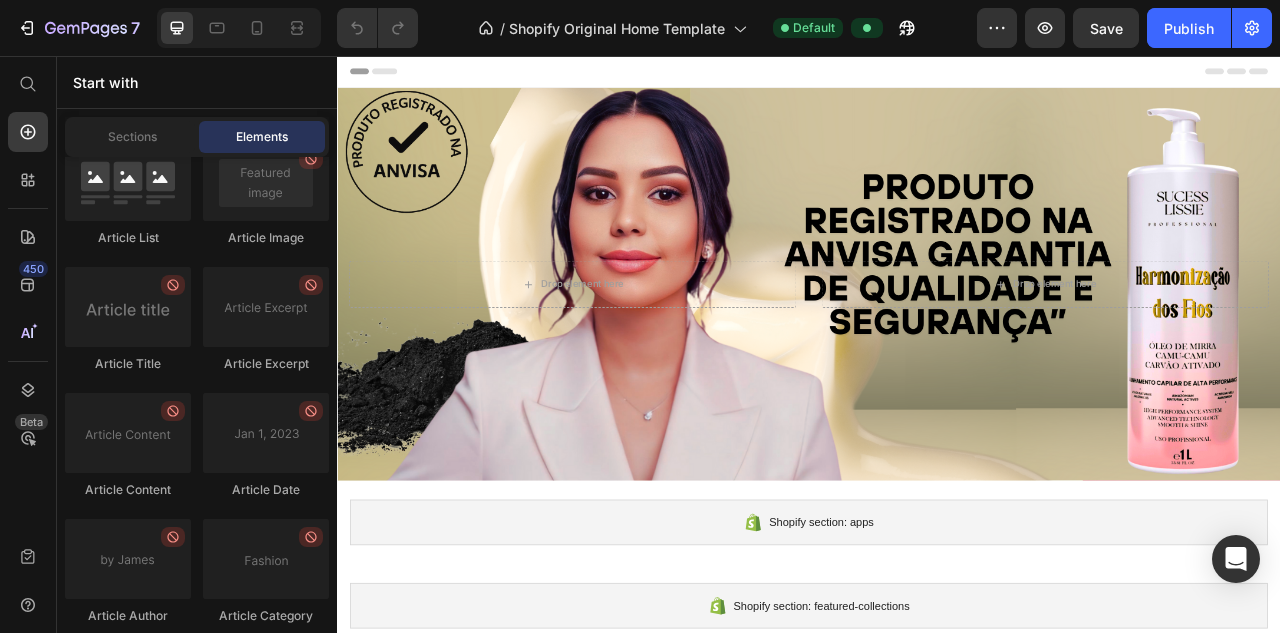 scroll, scrollTop: 5714, scrollLeft: 0, axis: vertical 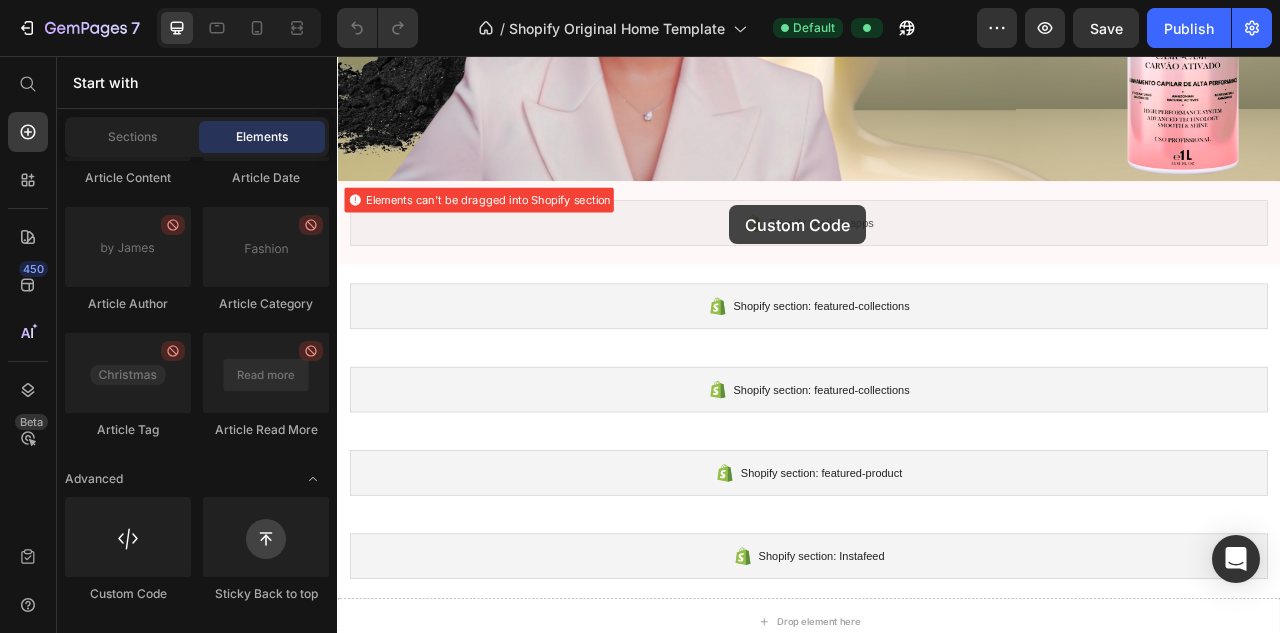 drag, startPoint x: 472, startPoint y: 611, endPoint x: 835, endPoint y: 247, distance: 514.06714 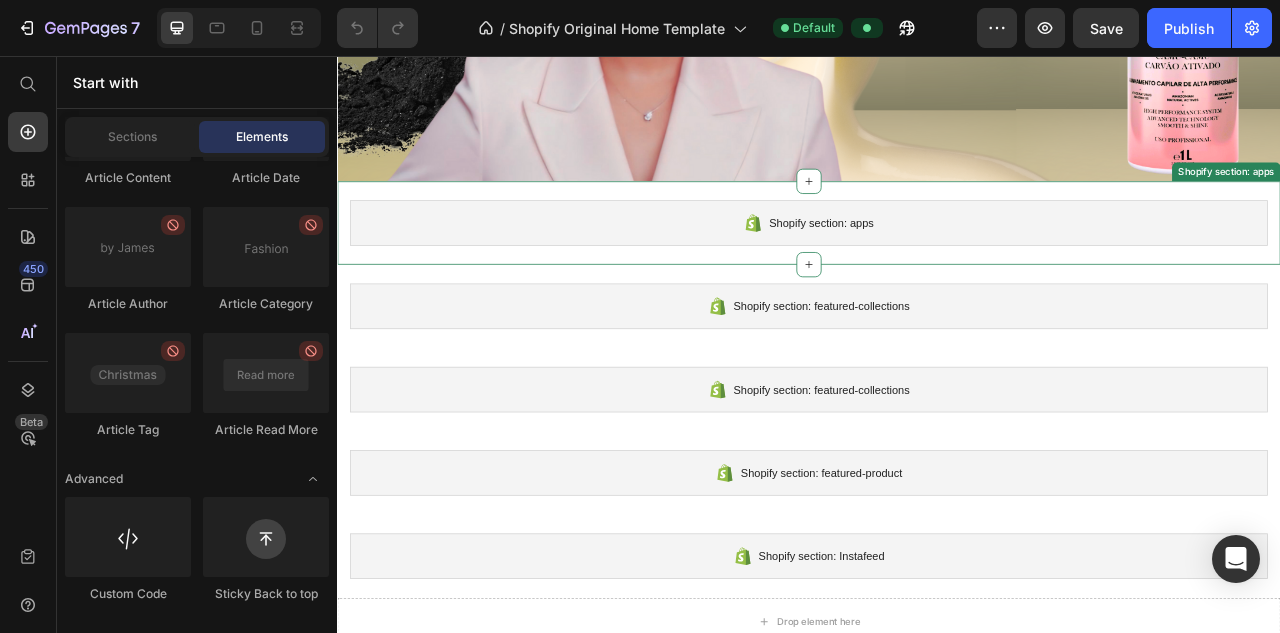 click on "Shopify section: apps" at bounding box center [952, 269] 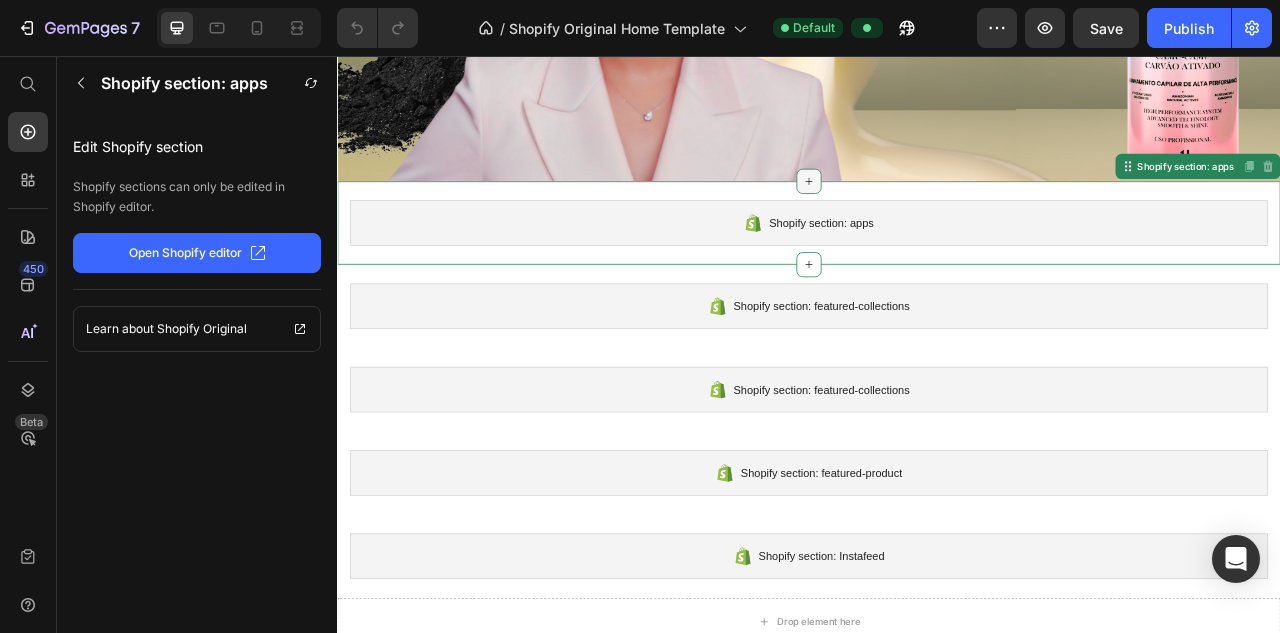 click 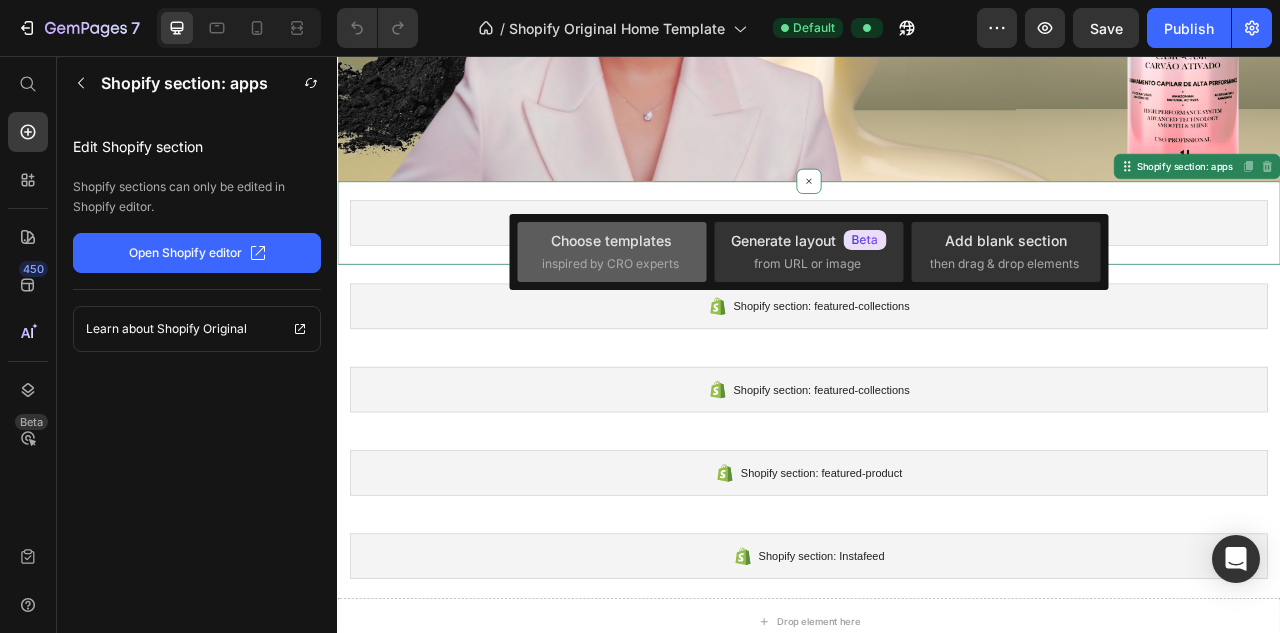 click on "inspired by CRO experts" at bounding box center [610, 264] 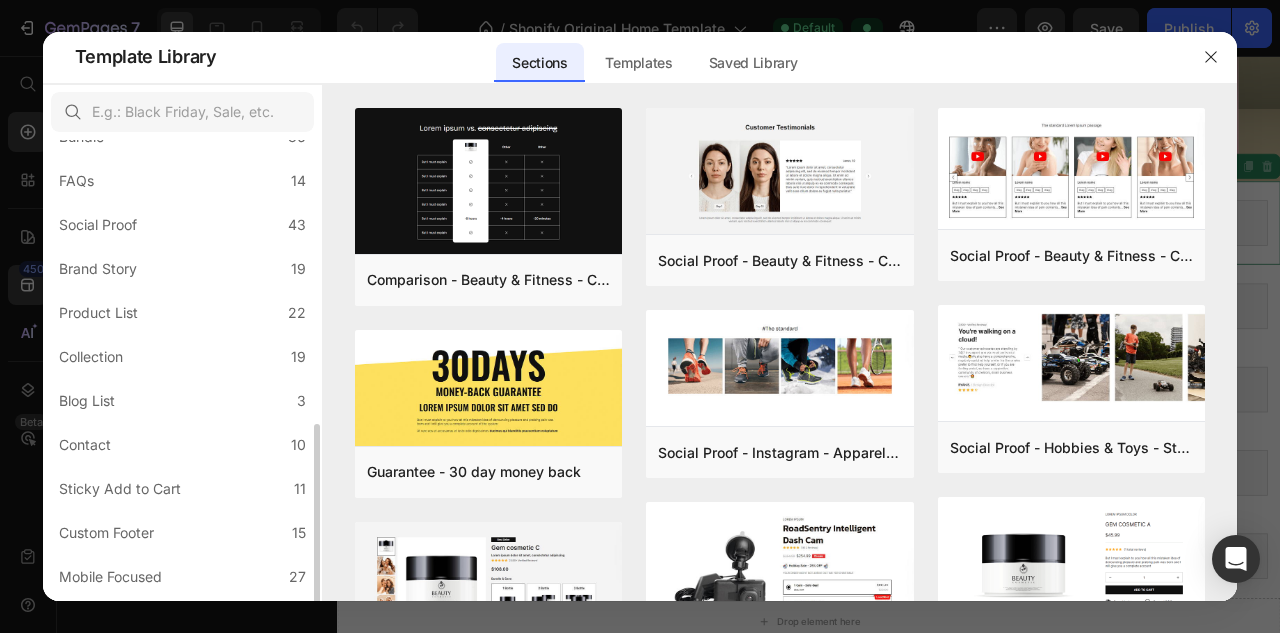 scroll, scrollTop: 518, scrollLeft: 0, axis: vertical 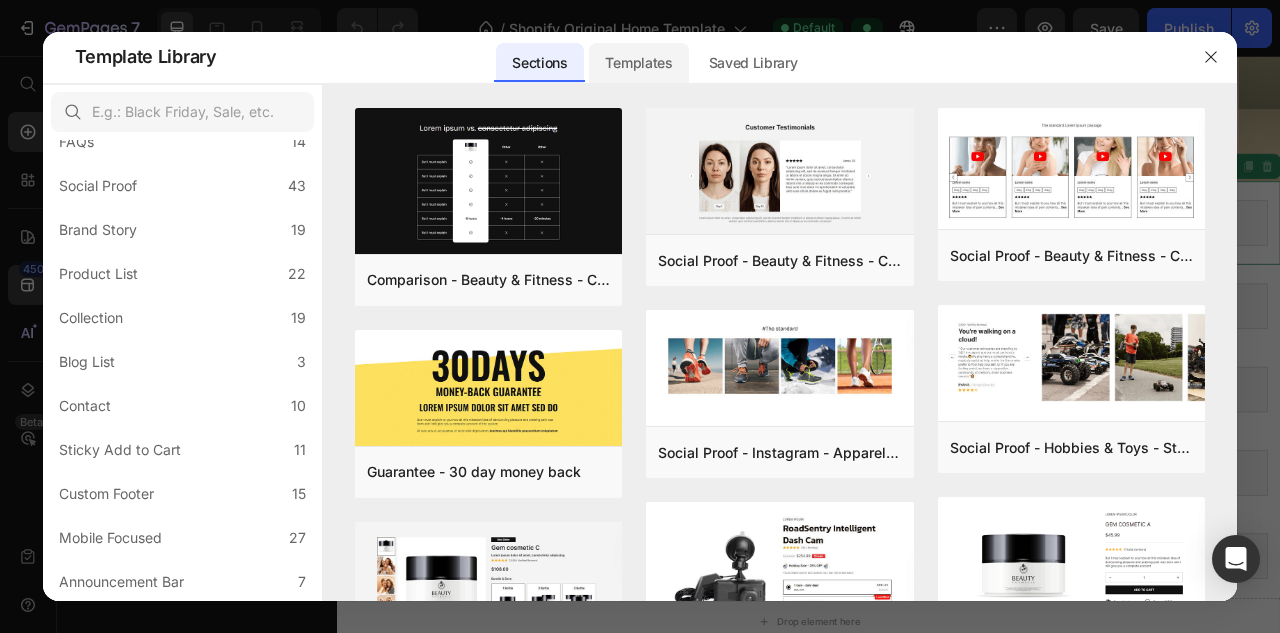 click on "Templates" 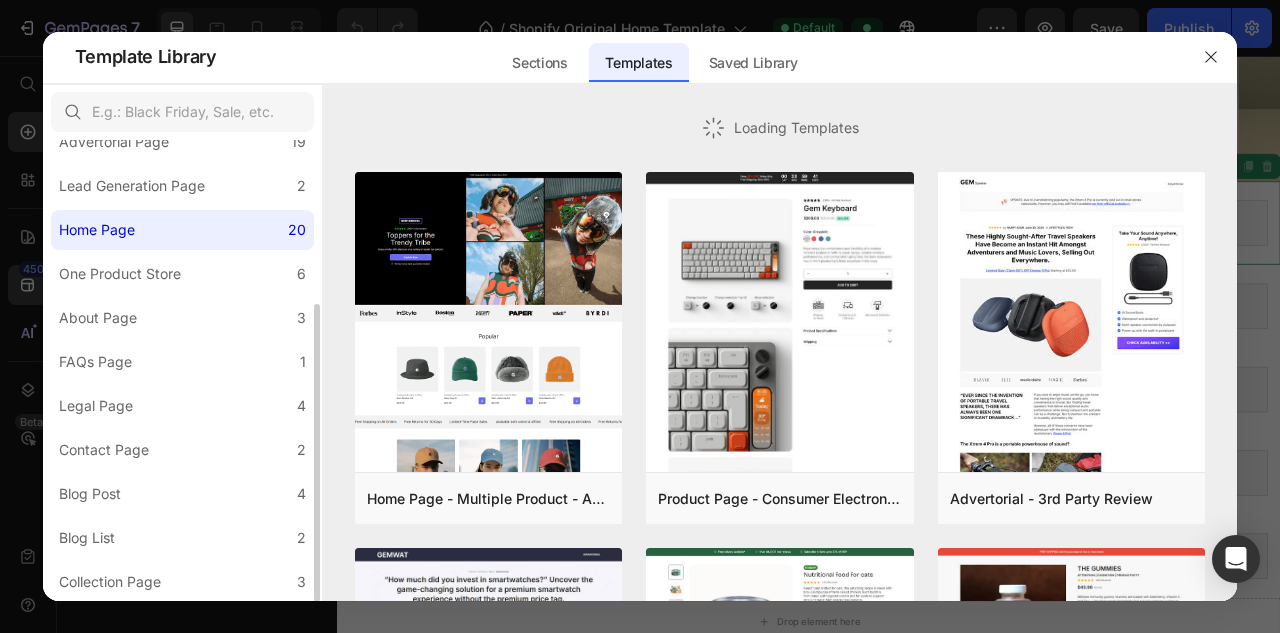 scroll, scrollTop: 254, scrollLeft: 0, axis: vertical 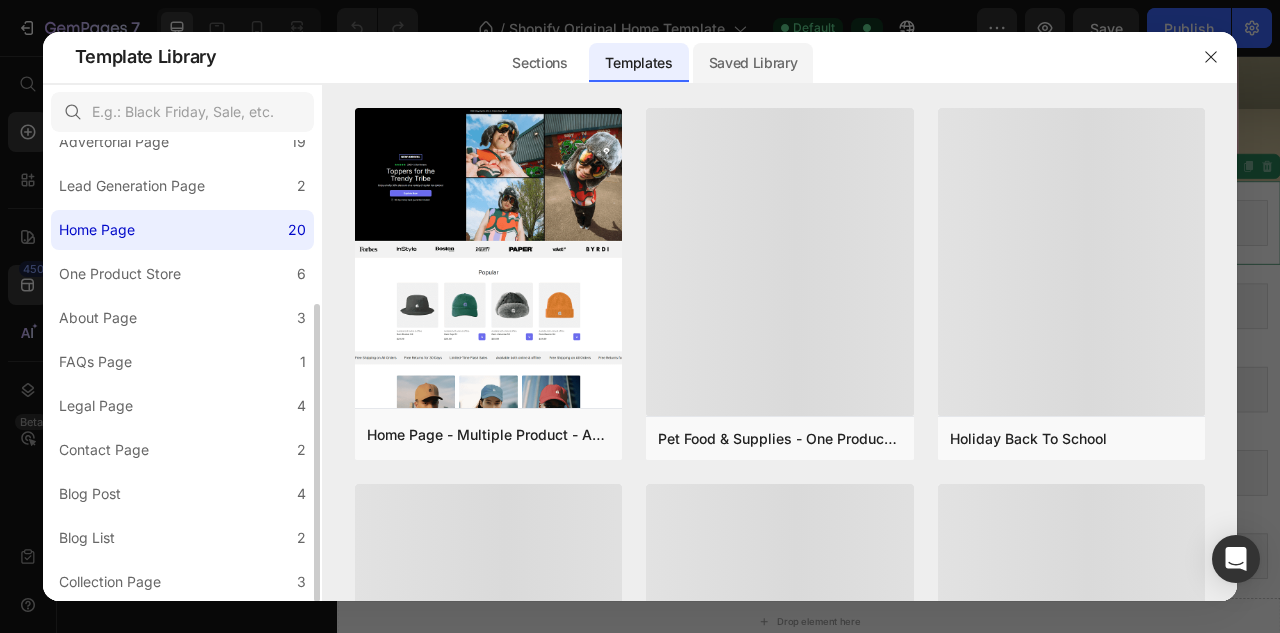 click on "Saved Library" 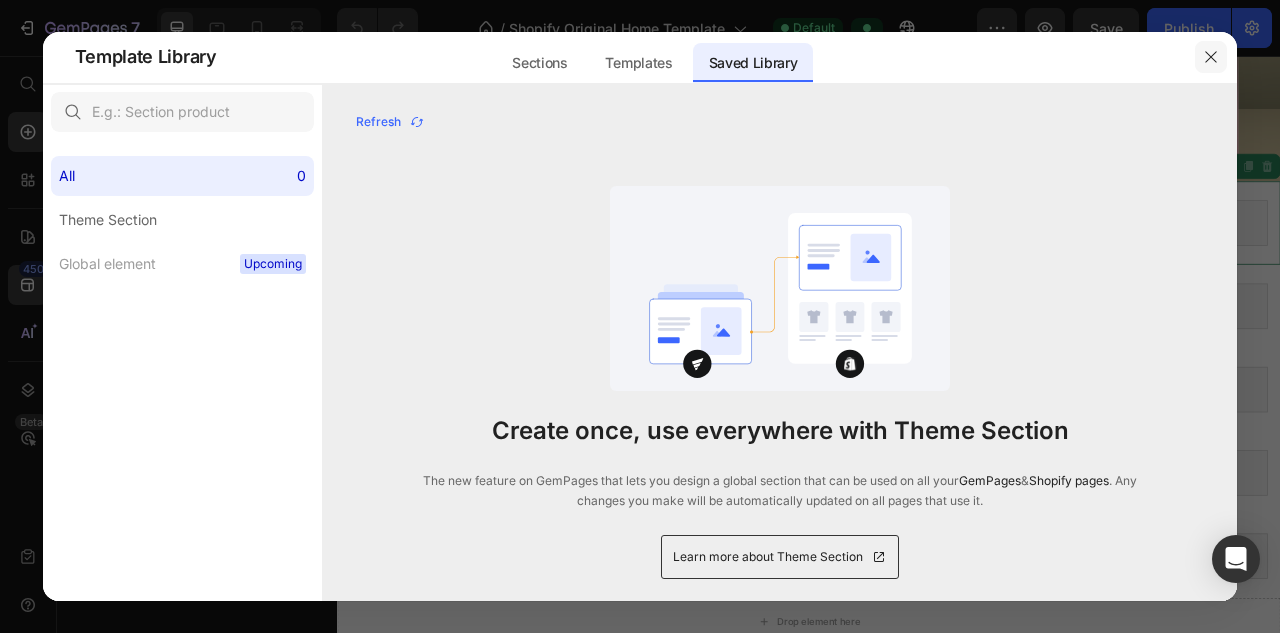 click 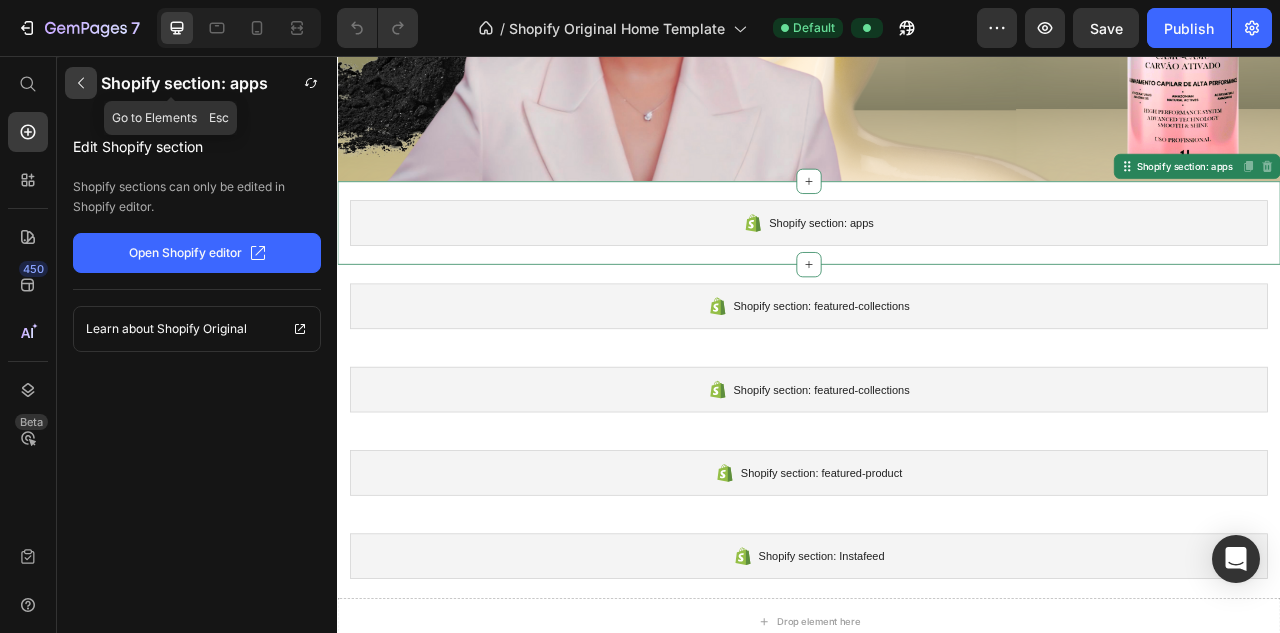 click 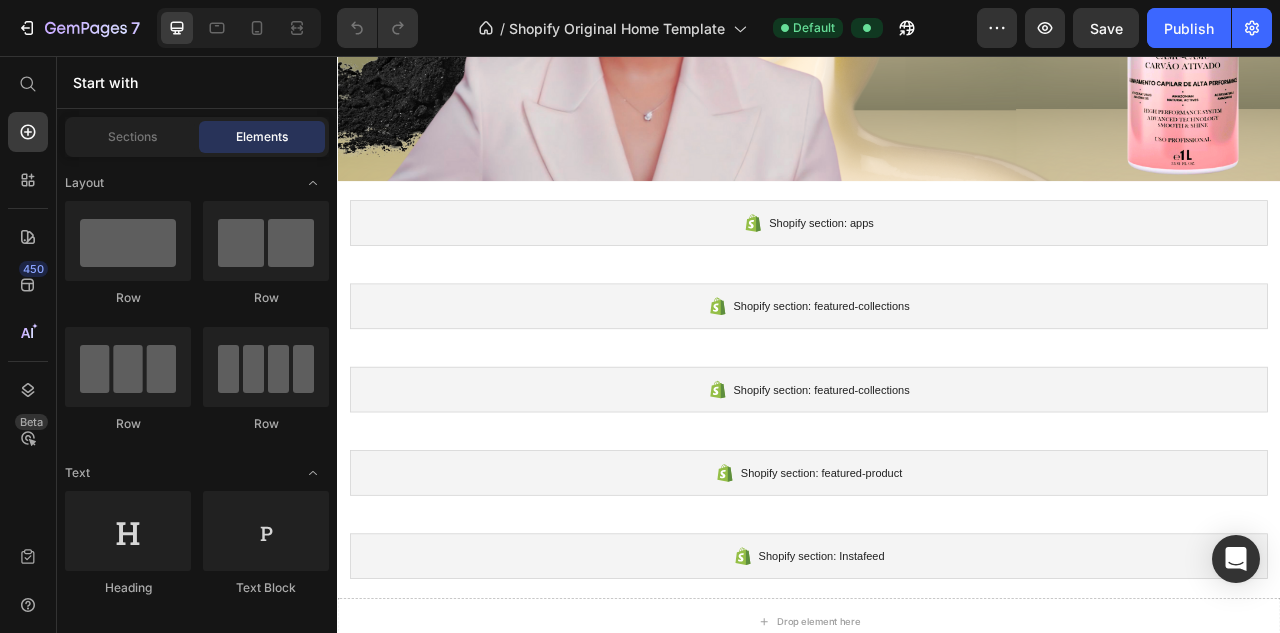 scroll, scrollTop: 5714, scrollLeft: 0, axis: vertical 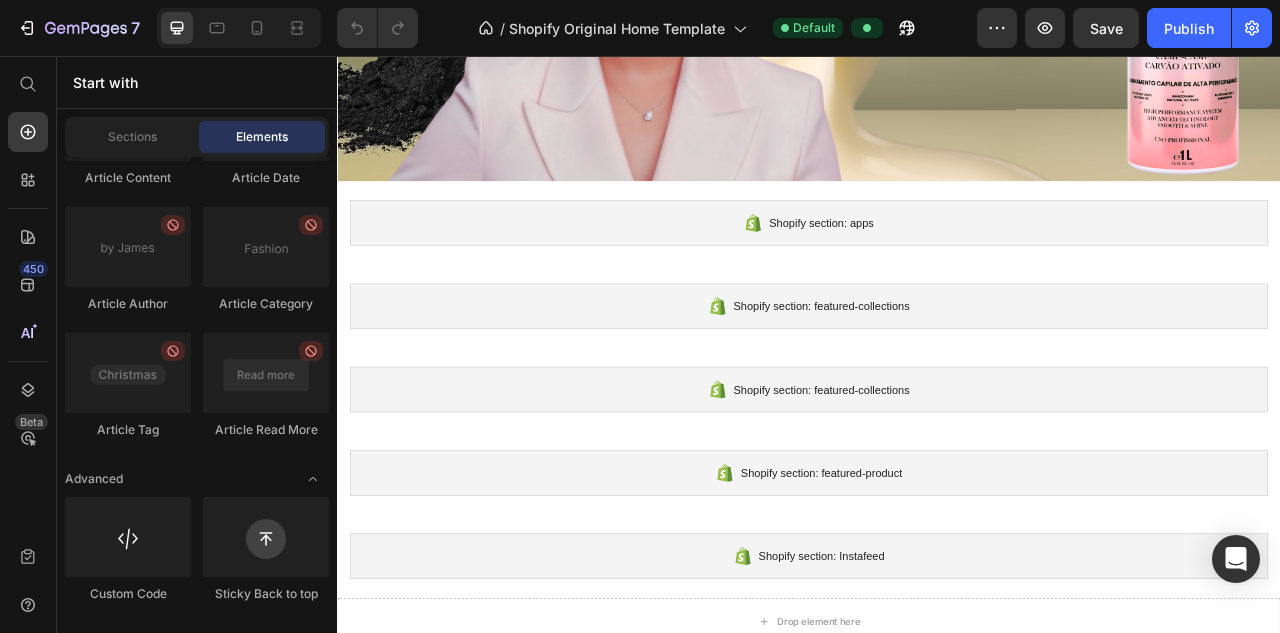 click on "Shopify section: apps Shopify section: apps" at bounding box center (937, 269) 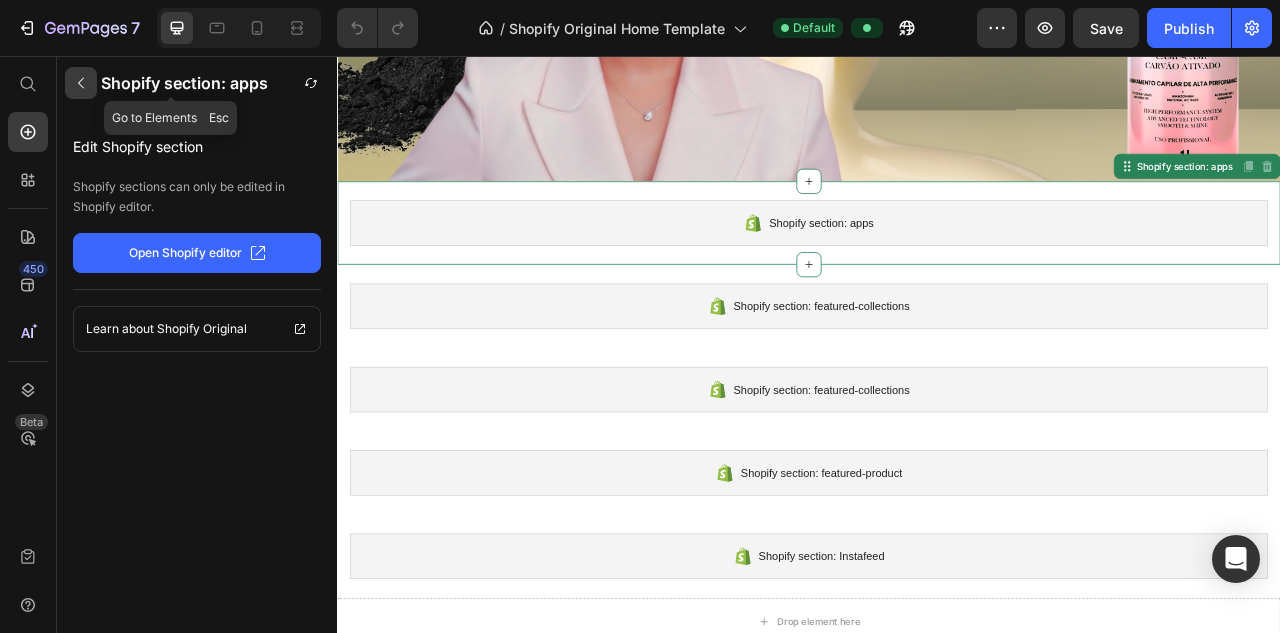 click 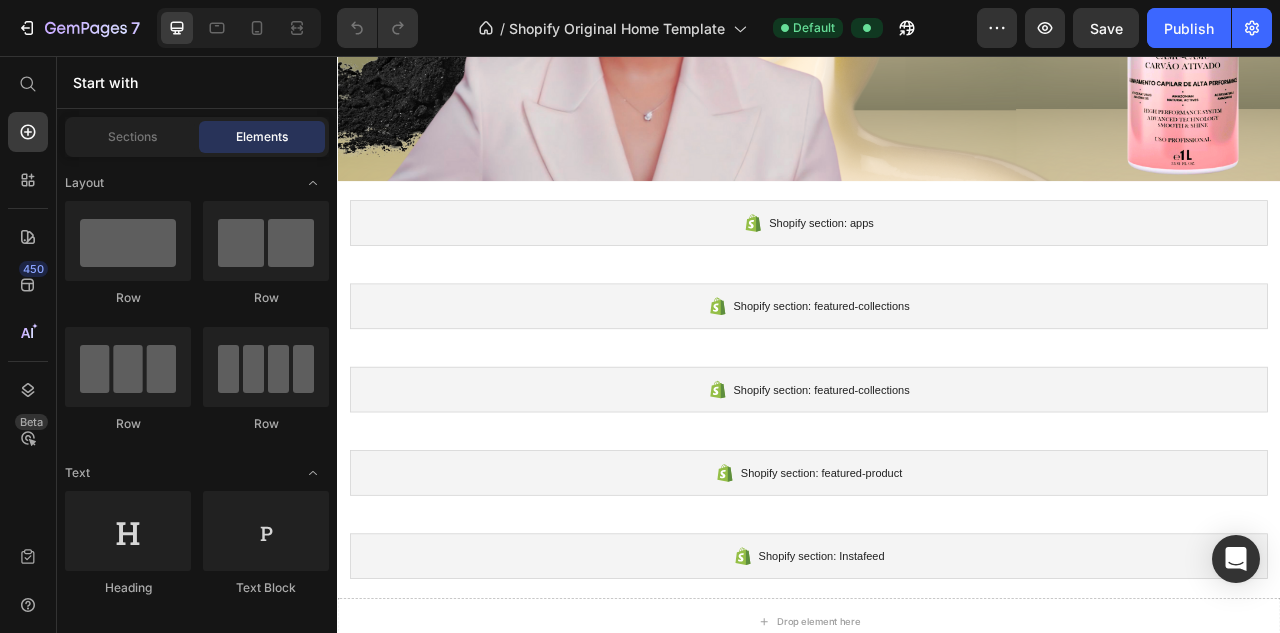 scroll, scrollTop: 5714, scrollLeft: 0, axis: vertical 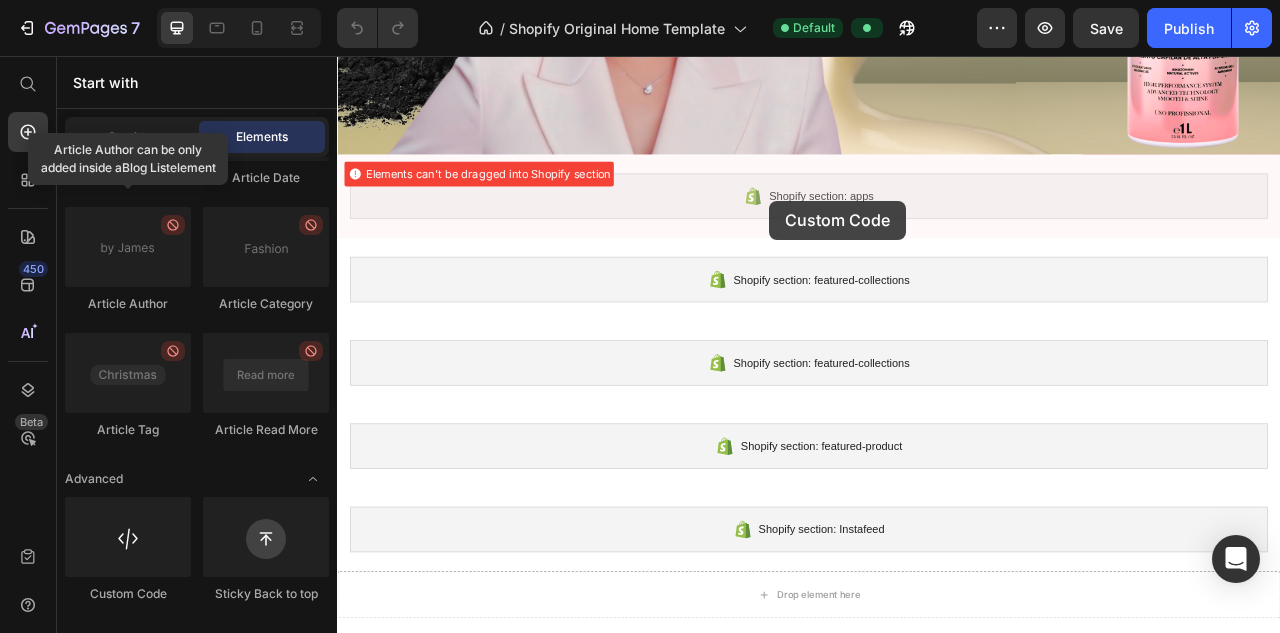 drag, startPoint x: 465, startPoint y: 614, endPoint x: 887, endPoint y: 240, distance: 563.8794 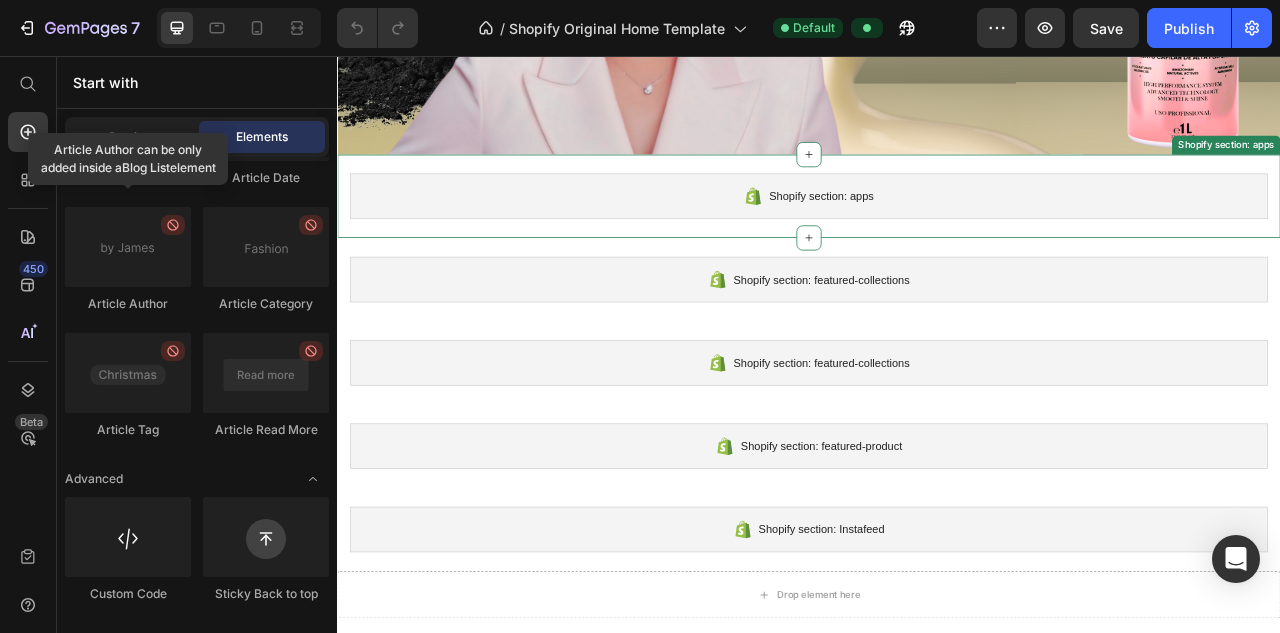 click on "Shopify section: apps" at bounding box center [952, 235] 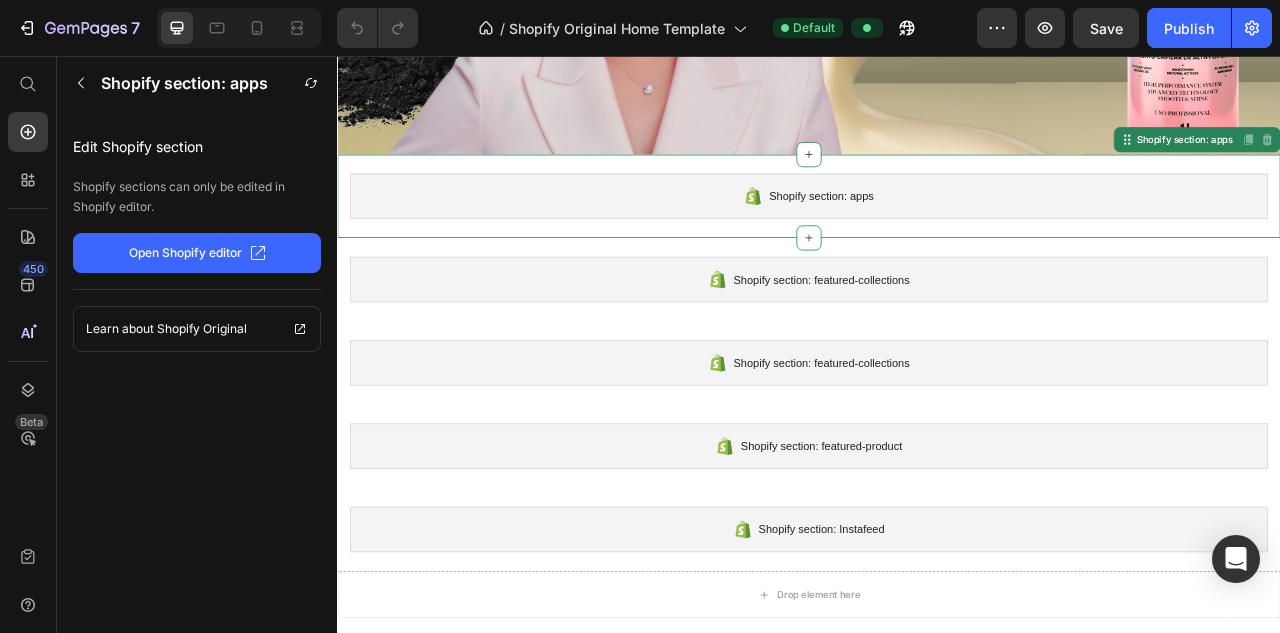 click on "Open Shopify editor" 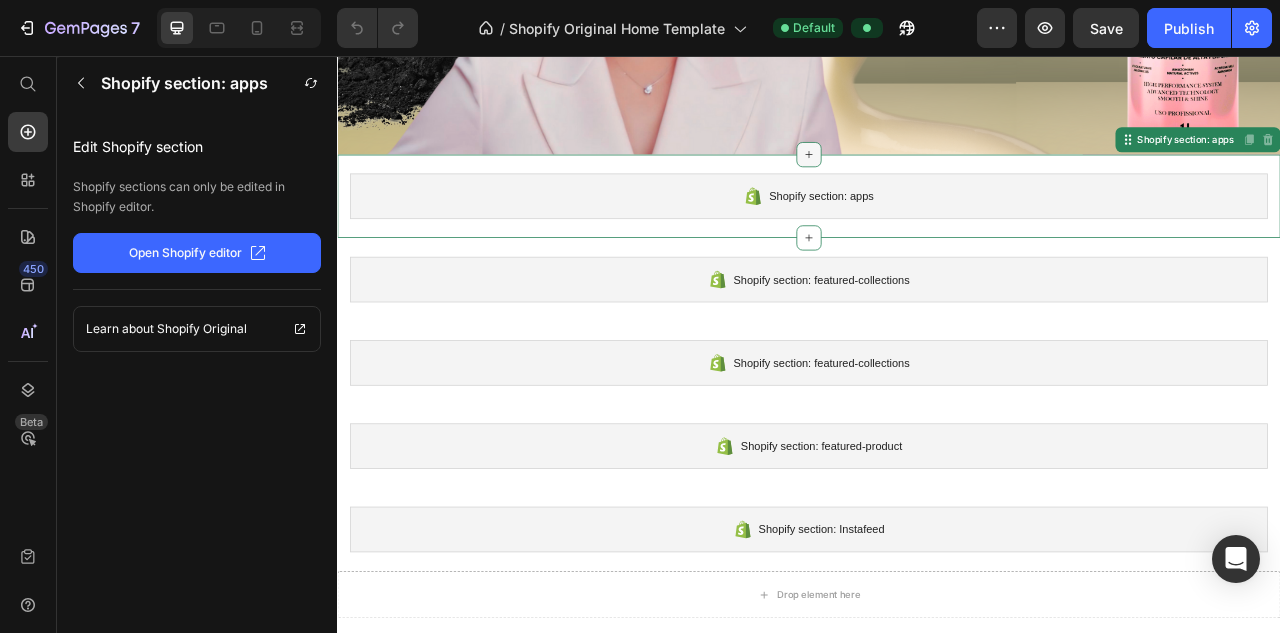 click 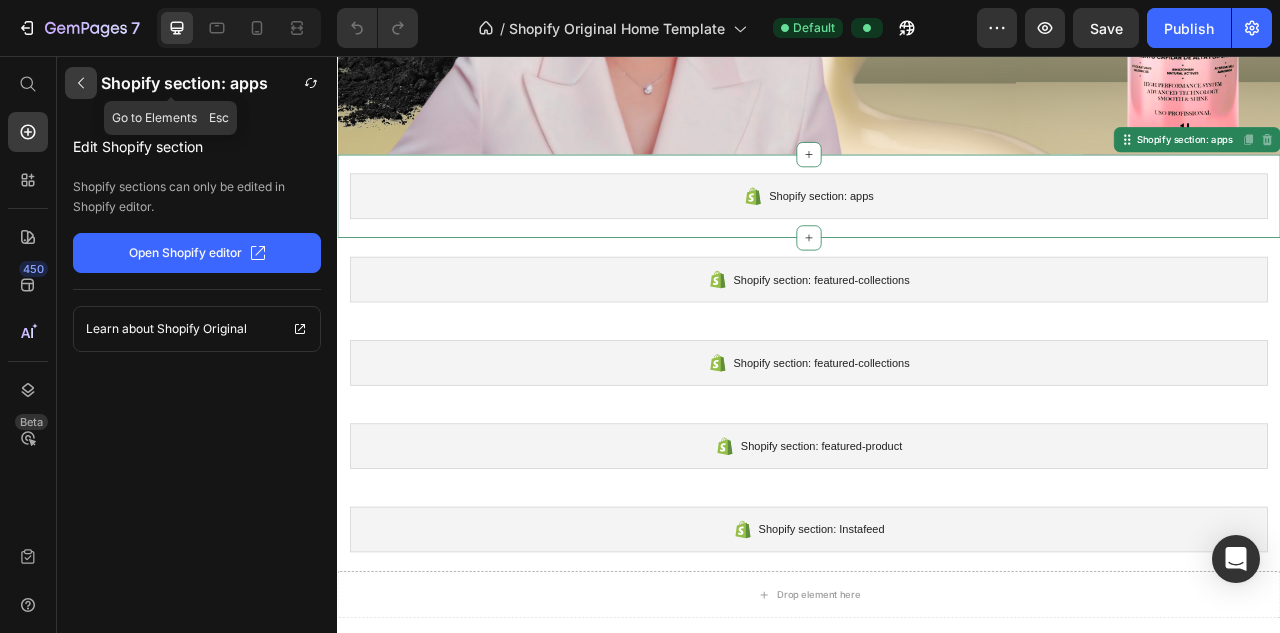 click at bounding box center [81, 83] 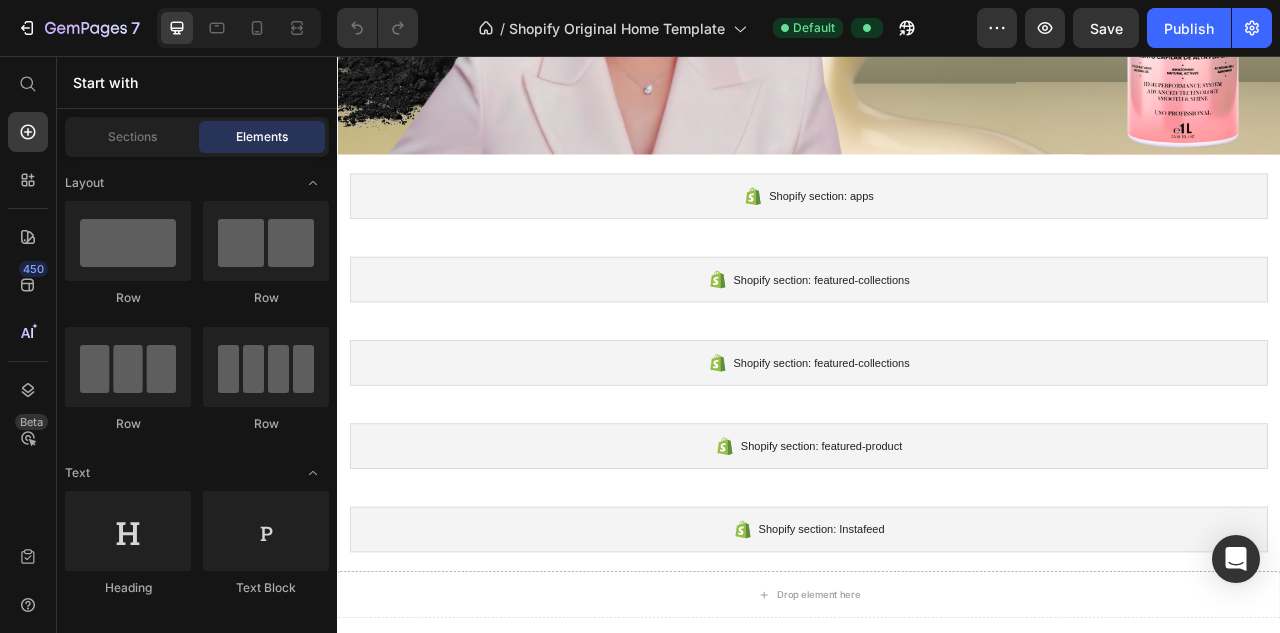 scroll, scrollTop: 5714, scrollLeft: 0, axis: vertical 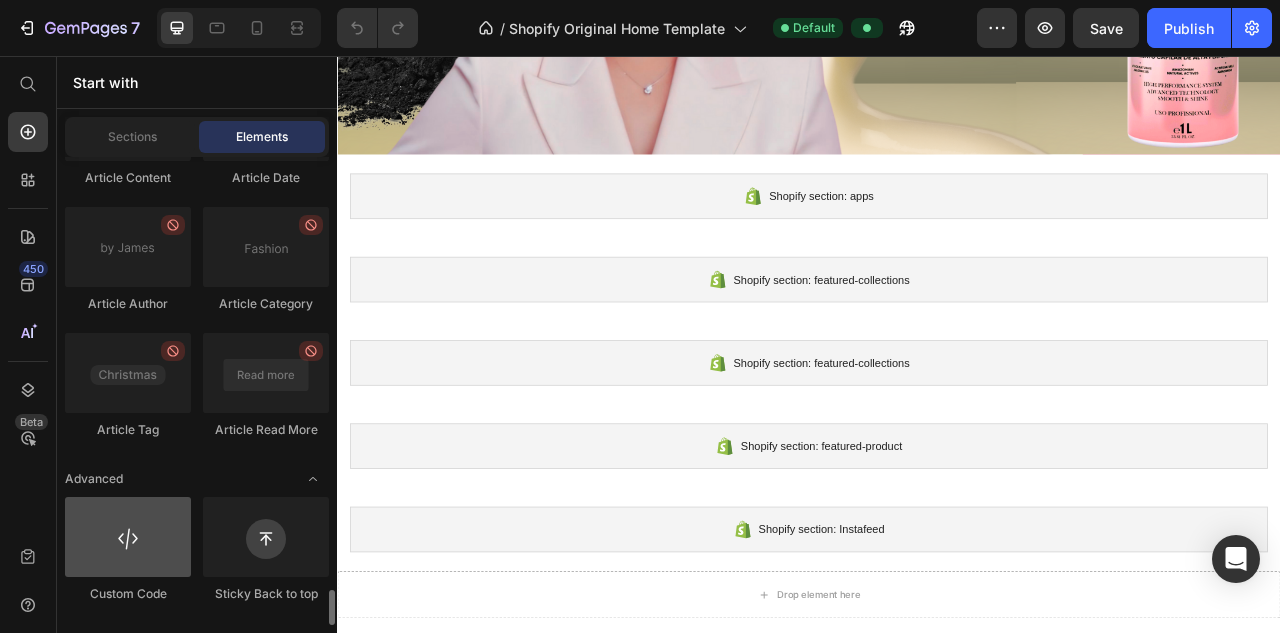 click at bounding box center [128, 537] 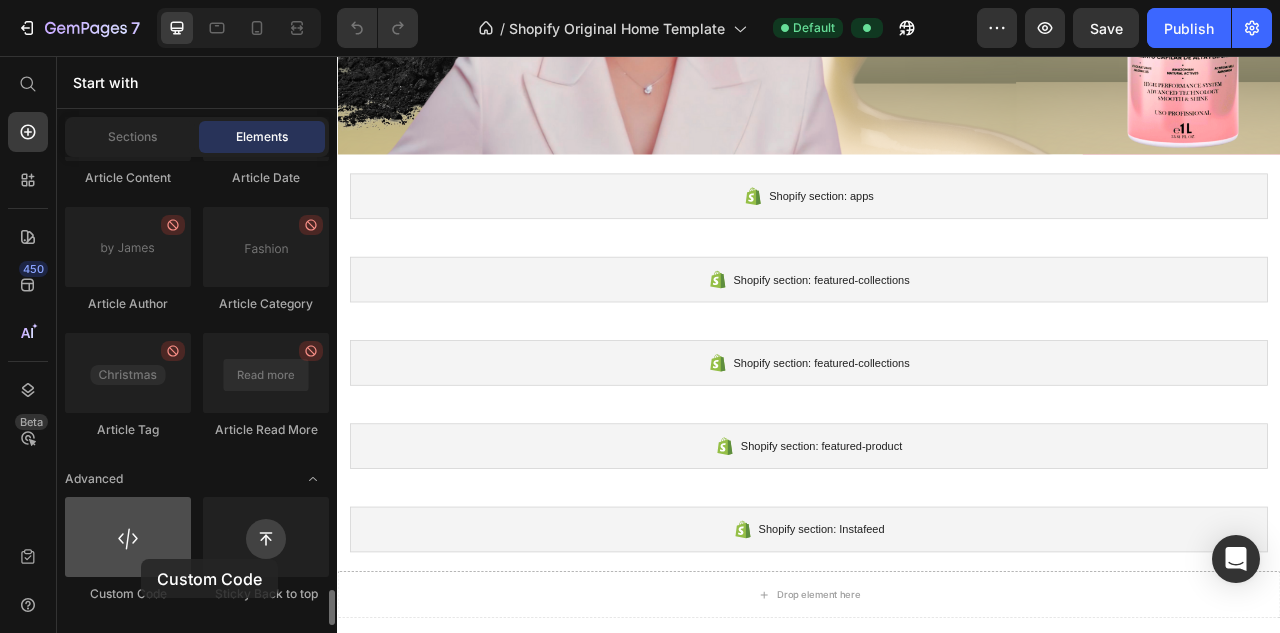 click at bounding box center [128, 537] 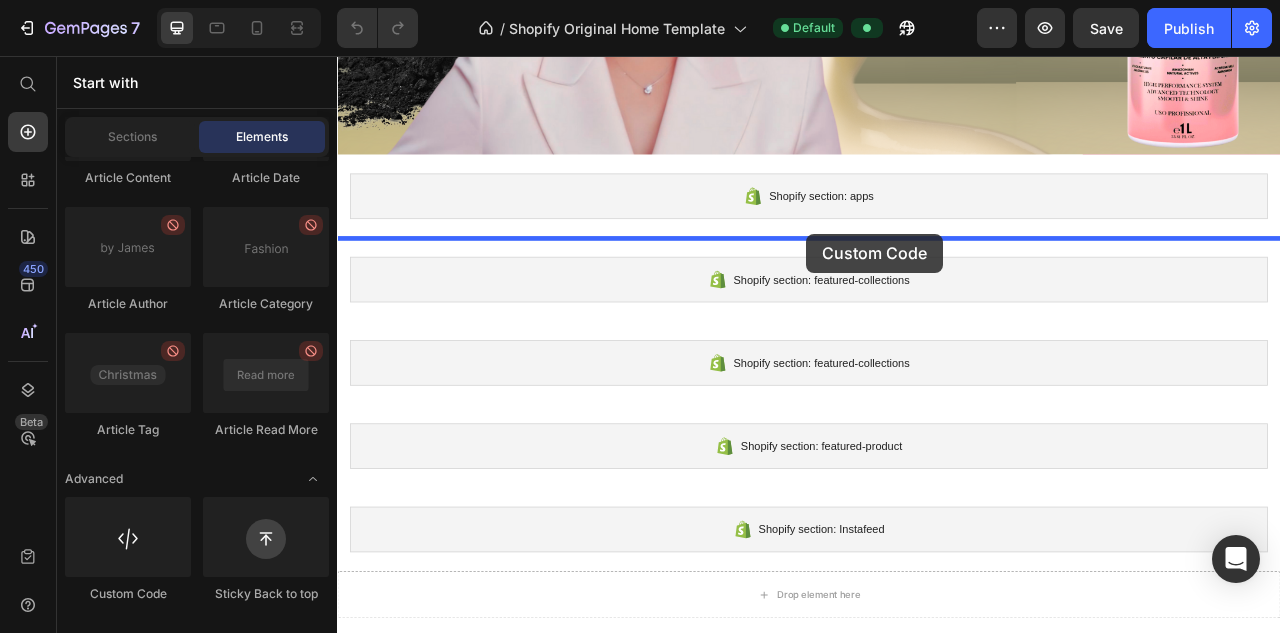 drag, startPoint x: 478, startPoint y: 611, endPoint x: 934, endPoint y: 282, distance: 562.2962 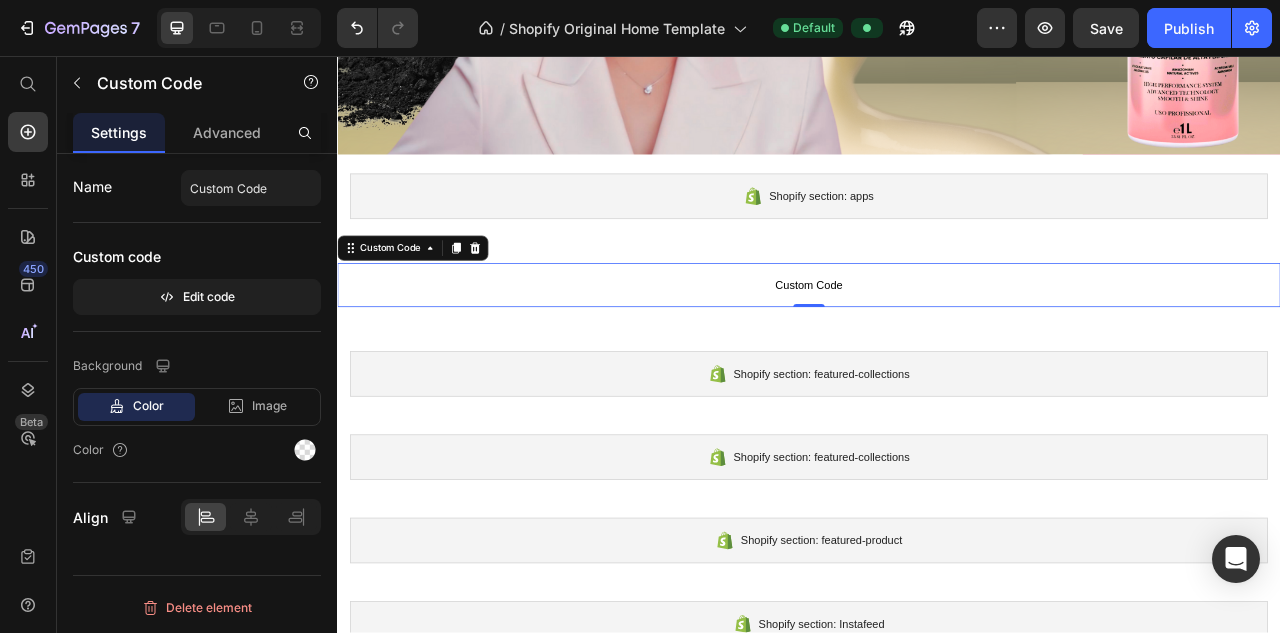 click on "Custom Code" at bounding box center (937, 348) 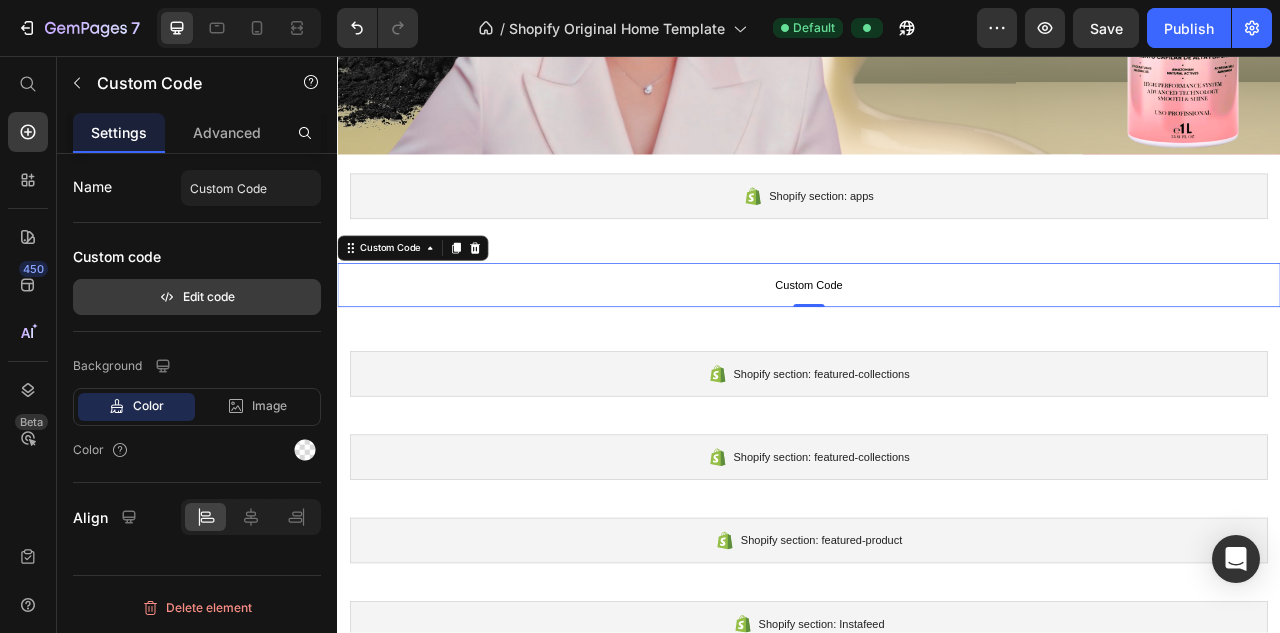 click on "Edit code" at bounding box center (197, 297) 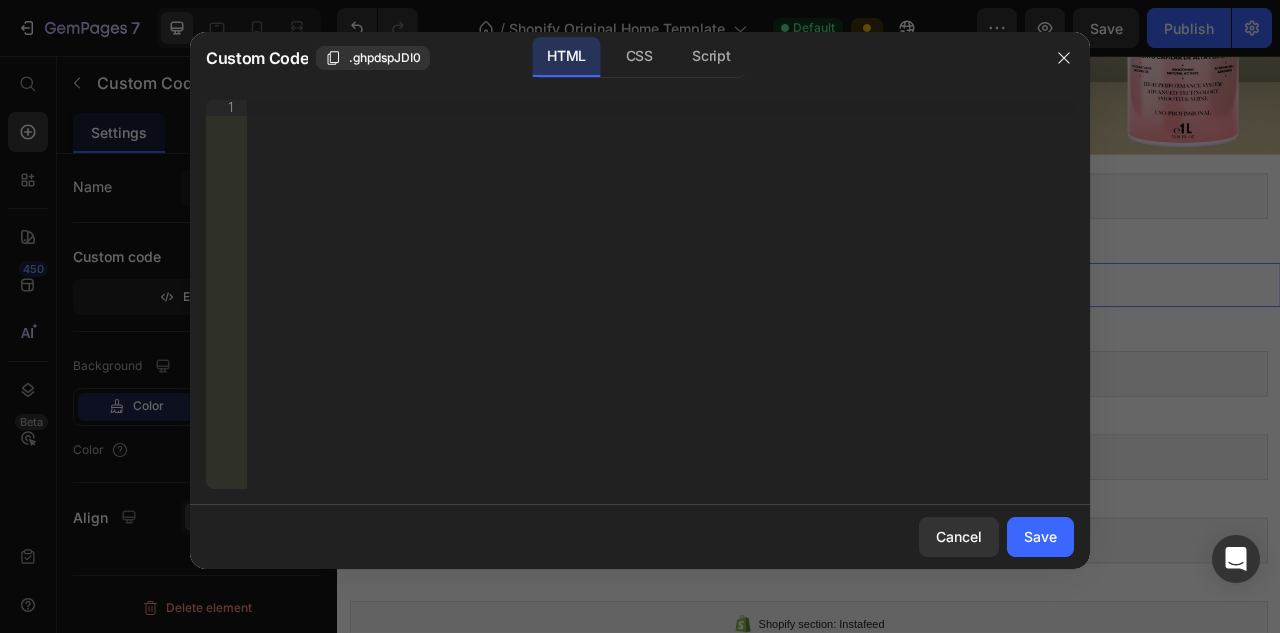 type 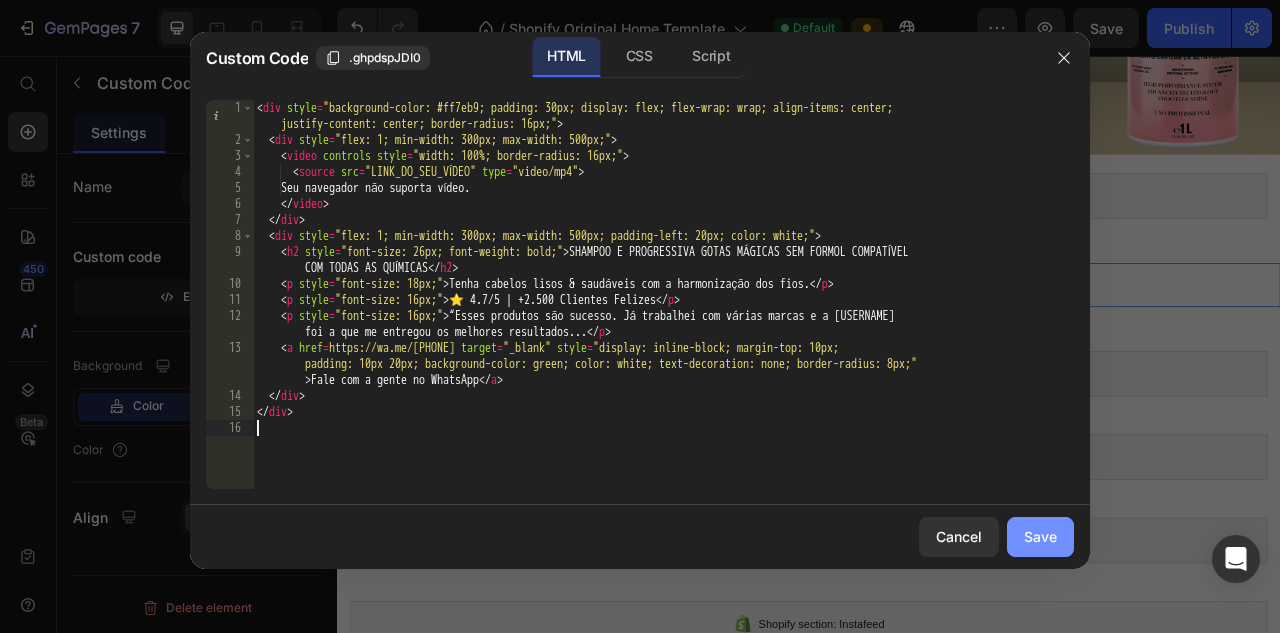 click on "Save" at bounding box center [1040, 536] 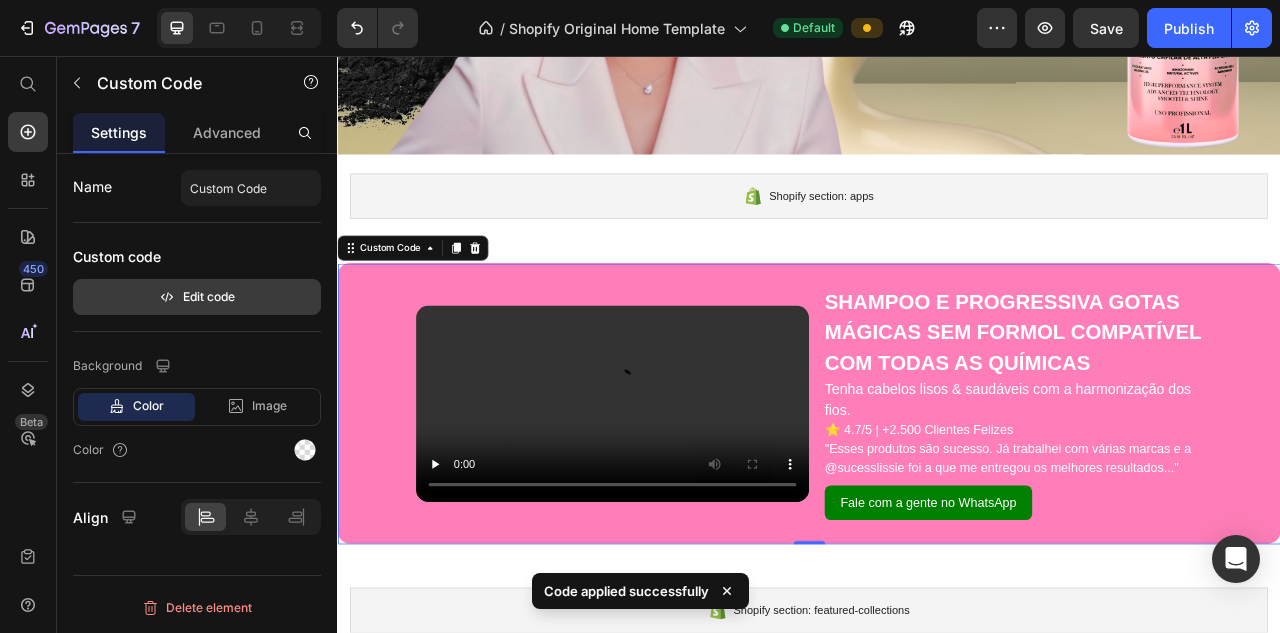 click on "Edit code" at bounding box center (197, 297) 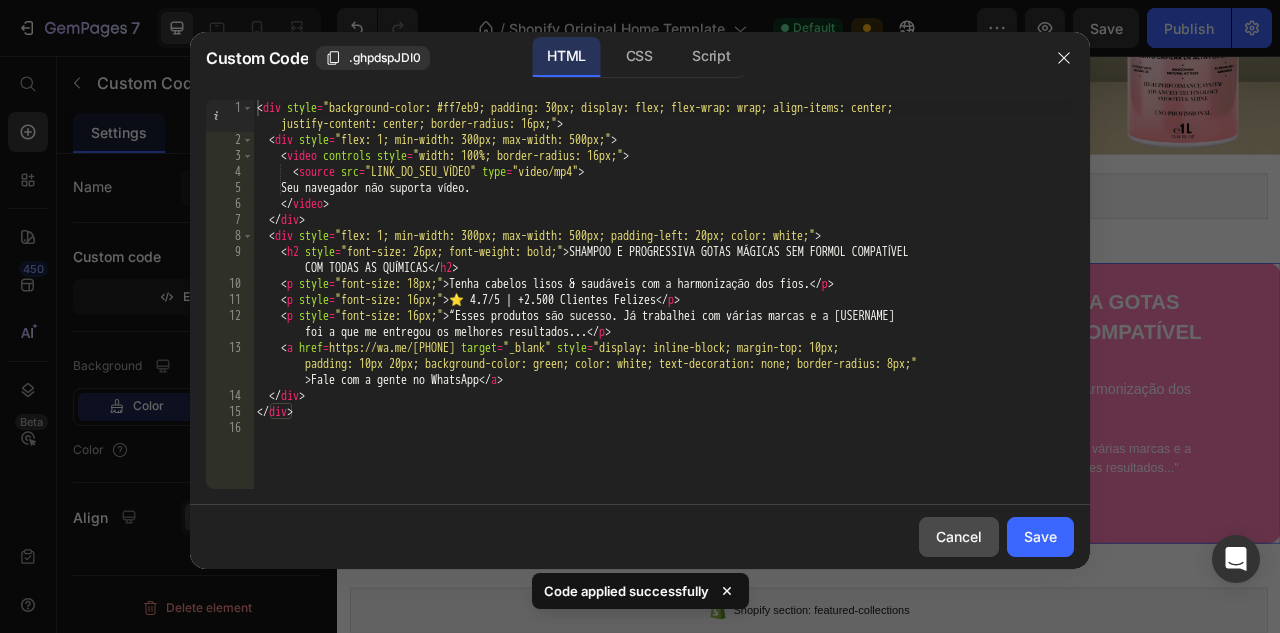 click on "Cancel" at bounding box center (959, 536) 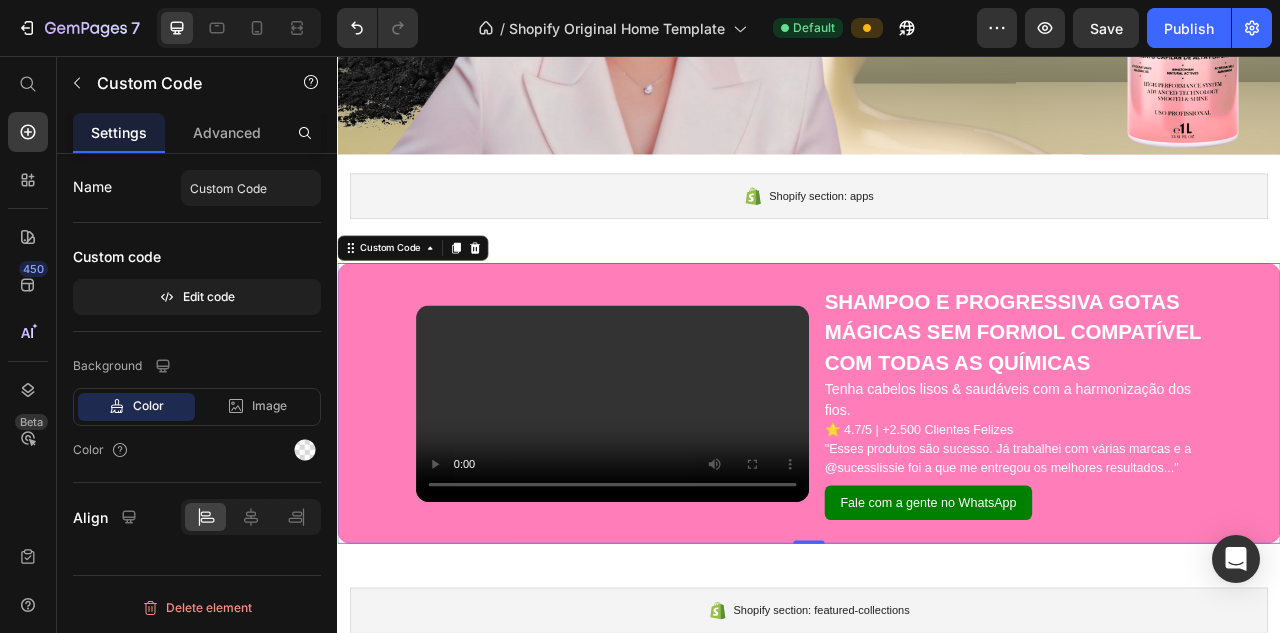 click on "Seu navegador não suporta vídeo." at bounding box center (687, 499) 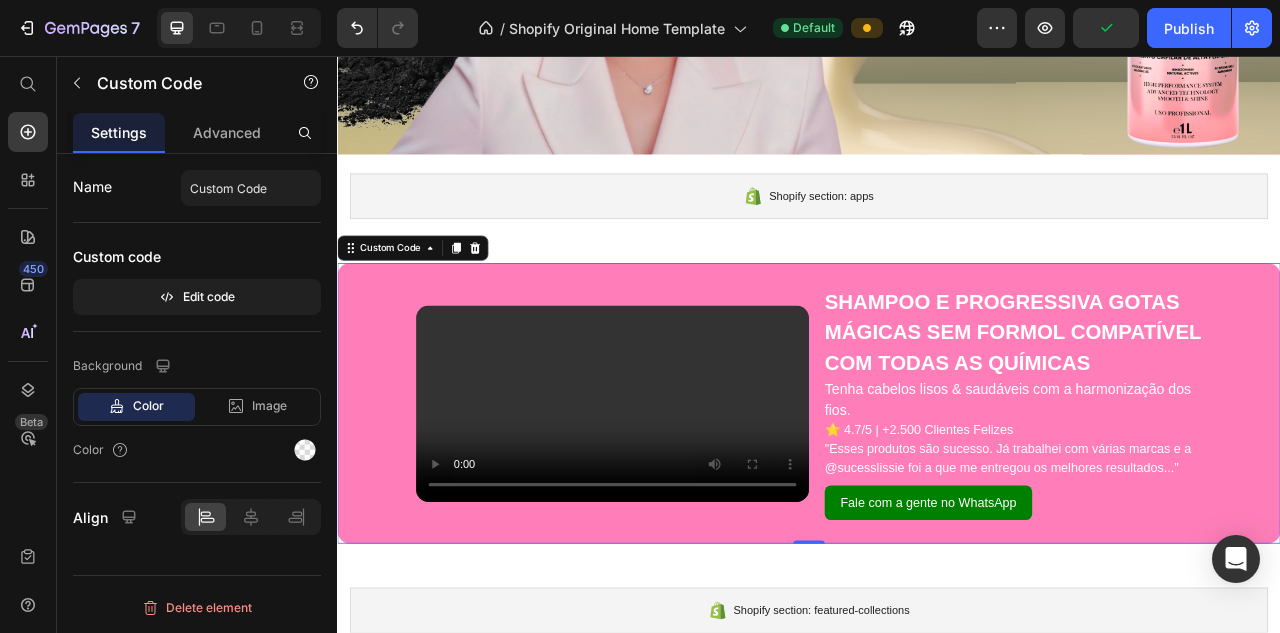 click on "SHAMPOO E PROGRESSIVA GOTAS MÁGICAS SEM FORMOL COMPATÍVEL COM TODAS AS QUÍMICAS" at bounding box center [1197, 408] 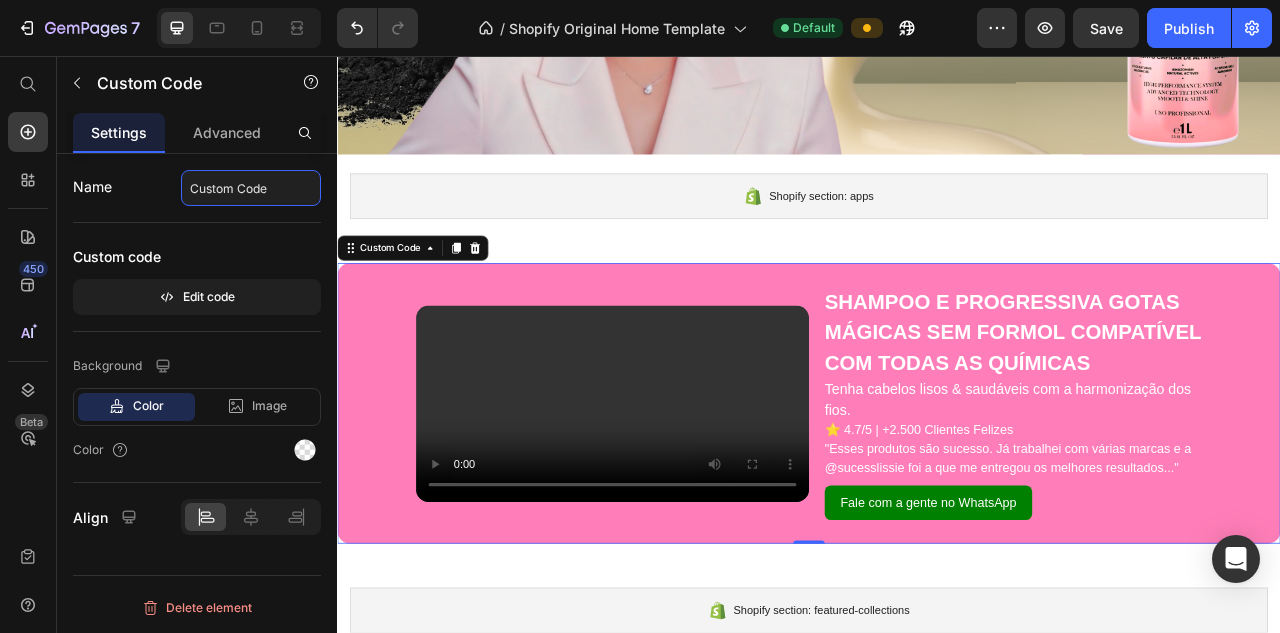 click on "Custom Code" 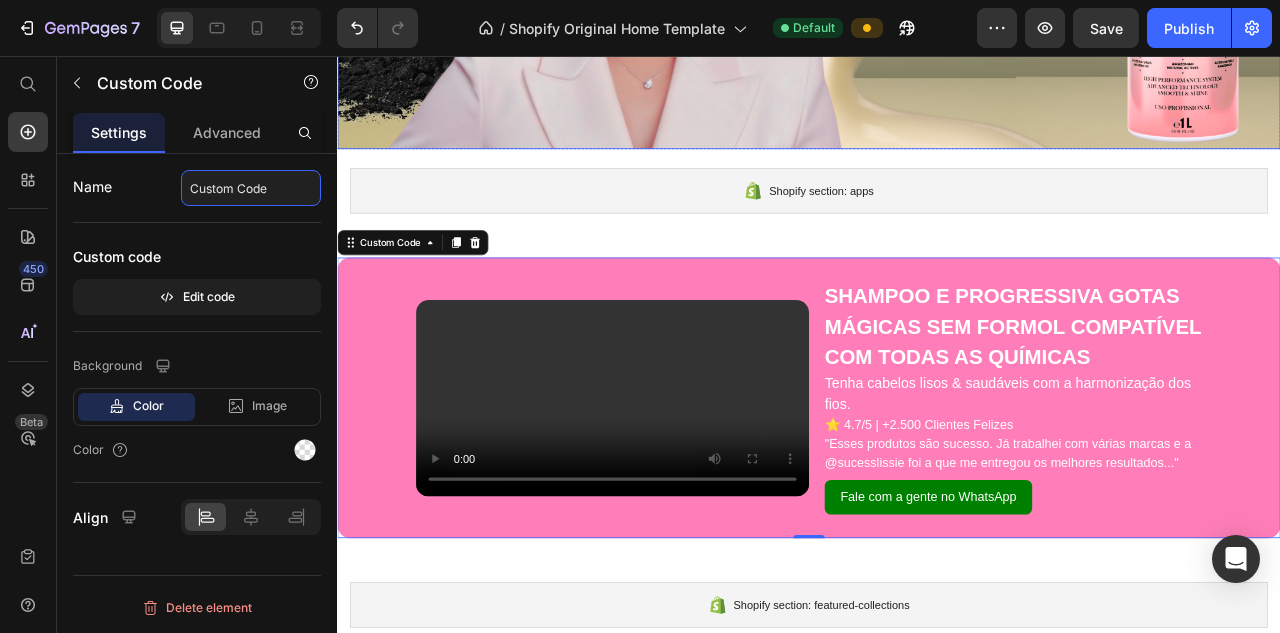 scroll, scrollTop: 426, scrollLeft: 0, axis: vertical 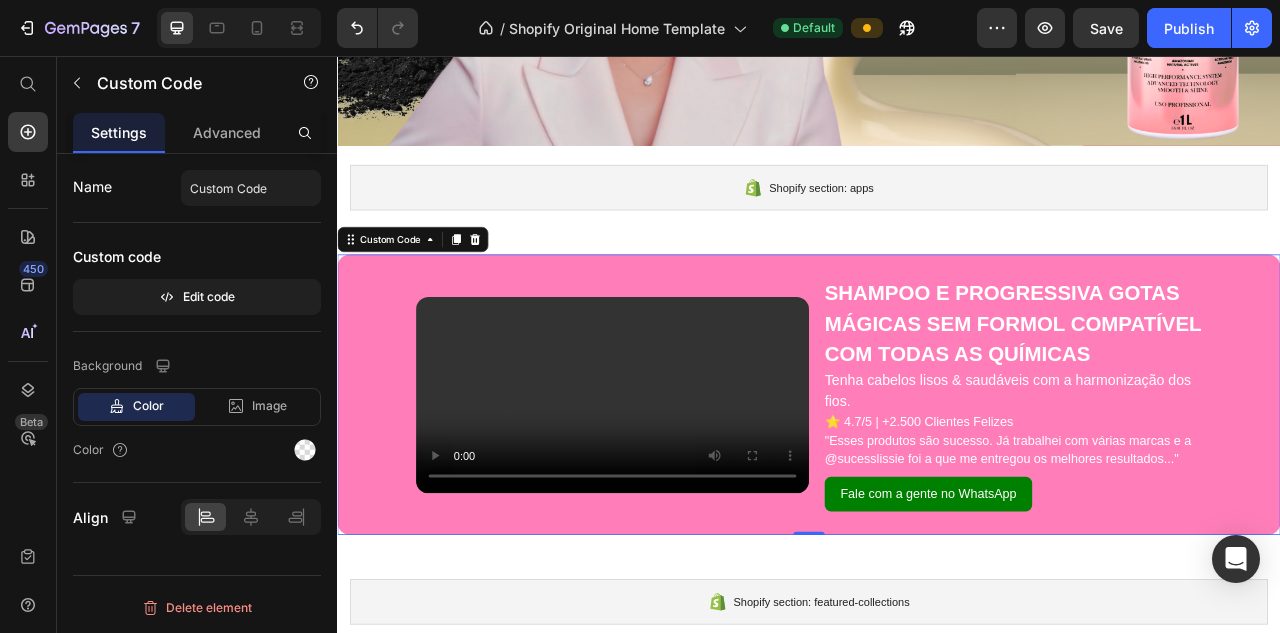 click on "SHAMPOO E PROGRESSIVA GOTAS MÁGICAS SEM FORMOL COMPATÍVEL COM TODAS AS QUÍMICAS" at bounding box center (1197, 397) 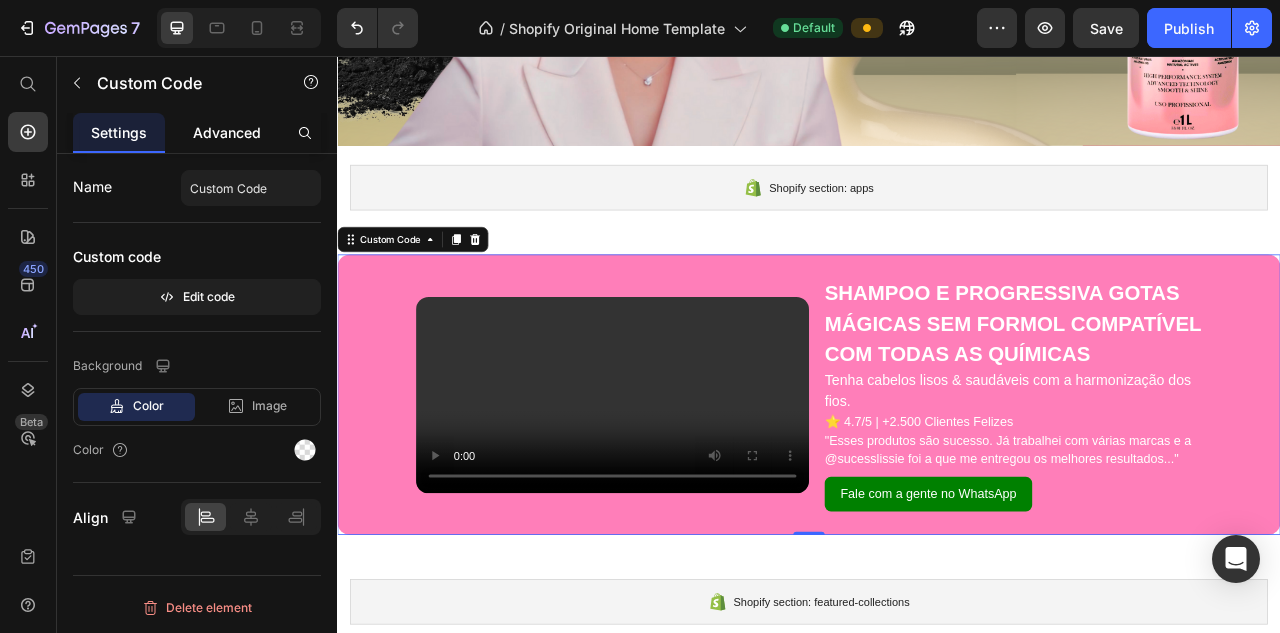 click on "Advanced" at bounding box center [227, 132] 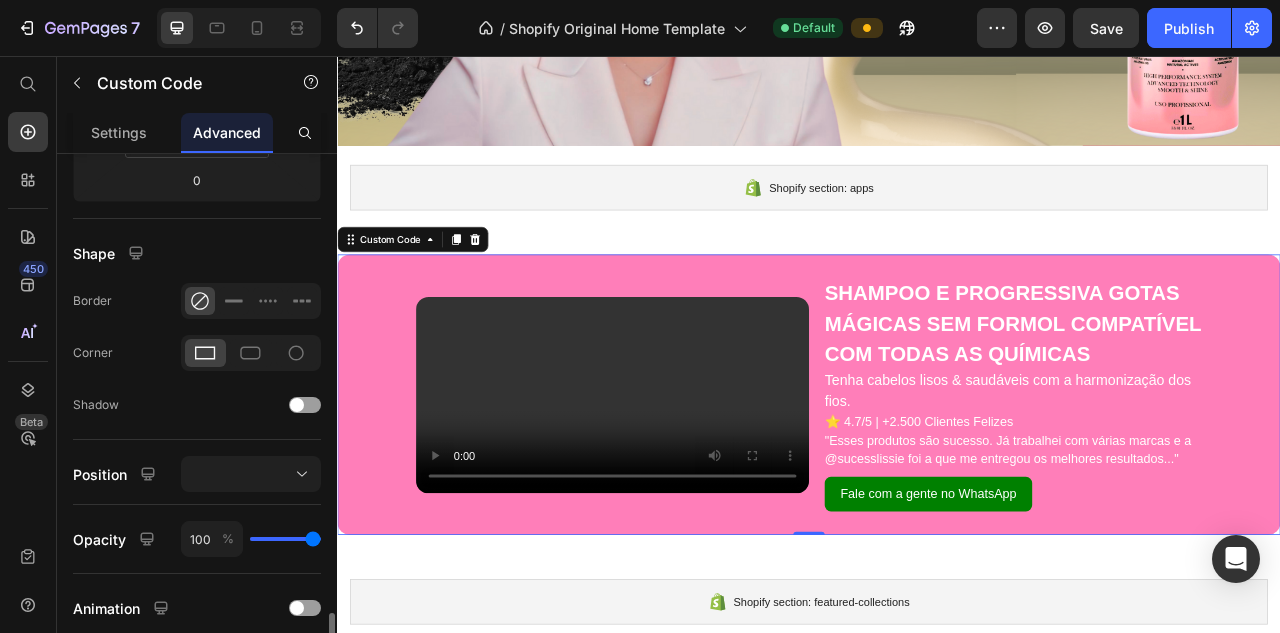 scroll, scrollTop: 733, scrollLeft: 0, axis: vertical 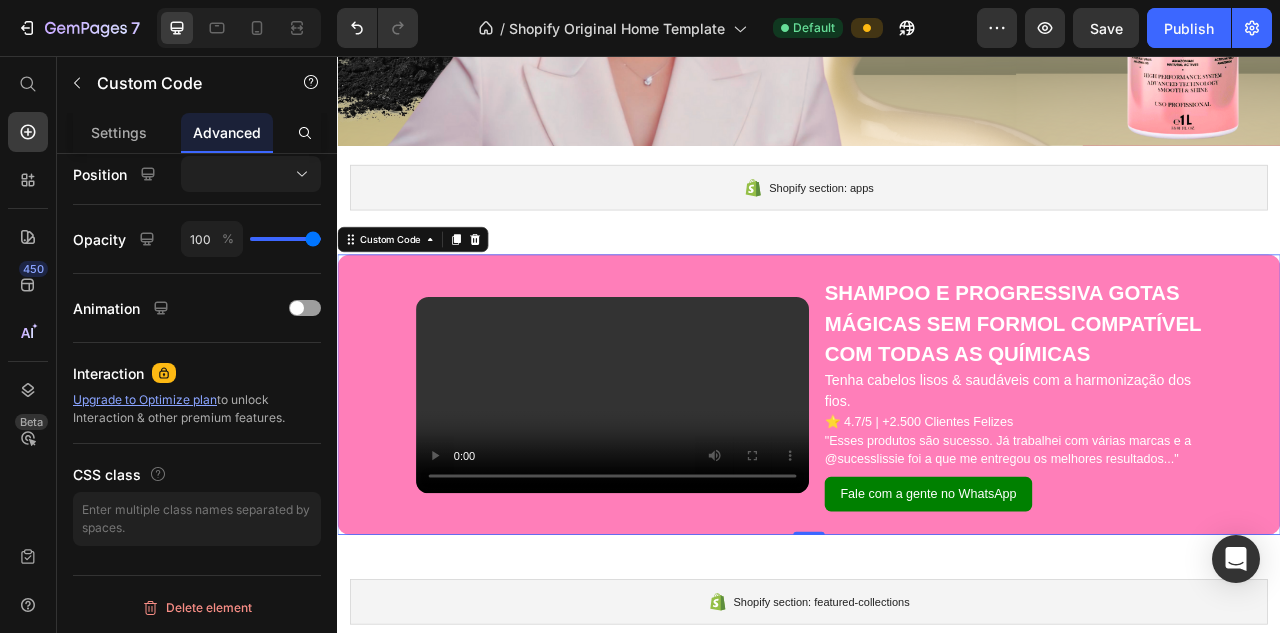 click on "SHAMPOO E PROGRESSIVA GOTAS MÁGICAS SEM FORMOL COMPATÍVEL COM TODAS AS QUÍMICAS" at bounding box center (1197, 397) 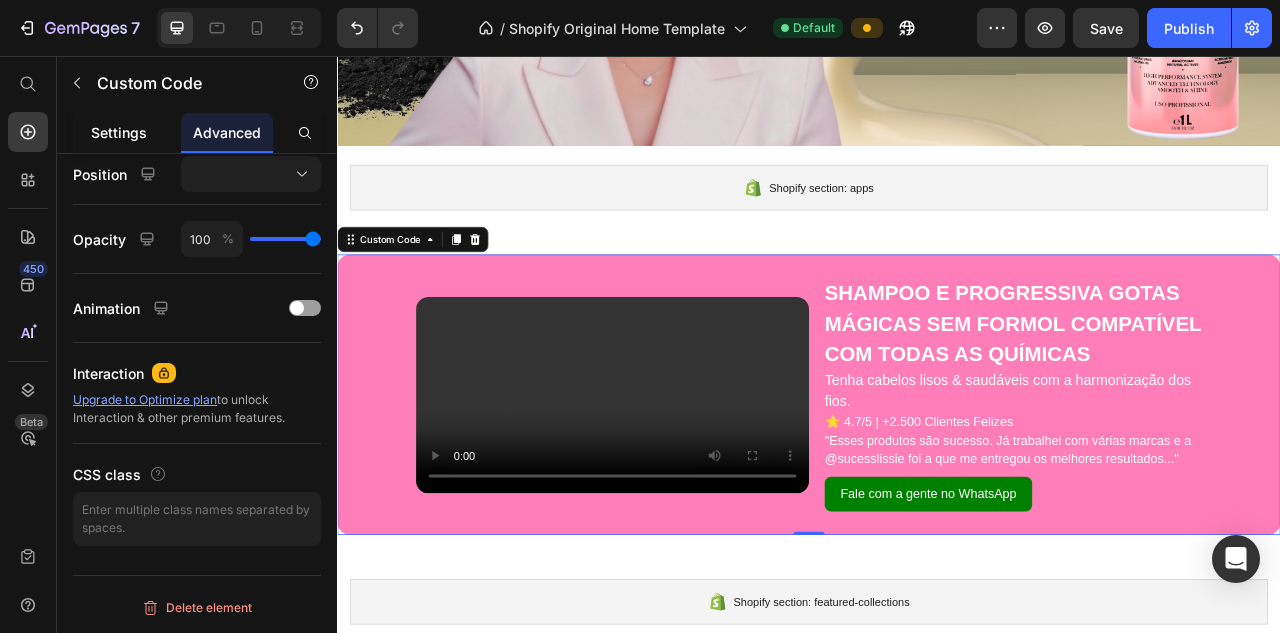 click on "Settings" at bounding box center [119, 132] 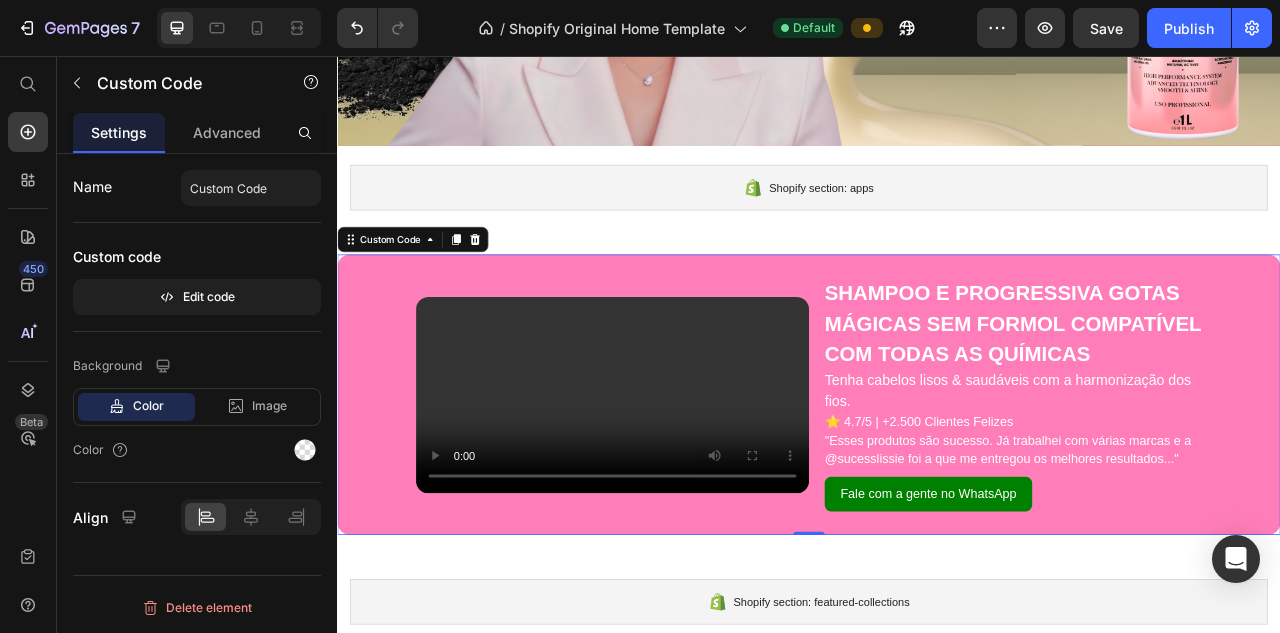 scroll, scrollTop: 0, scrollLeft: 0, axis: both 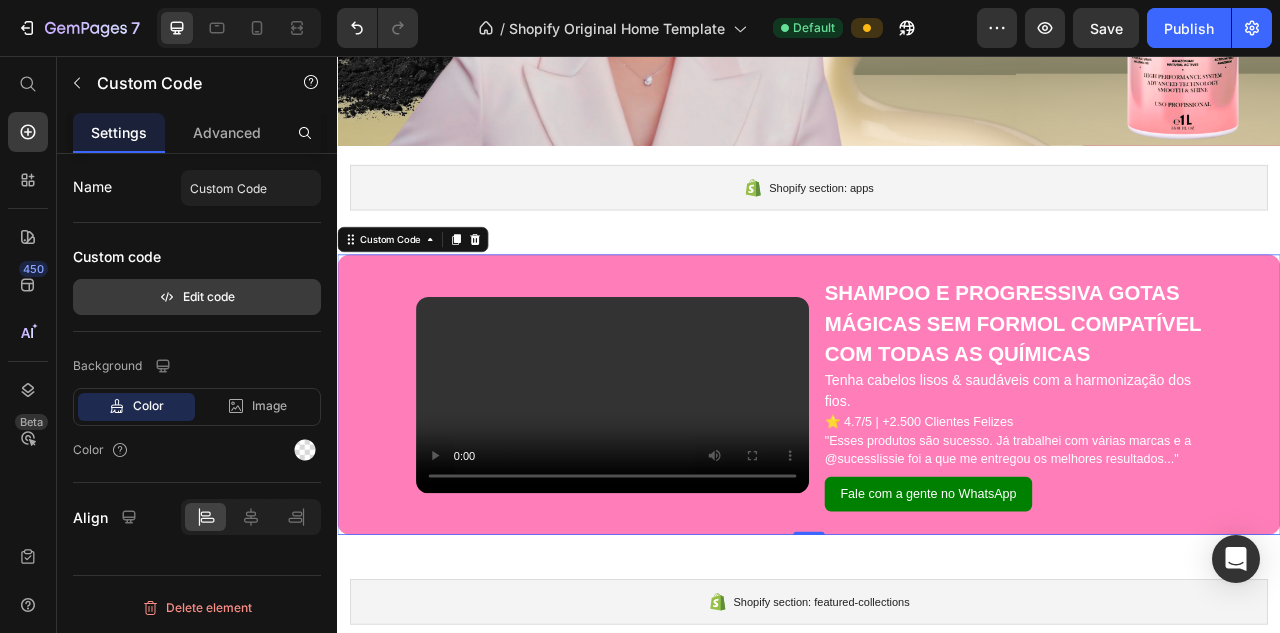 click on "Edit code" at bounding box center [197, 297] 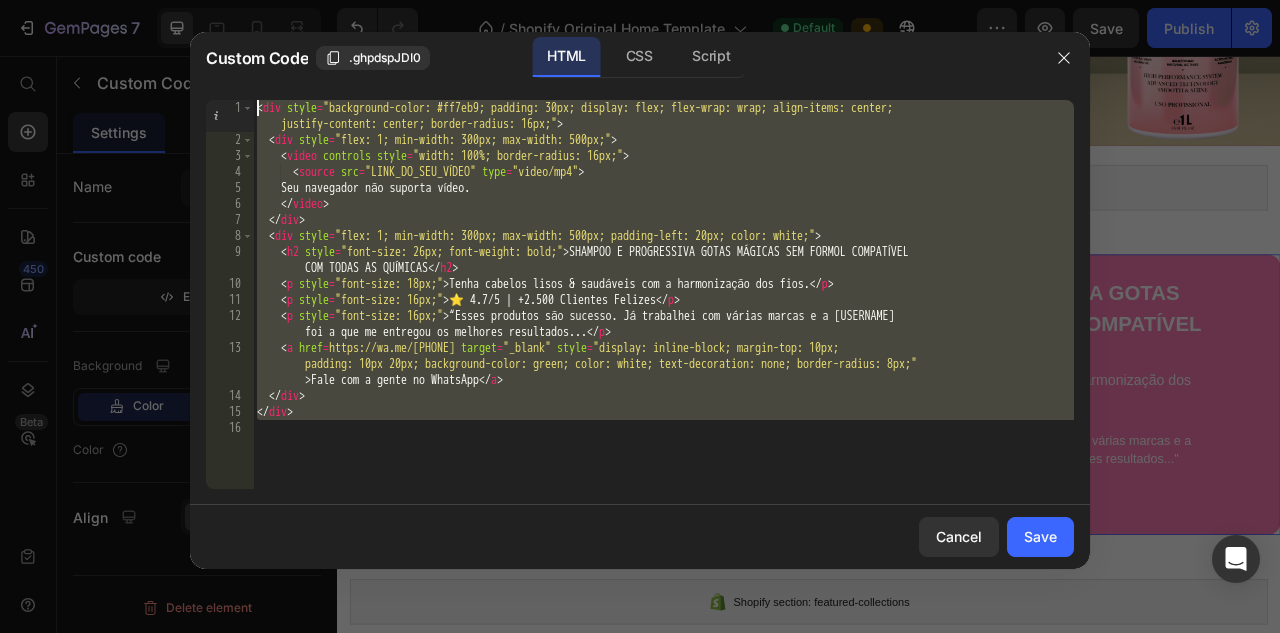 drag, startPoint x: 368, startPoint y: 423, endPoint x: 257, endPoint y: 92, distance: 349.11603 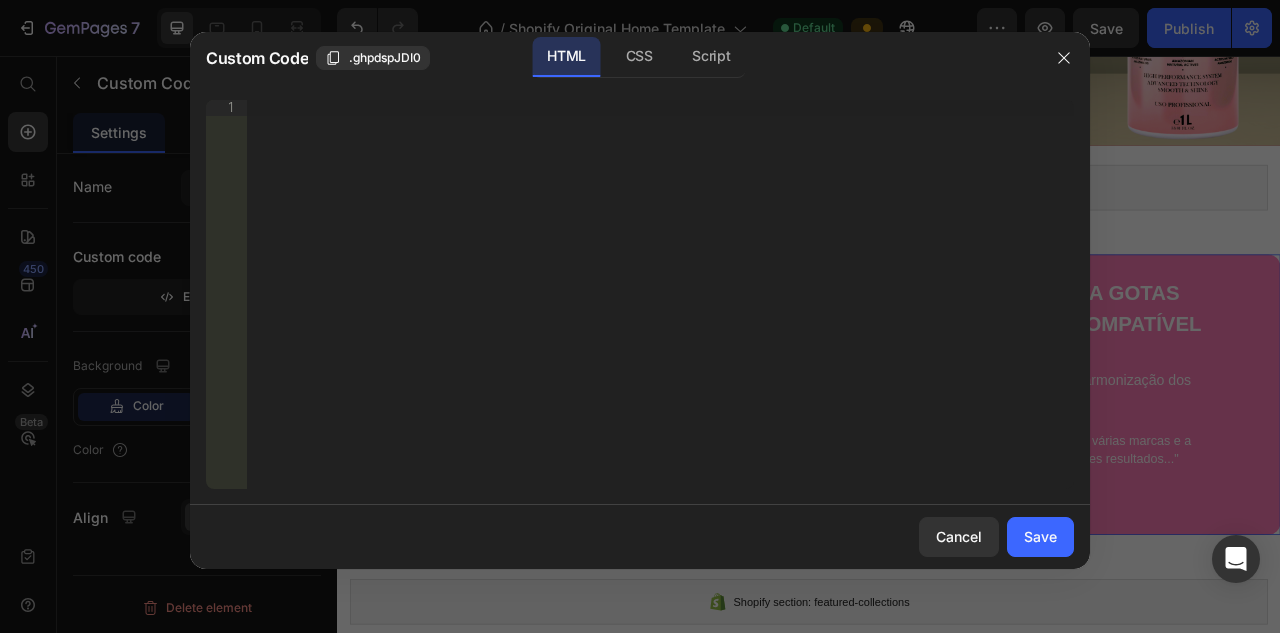 click at bounding box center [640, 316] 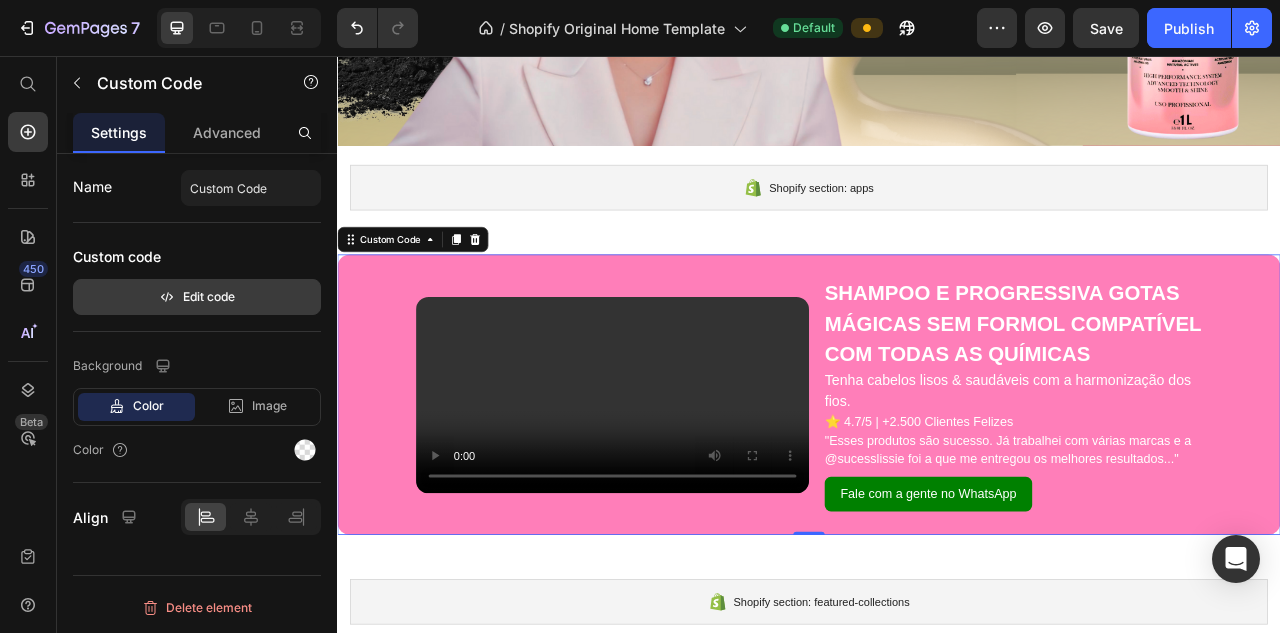click on "Edit code" at bounding box center (197, 297) 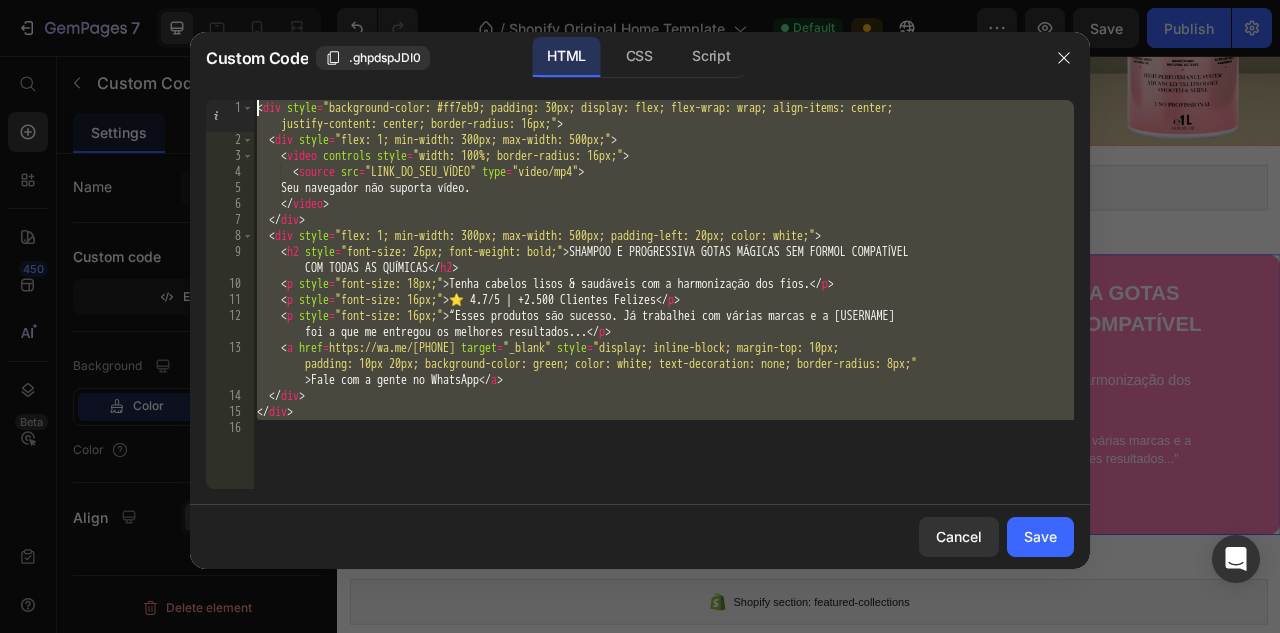 drag, startPoint x: 362, startPoint y: 426, endPoint x: 259, endPoint y: 53, distance: 386.95996 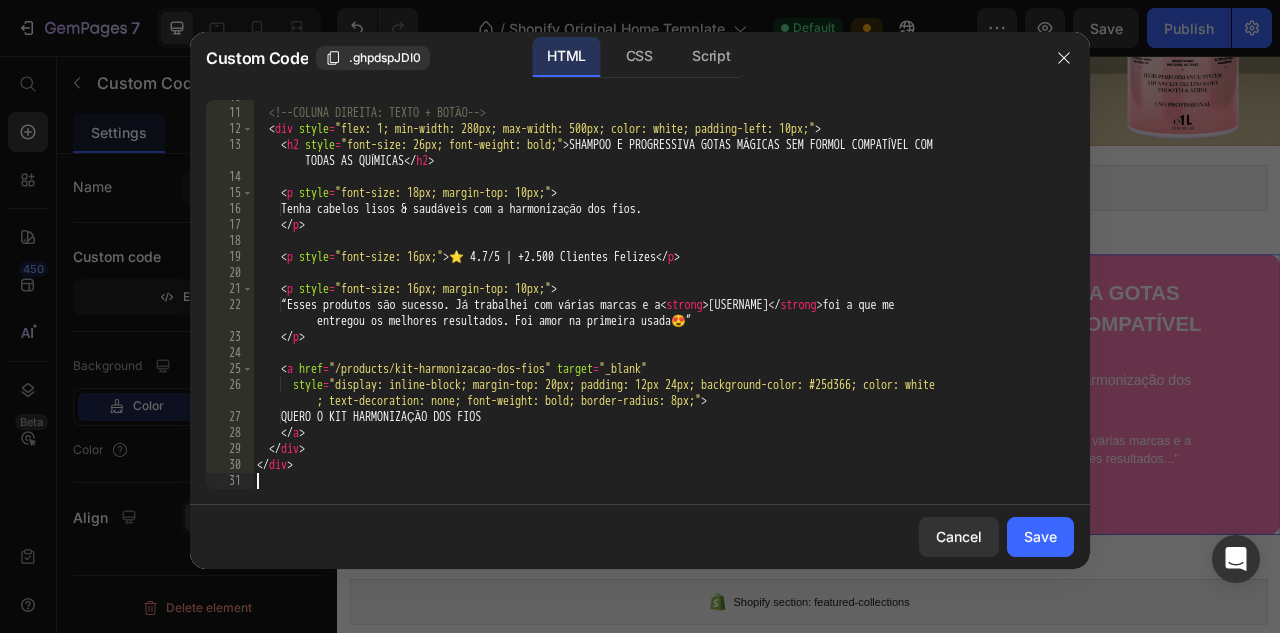 scroll, scrollTop: 171, scrollLeft: 0, axis: vertical 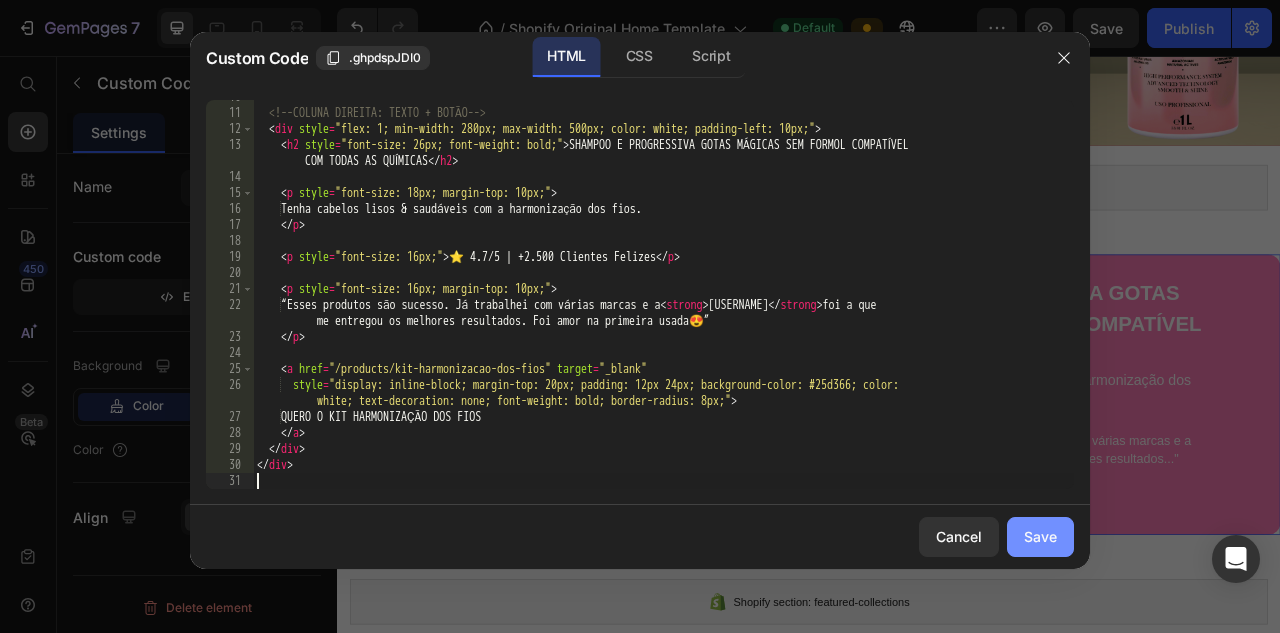 click on "Save" at bounding box center [1040, 536] 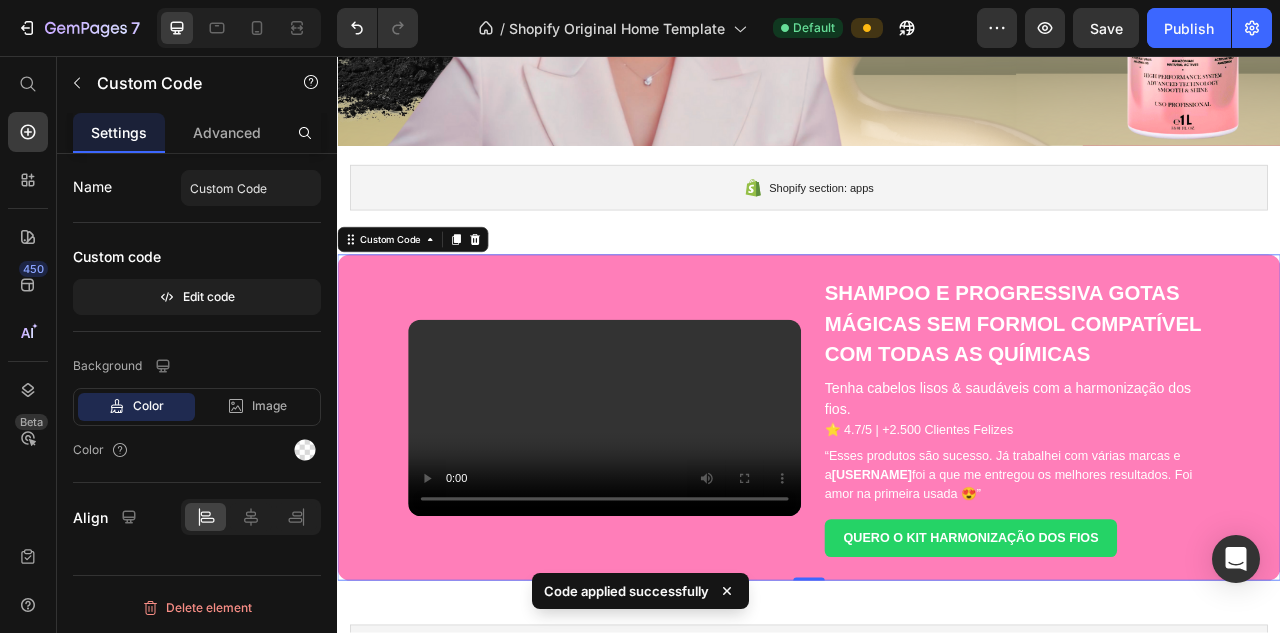 click on "Tenha cabelos lisos & saudáveis com a harmonização dos fios." at bounding box center [1202, 493] 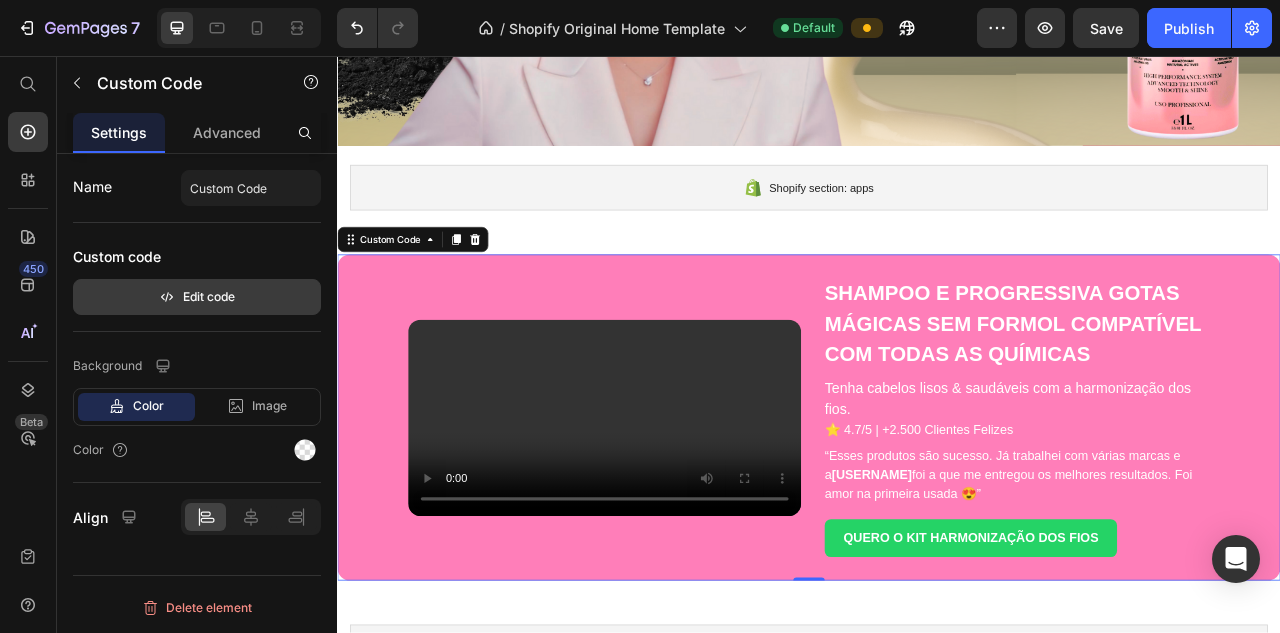click on "Edit code" at bounding box center (197, 297) 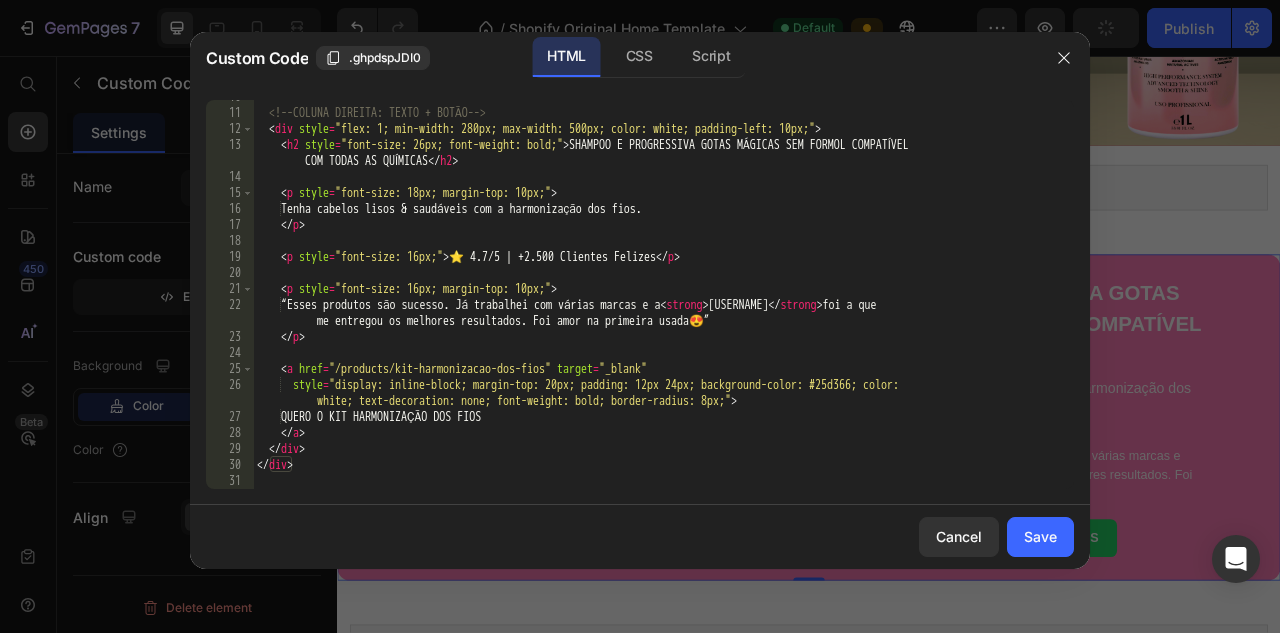 scroll, scrollTop: 171, scrollLeft: 0, axis: vertical 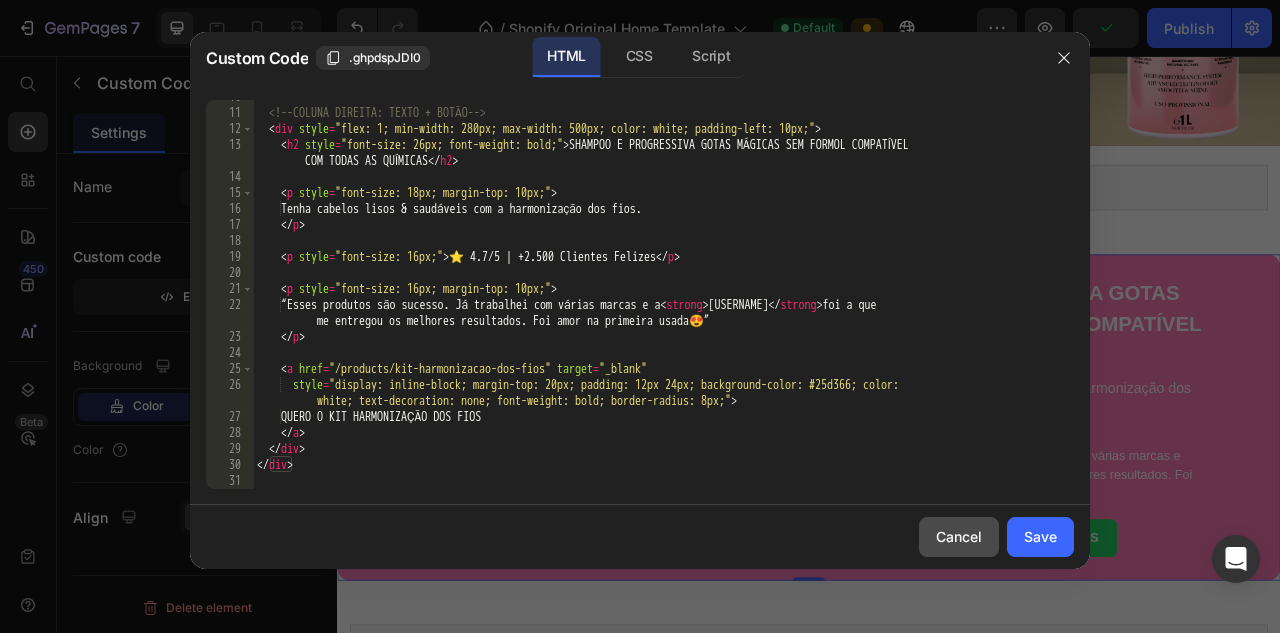 click on "Cancel" 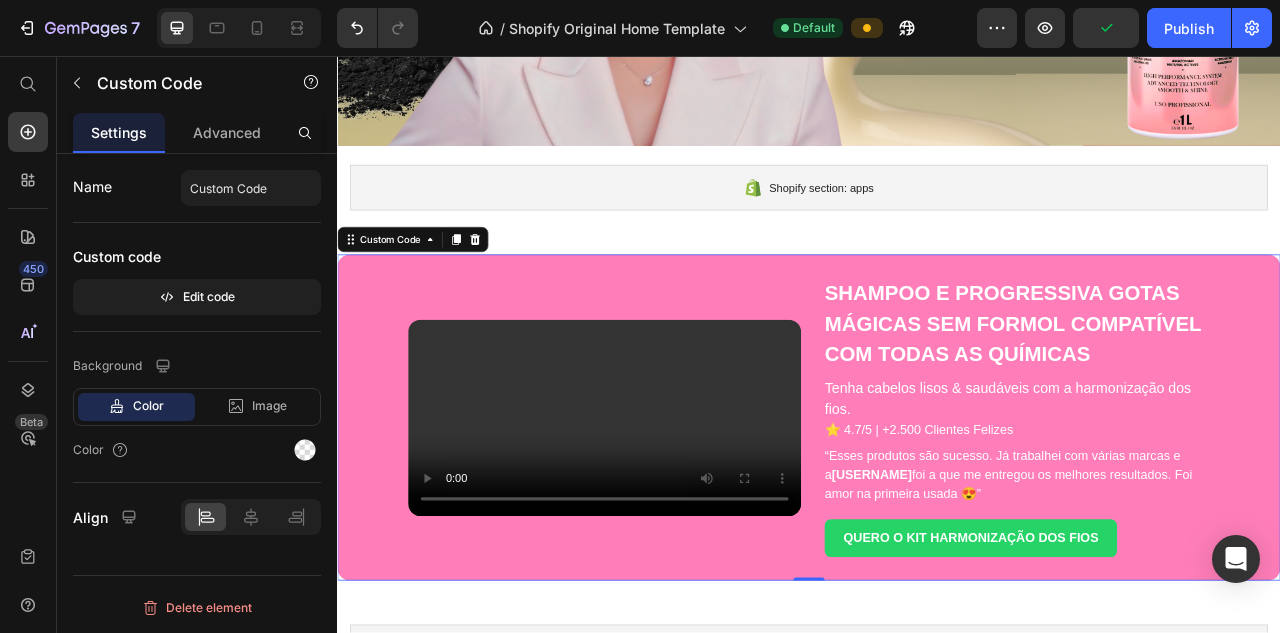 click on "Tenha cabelos lisos & saudáveis com a harmonização dos fios." at bounding box center [1202, 493] 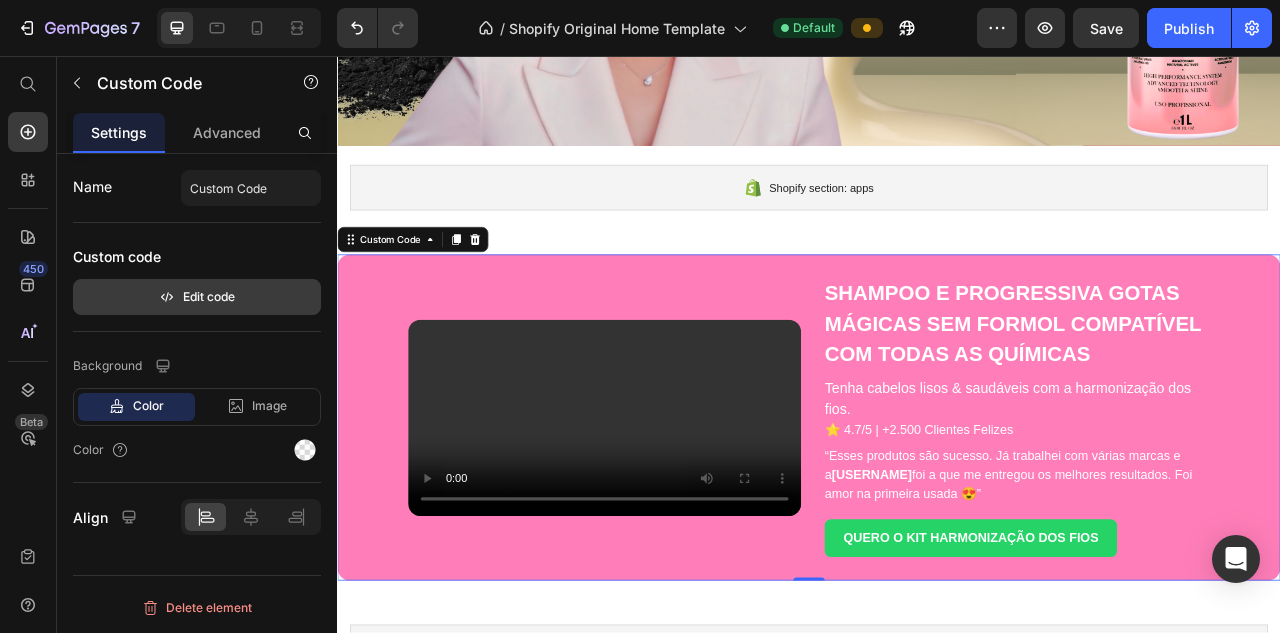 click on "Edit code" at bounding box center (197, 297) 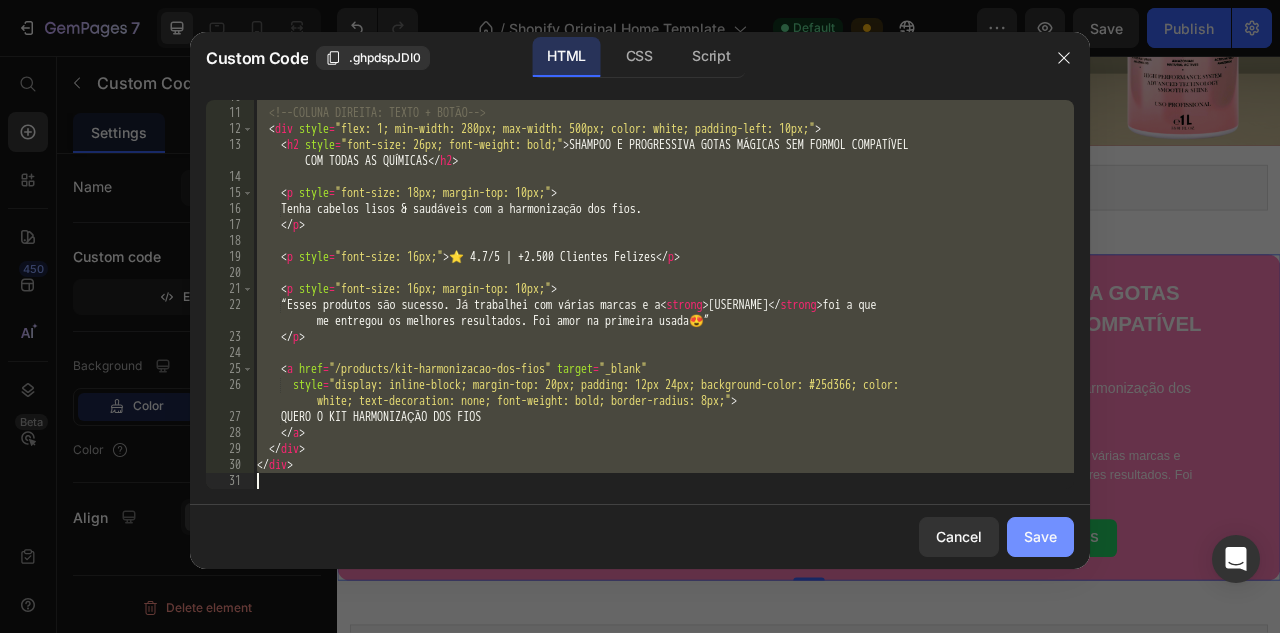 scroll, scrollTop: 171, scrollLeft: 0, axis: vertical 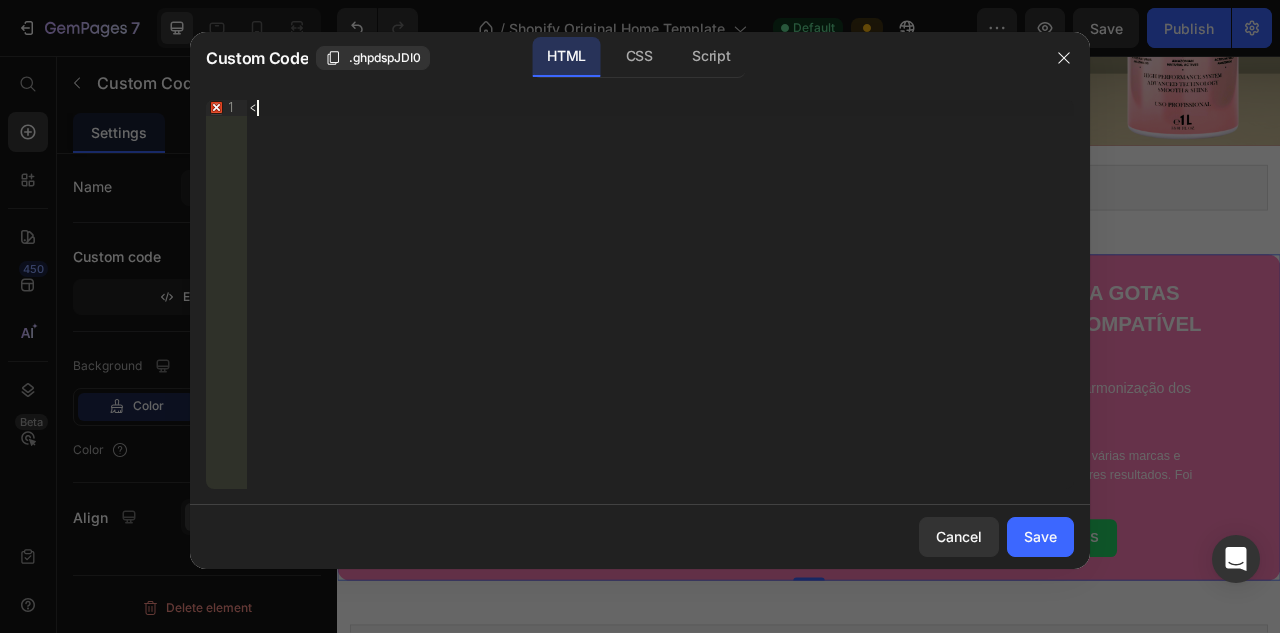type 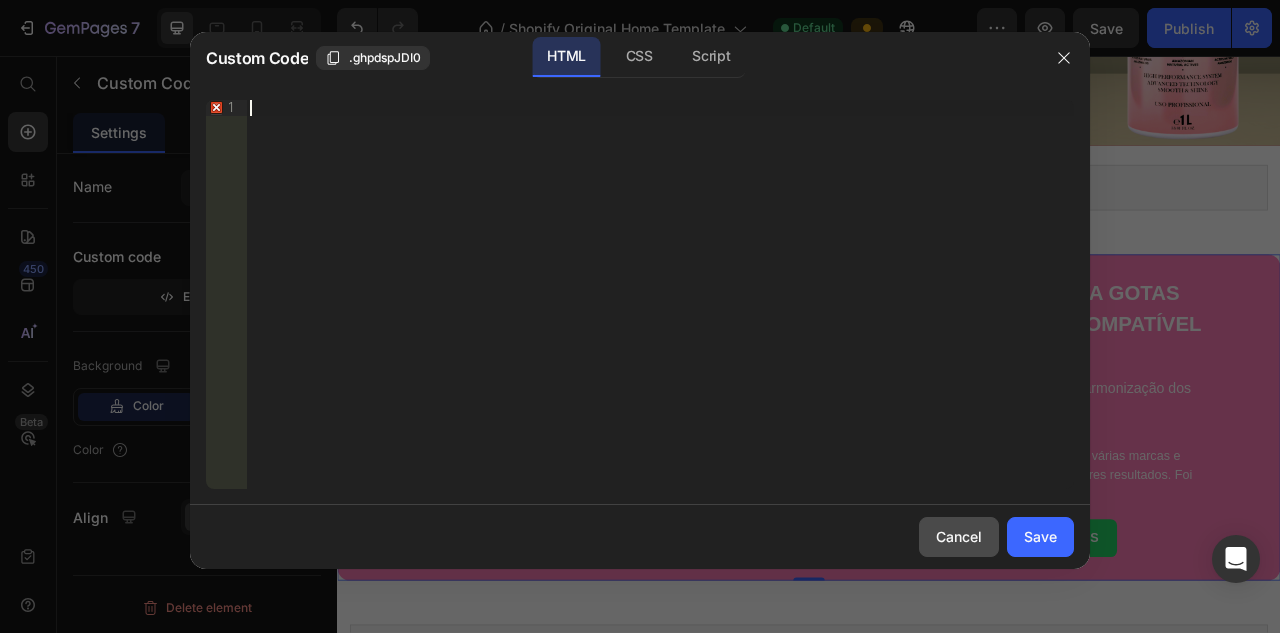 click on "Cancel" at bounding box center (959, 536) 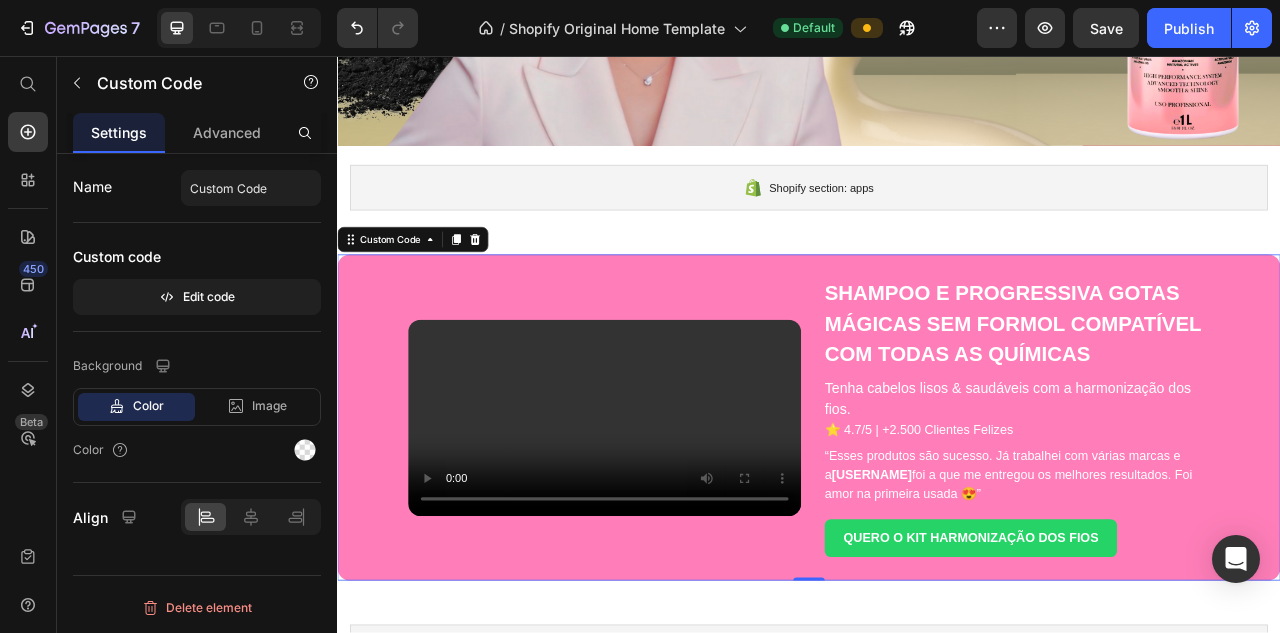 click on "SHAMPOO E PROGRESSIVA GOTAS MÁGICAS SEM FORMOL COMPATÍVEL COM TODAS AS QUÍMICAS" at bounding box center (1202, 397) 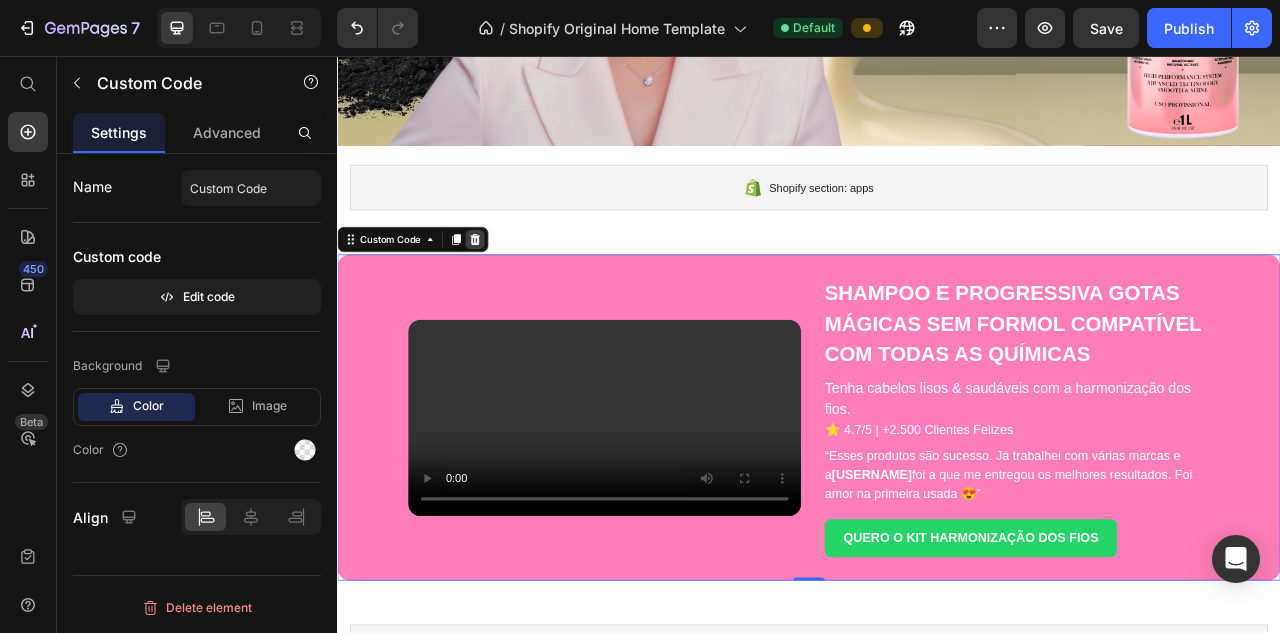 click 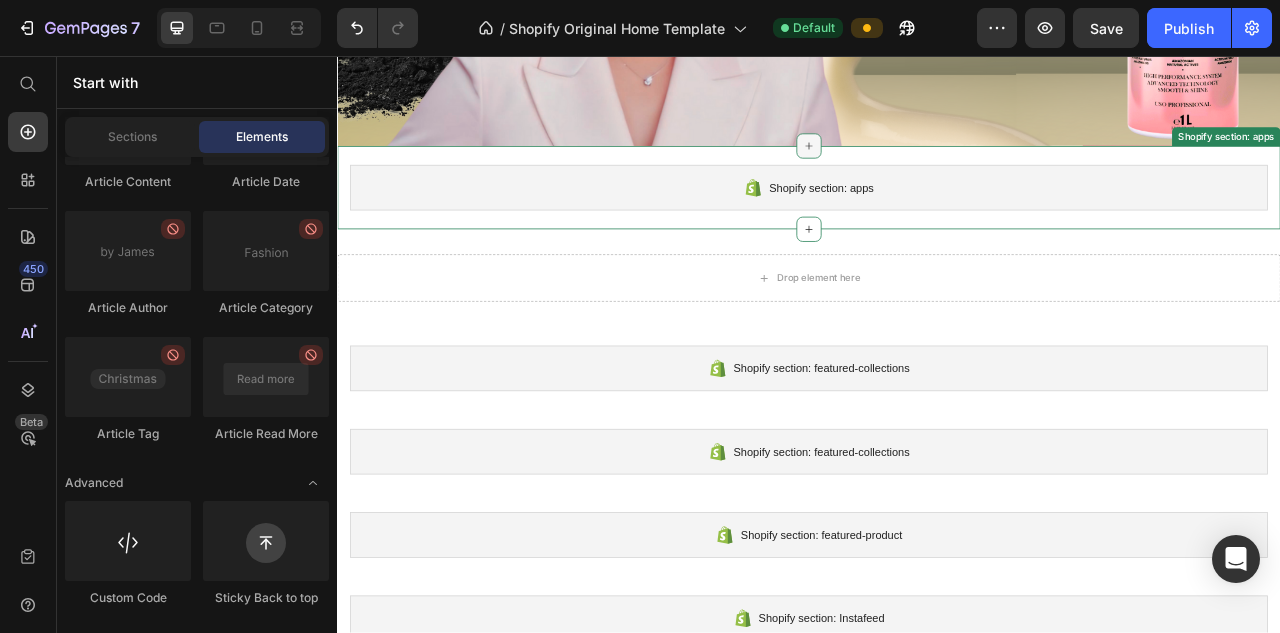 click 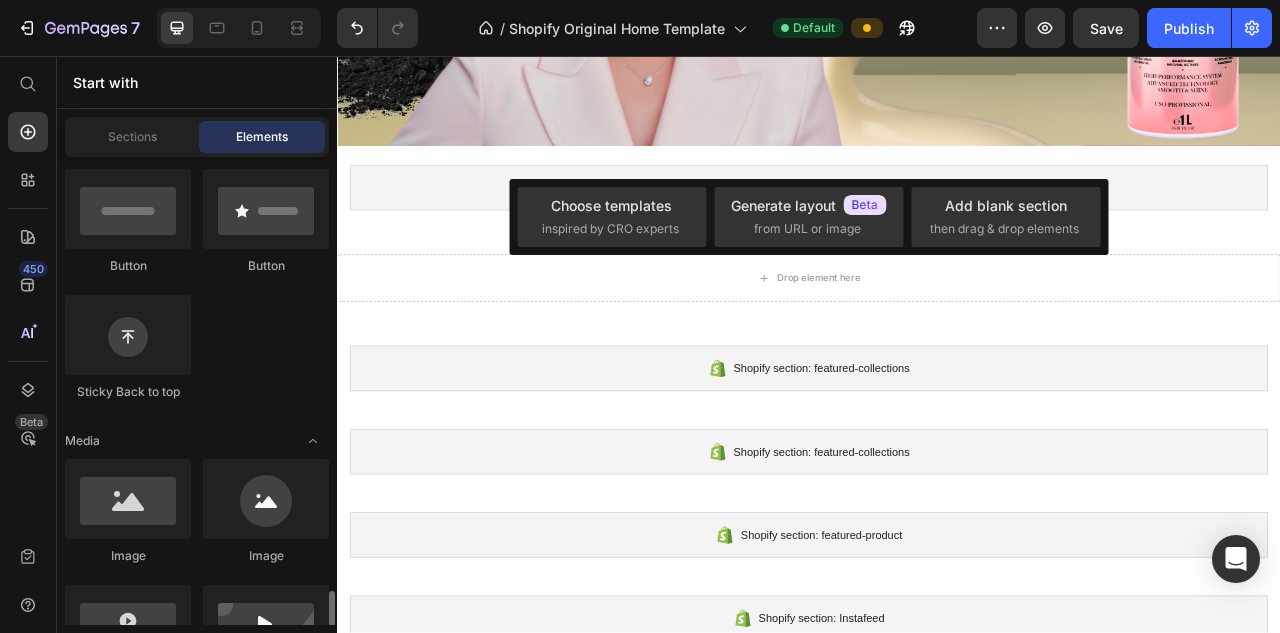 scroll, scrollTop: 0, scrollLeft: 0, axis: both 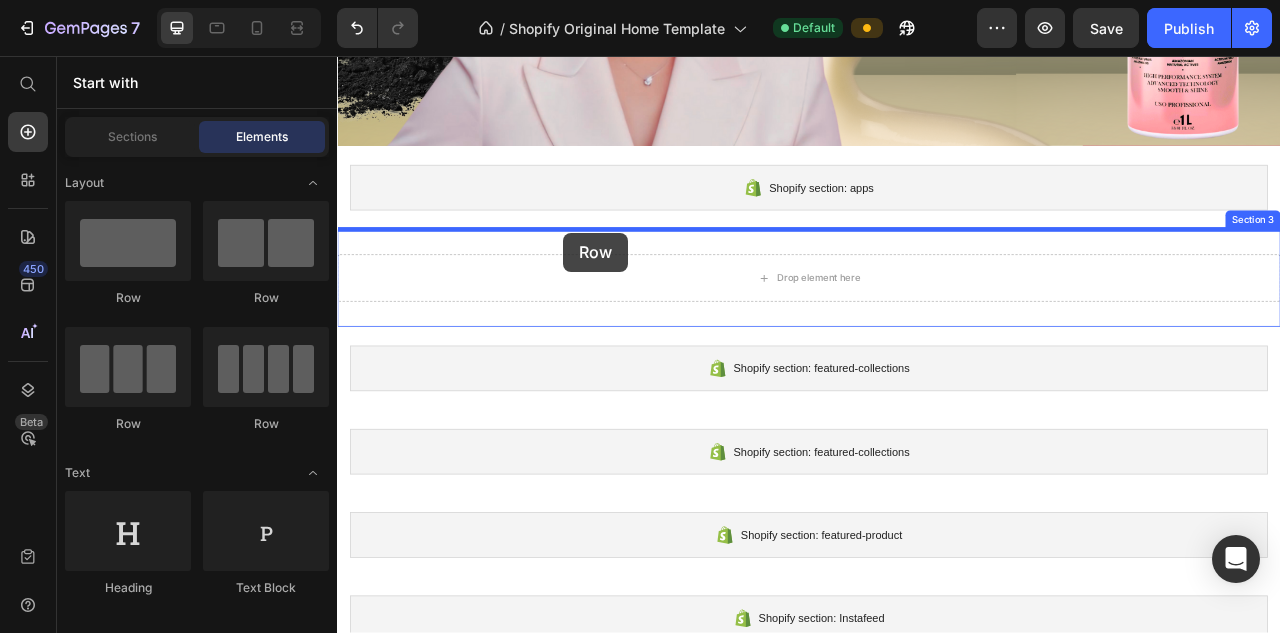 drag, startPoint x: 599, startPoint y: 322, endPoint x: 625, endPoint y: 281, distance: 48.548943 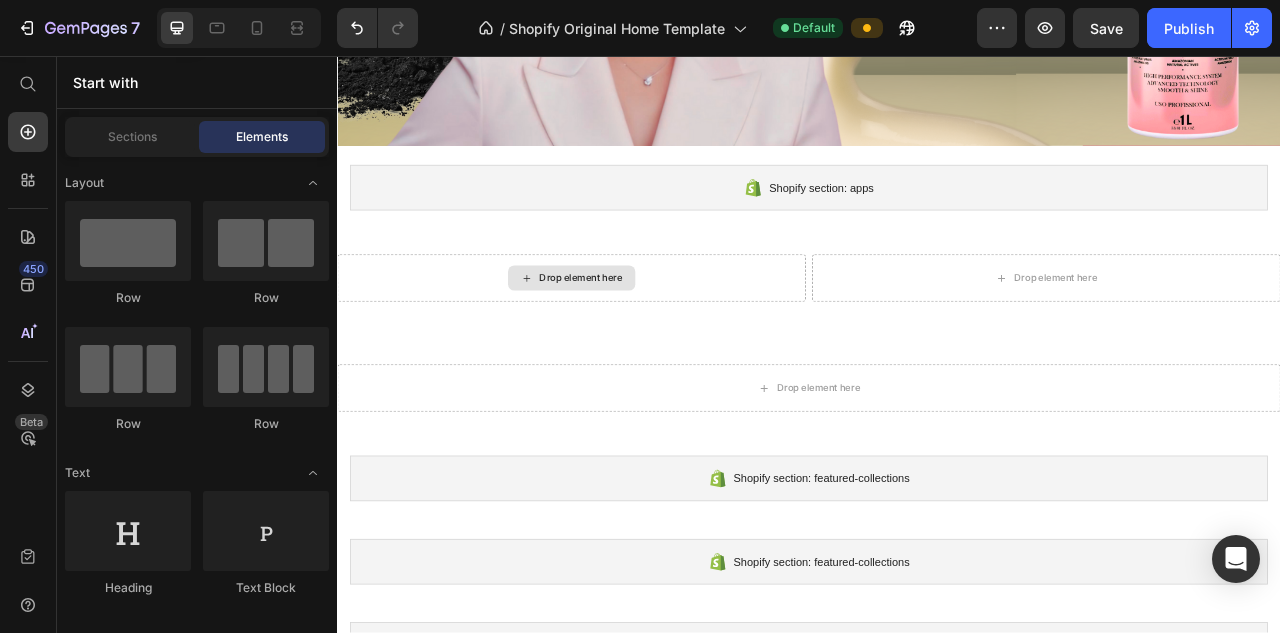 click on "Drop element here" at bounding box center (647, 339) 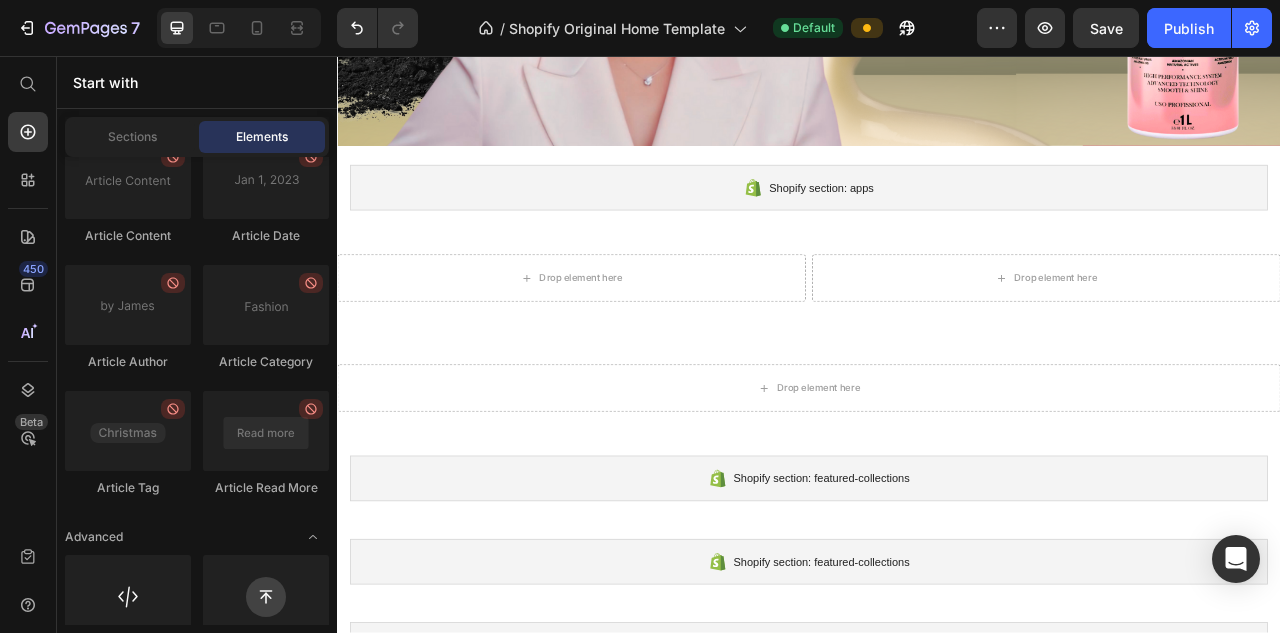 scroll, scrollTop: 5714, scrollLeft: 0, axis: vertical 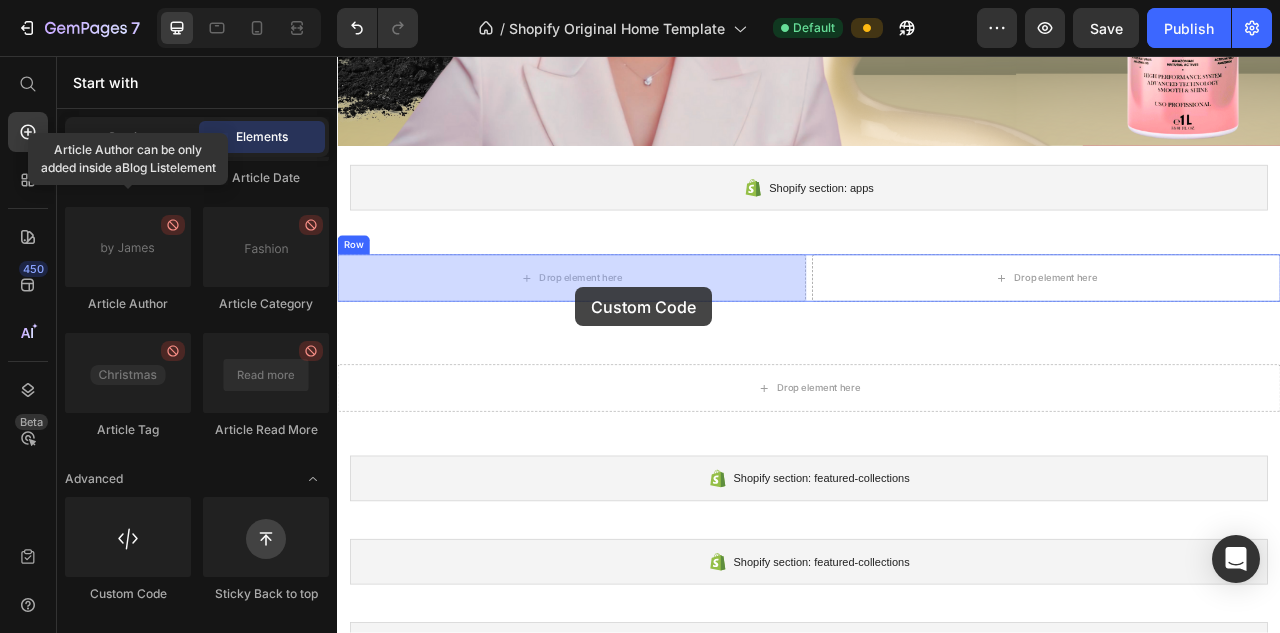 drag, startPoint x: 466, startPoint y: 624, endPoint x: 639, endPoint y: 350, distance: 324.04474 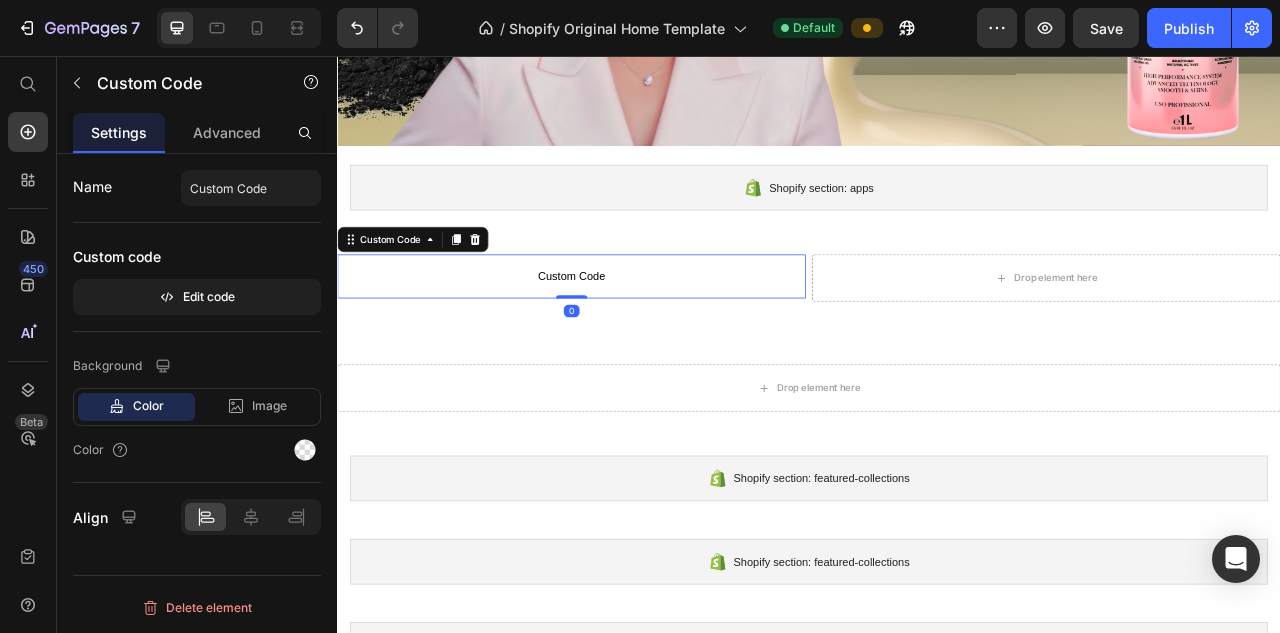 click on "Custom Code" at bounding box center (635, 337) 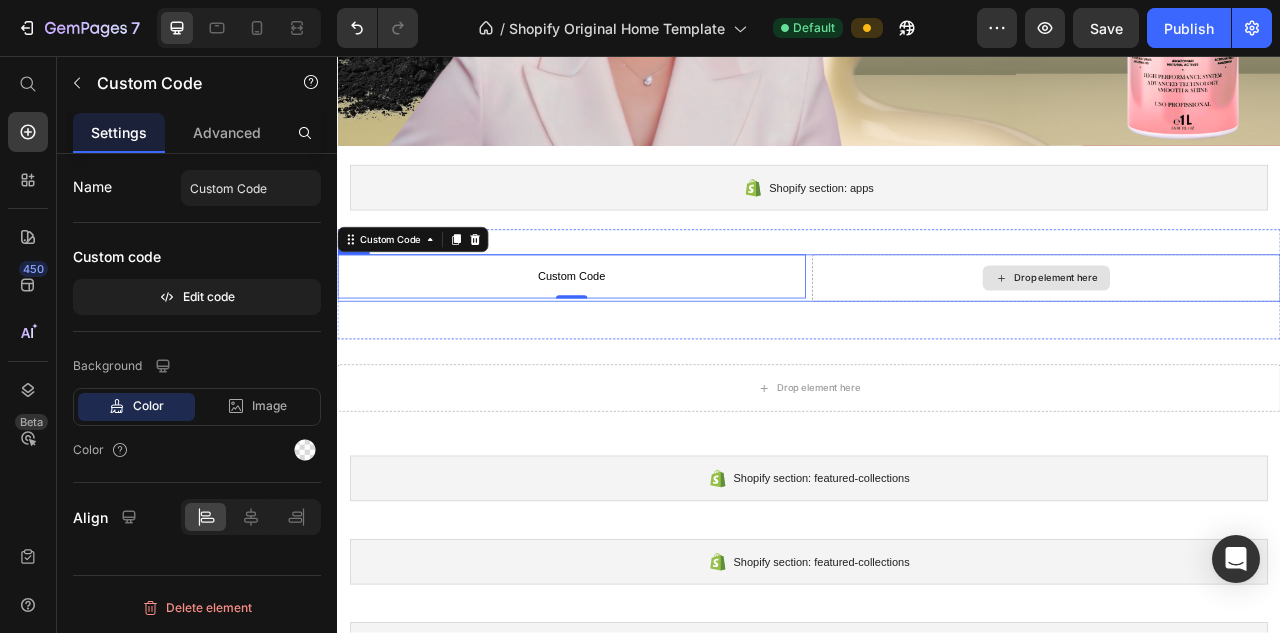 click on "Drop element here" at bounding box center (1239, 339) 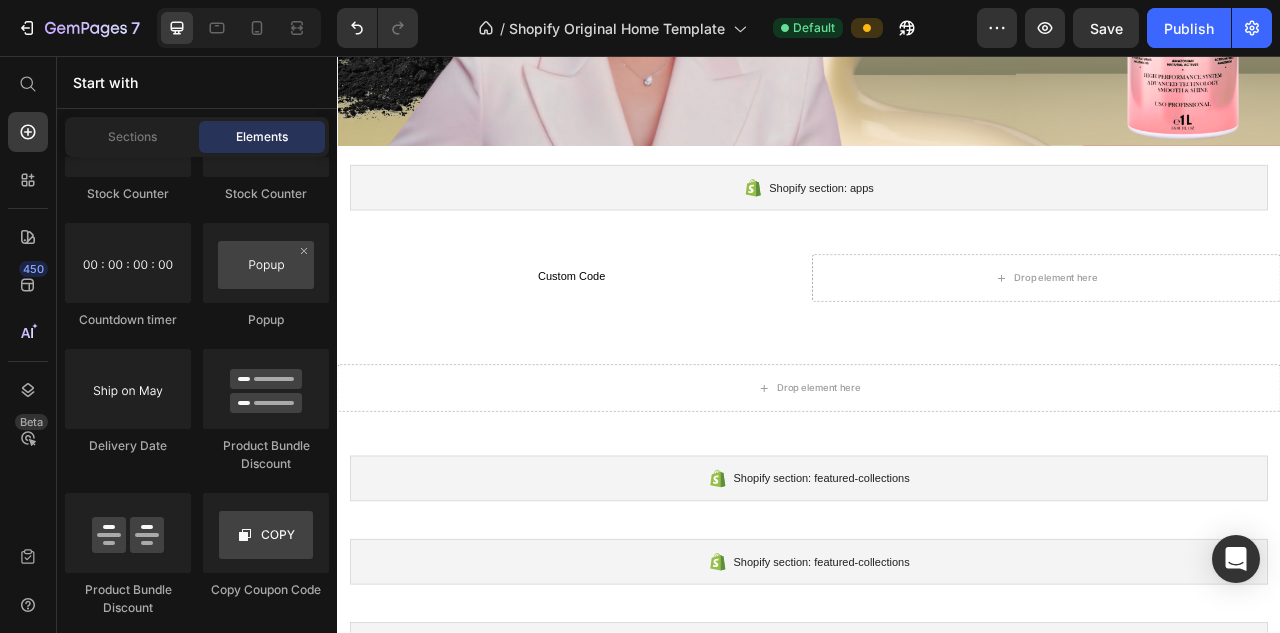 scroll, scrollTop: 3969, scrollLeft: 0, axis: vertical 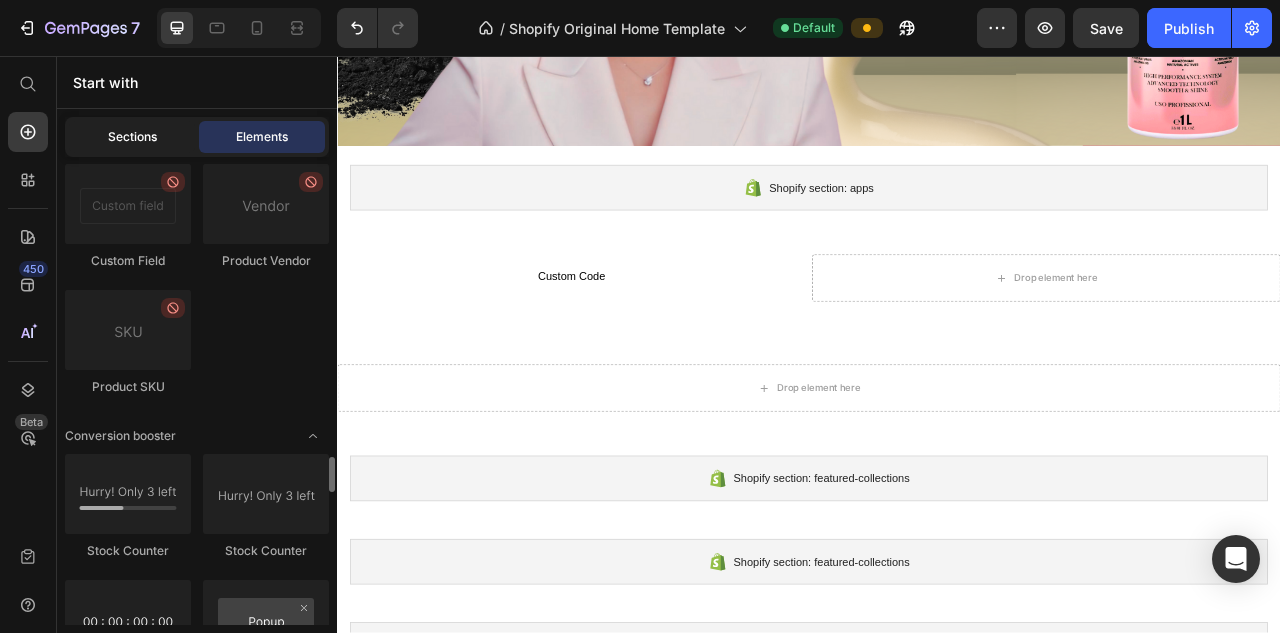 click on "Sections" at bounding box center (132, 137) 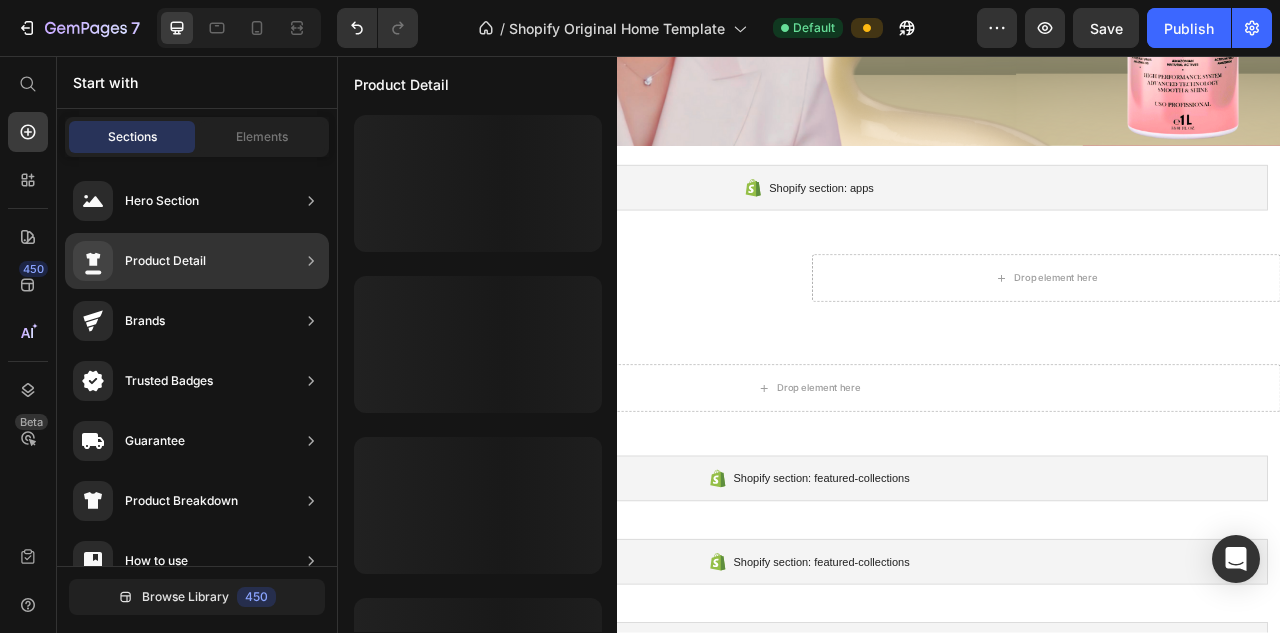 click on "Product Detail" 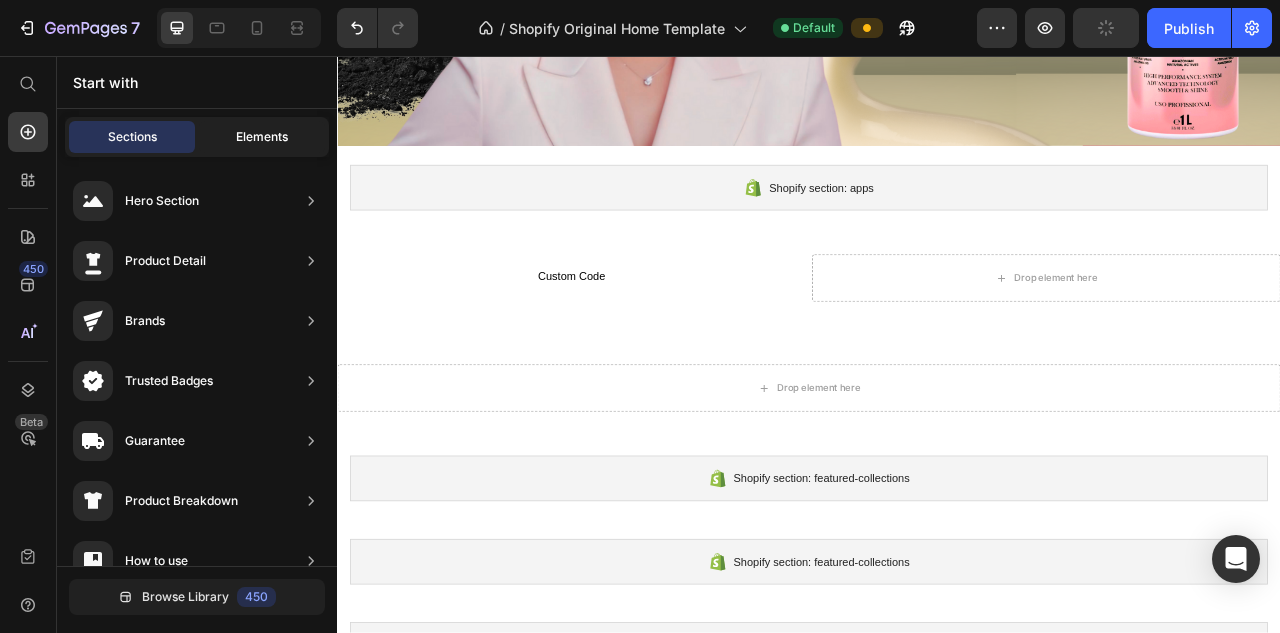 click on "Elements" at bounding box center (262, 137) 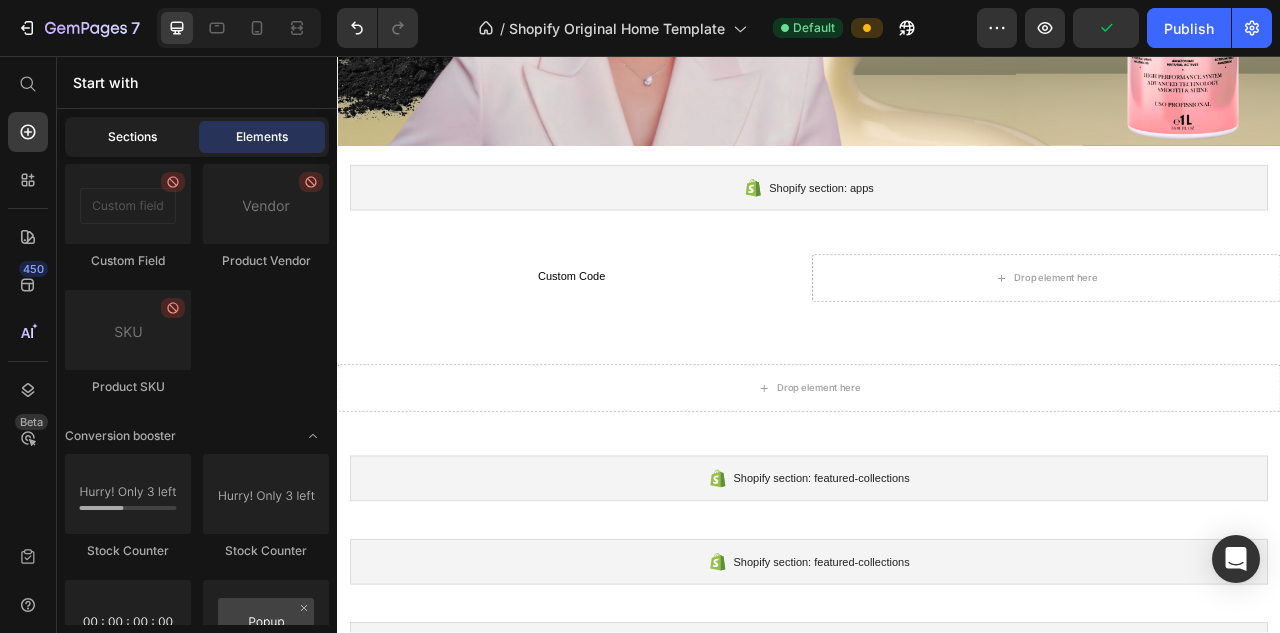 click on "Sections" at bounding box center [132, 137] 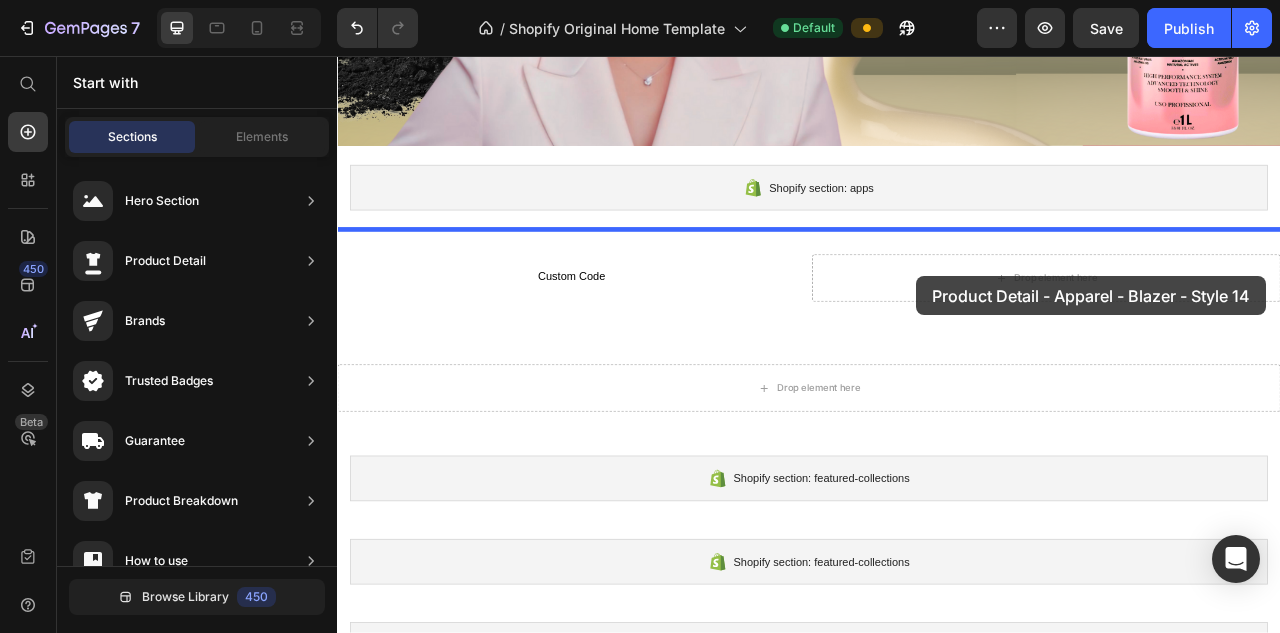 drag, startPoint x: 804, startPoint y: 233, endPoint x: 1074, endPoint y: 336, distance: 288.97925 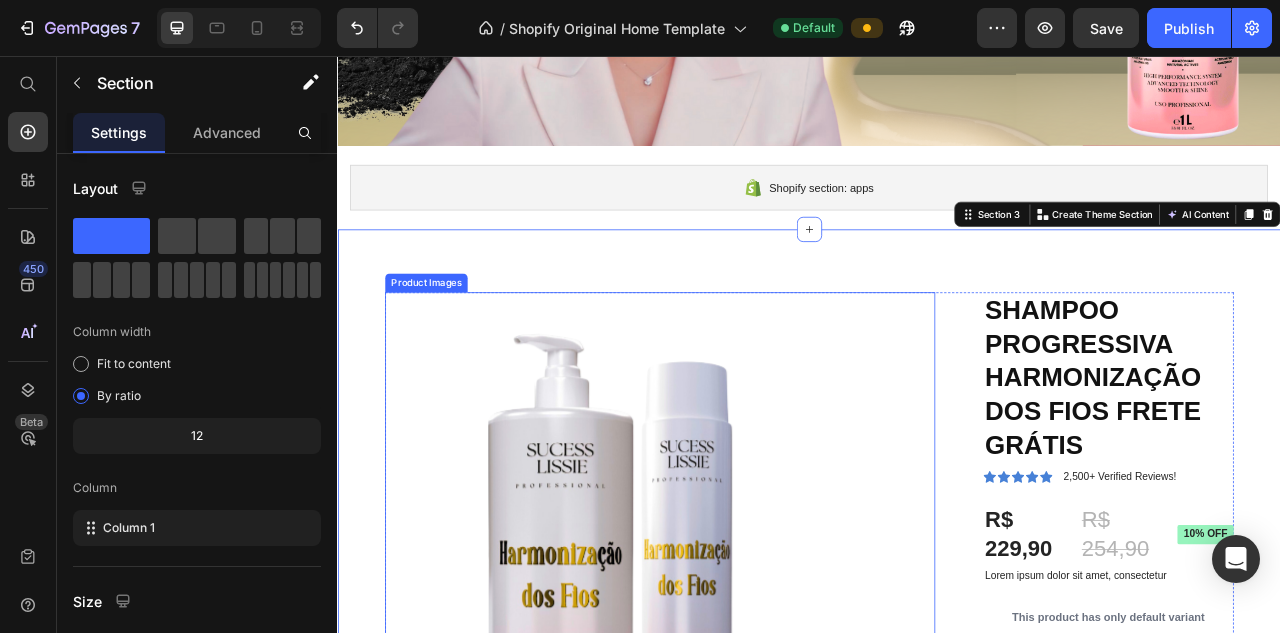 scroll, scrollTop: 458, scrollLeft: 0, axis: vertical 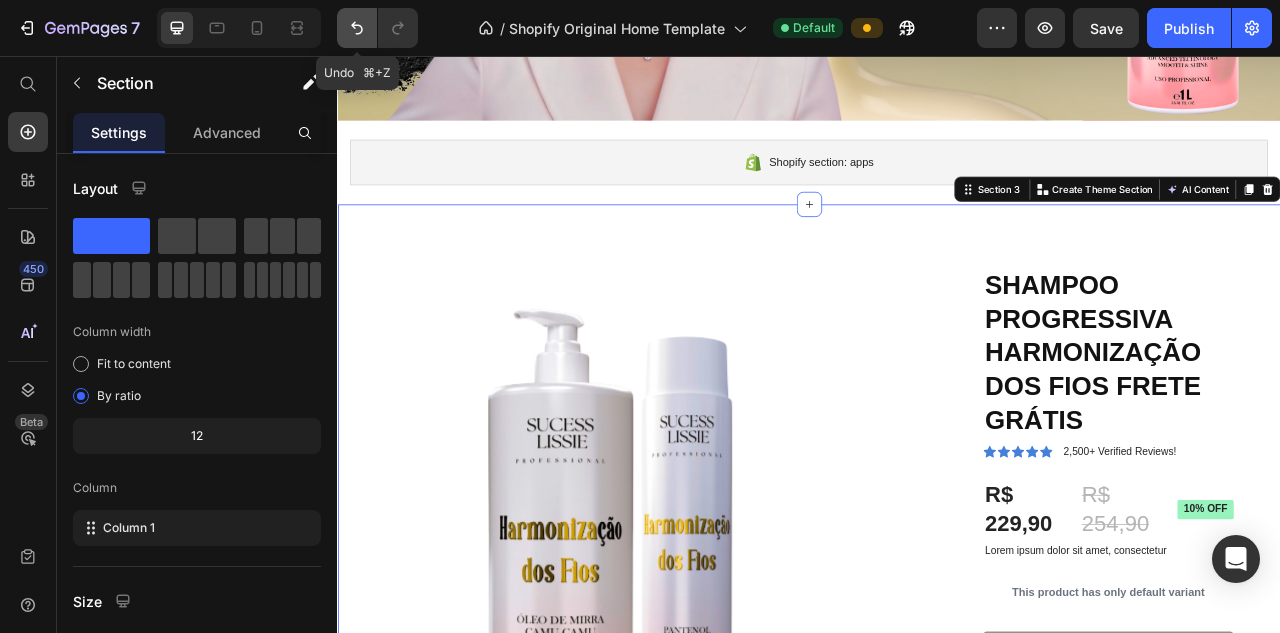 click 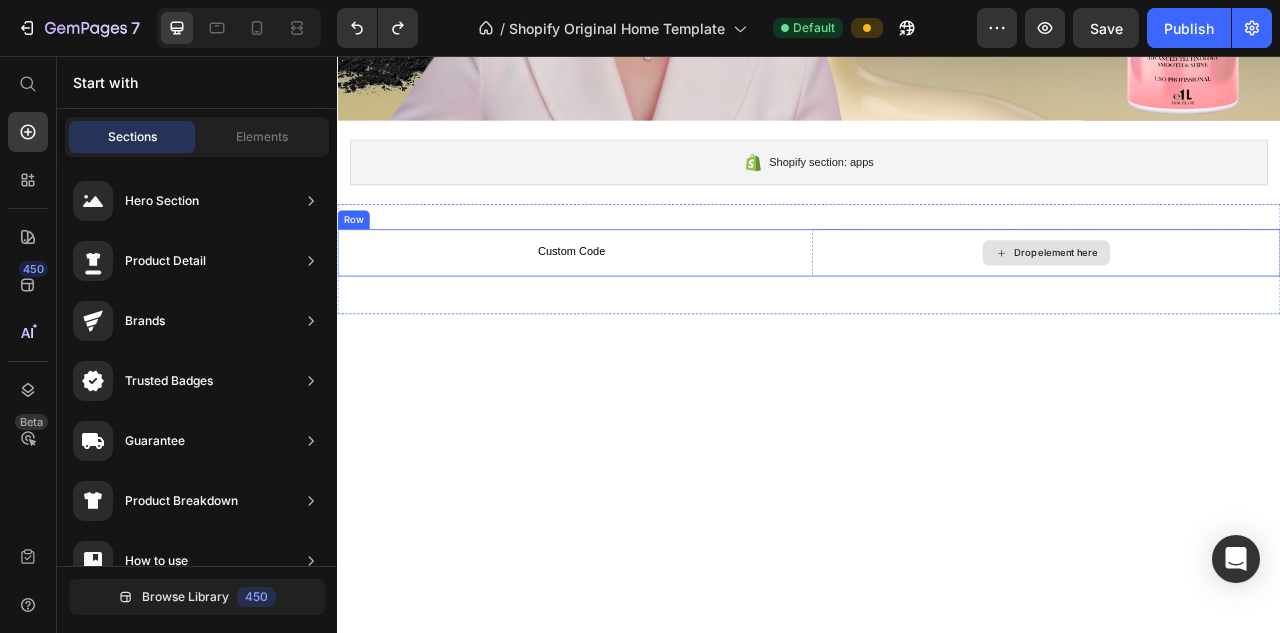 click on "Drop element here" at bounding box center [1239, 307] 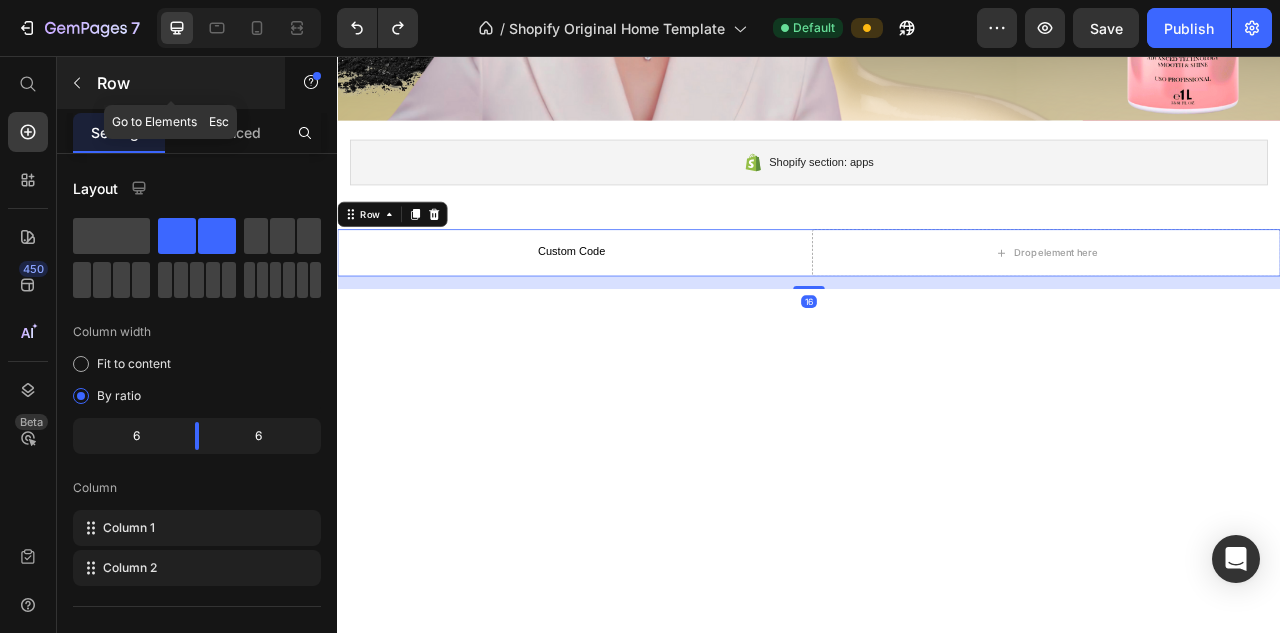 click at bounding box center (77, 83) 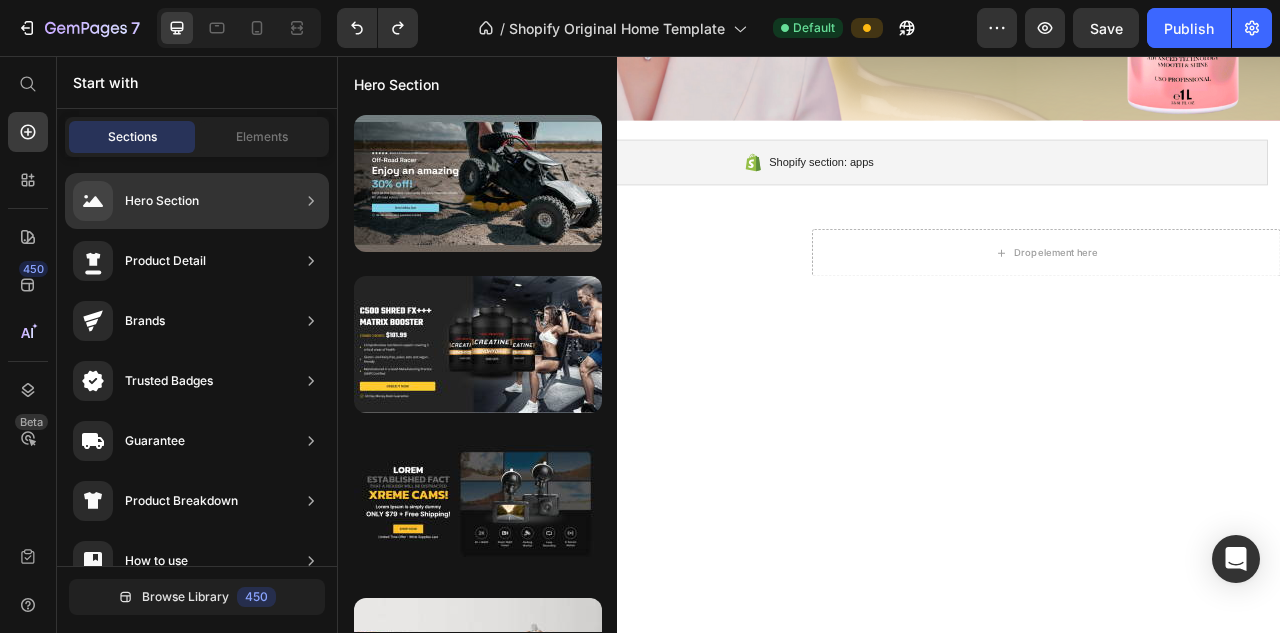 click on "Product Detail" 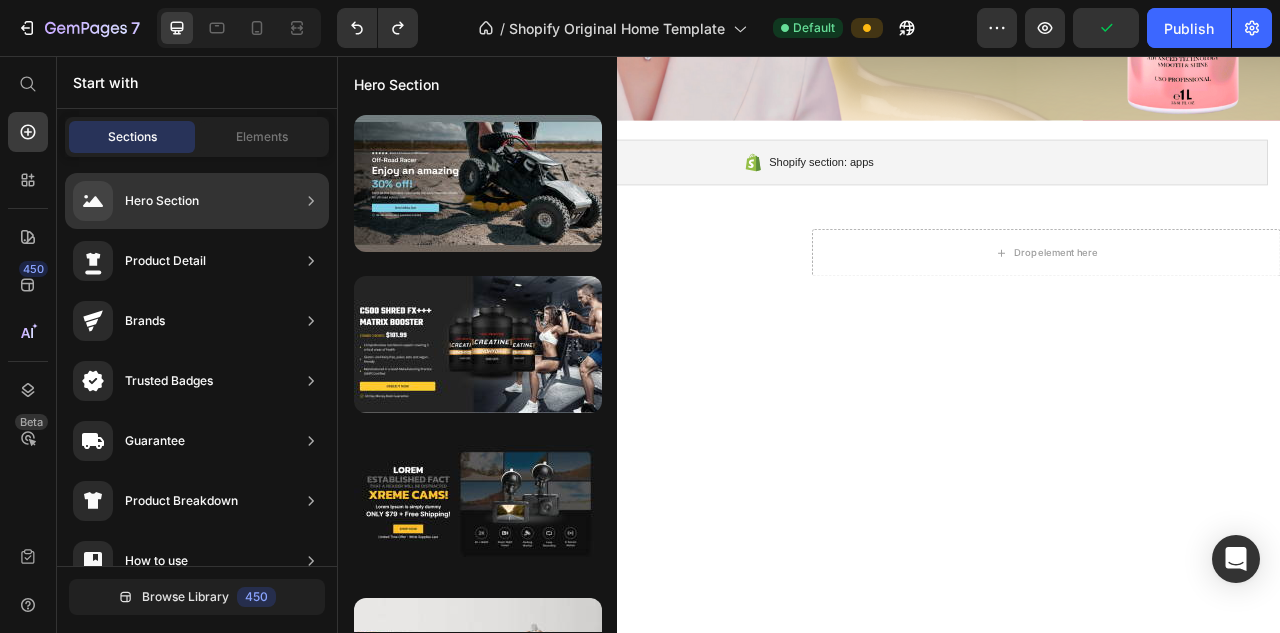 click on "Product Detail" 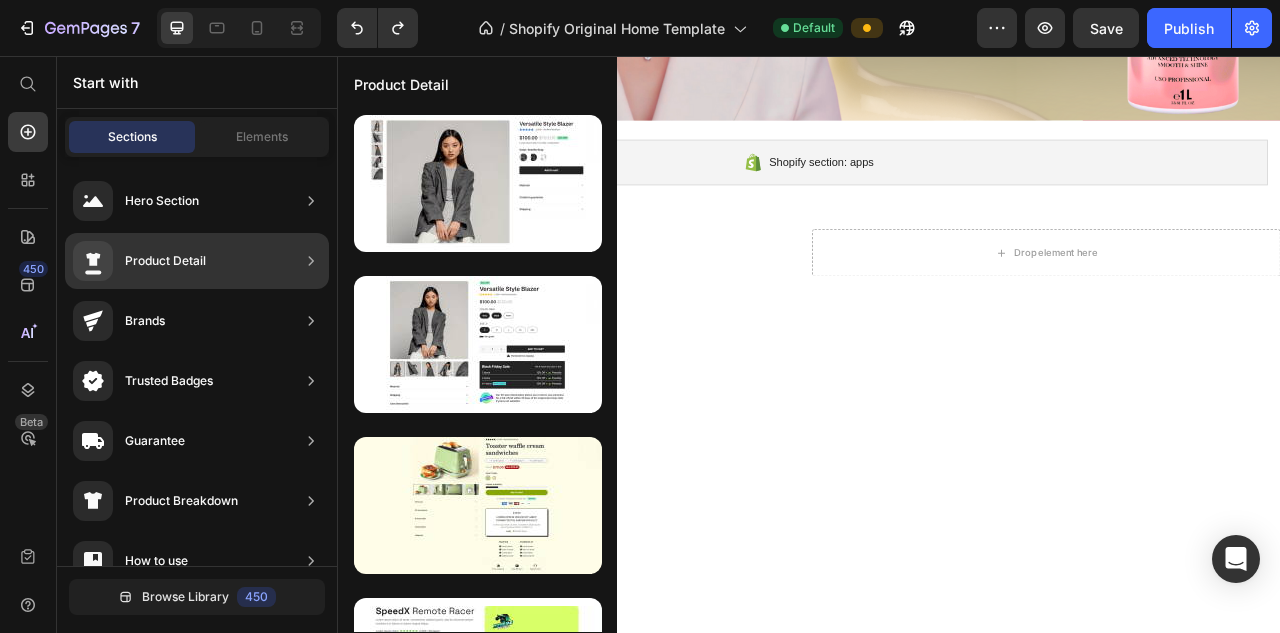click on "Product Detail" 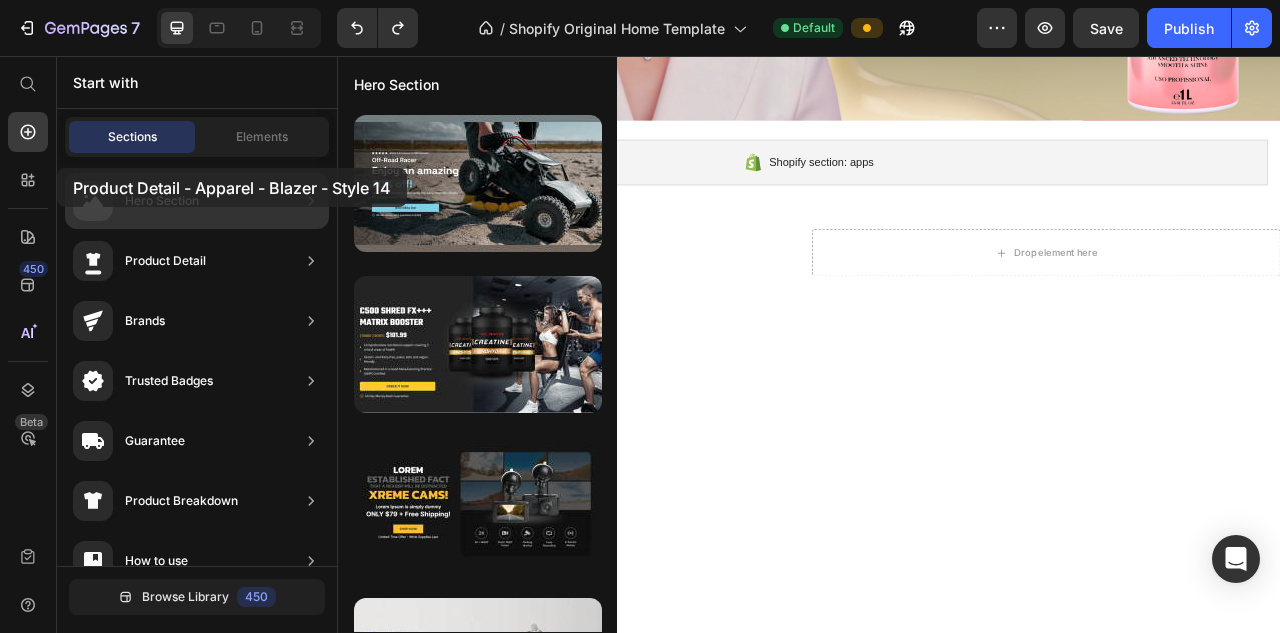 drag, startPoint x: 488, startPoint y: 194, endPoint x: 70, endPoint y: 169, distance: 418.74695 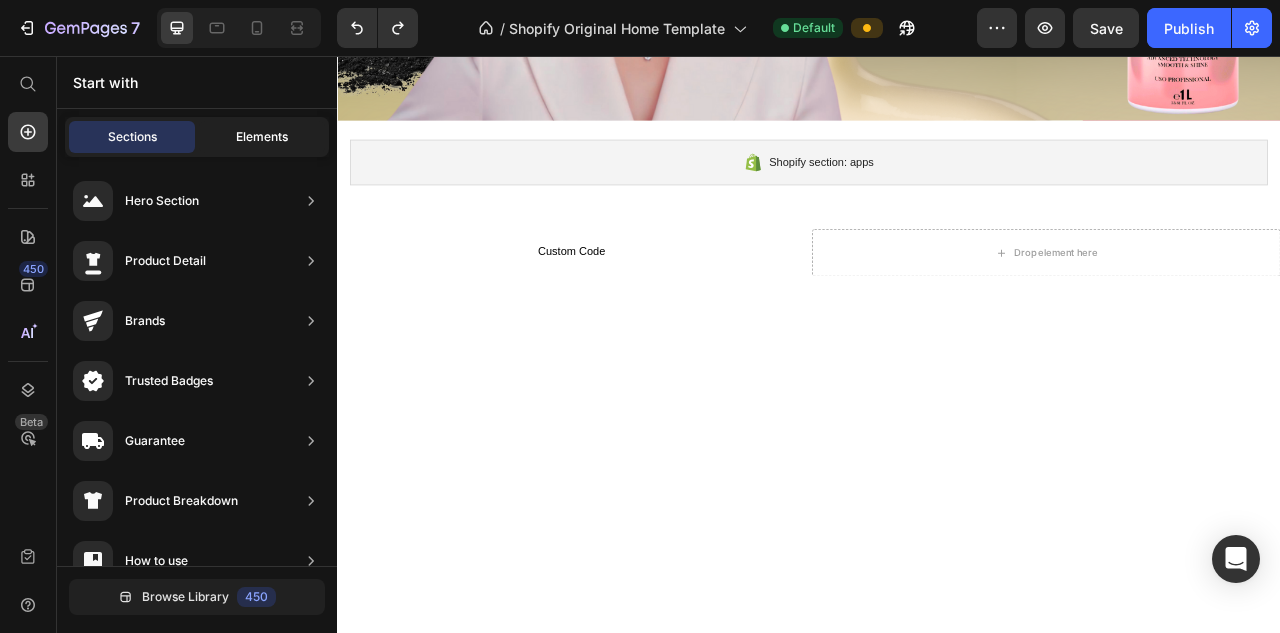 click on "Elements" at bounding box center (262, 137) 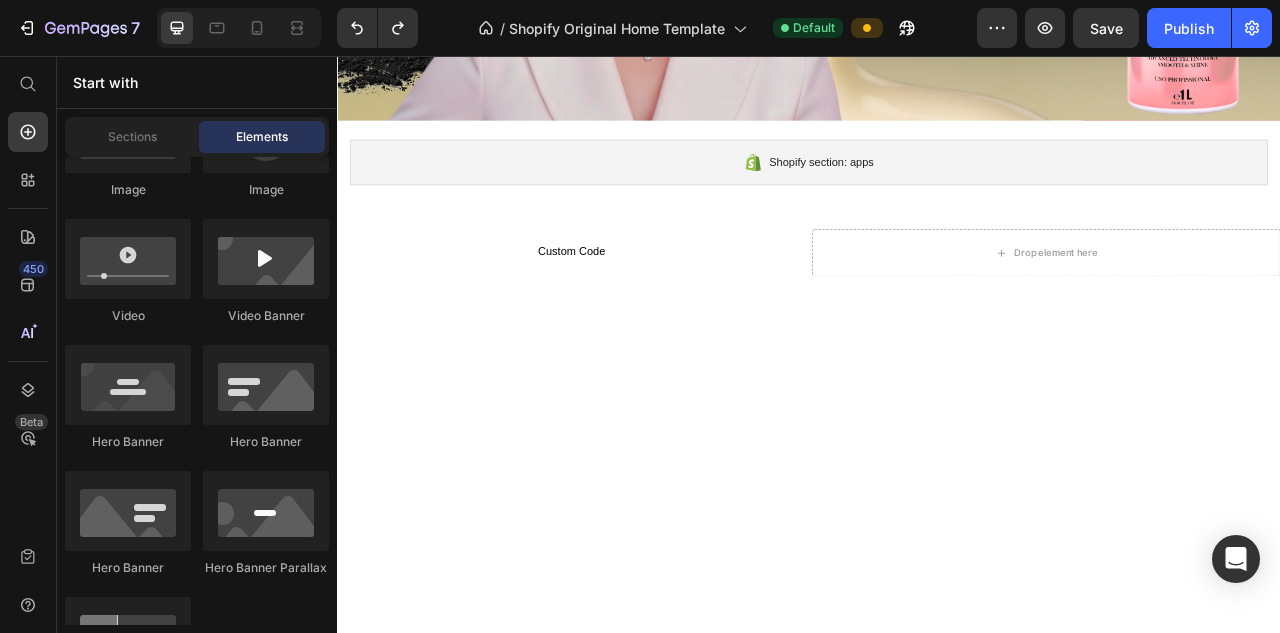 scroll, scrollTop: 0, scrollLeft: 0, axis: both 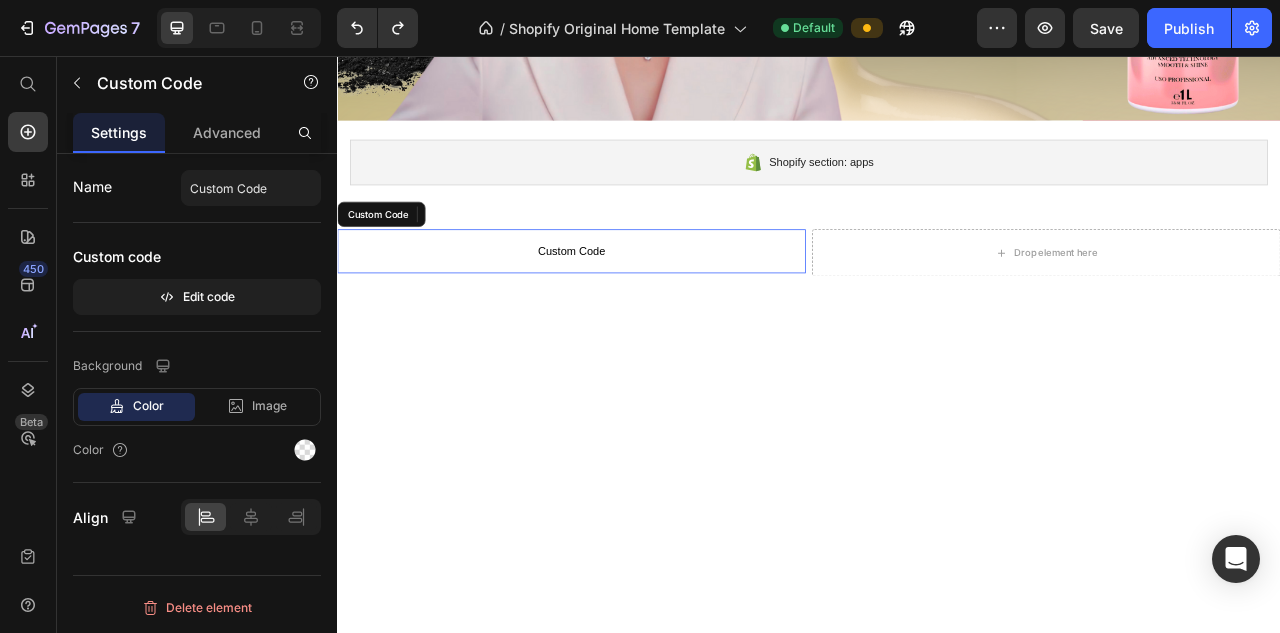 click on "Custom Code" at bounding box center [635, 305] 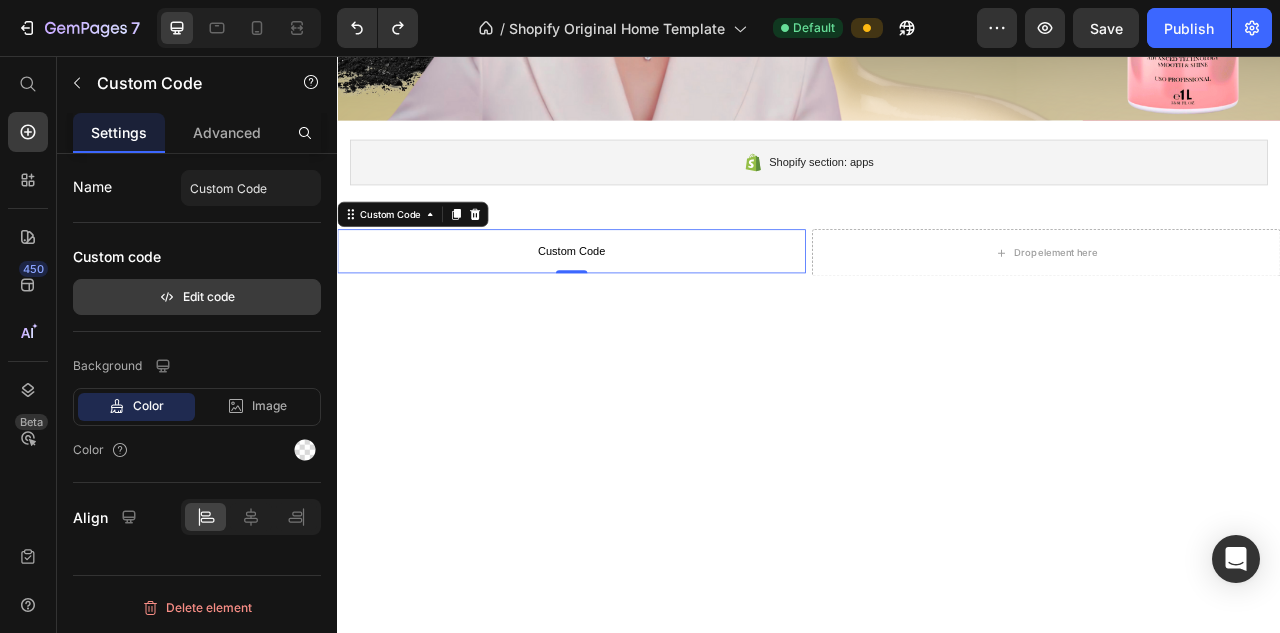 click on "Edit code" at bounding box center (197, 297) 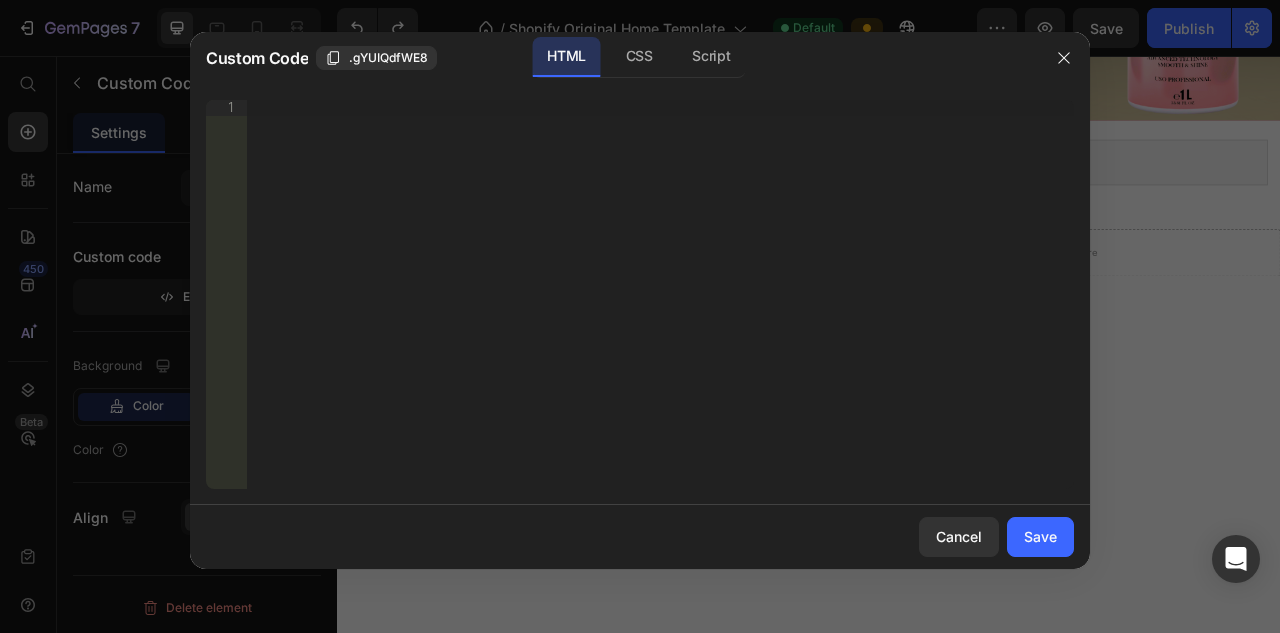 click on "Insert the 3rd-party installation code, HTML code, or Liquid code to display custom content." at bounding box center (660, 310) 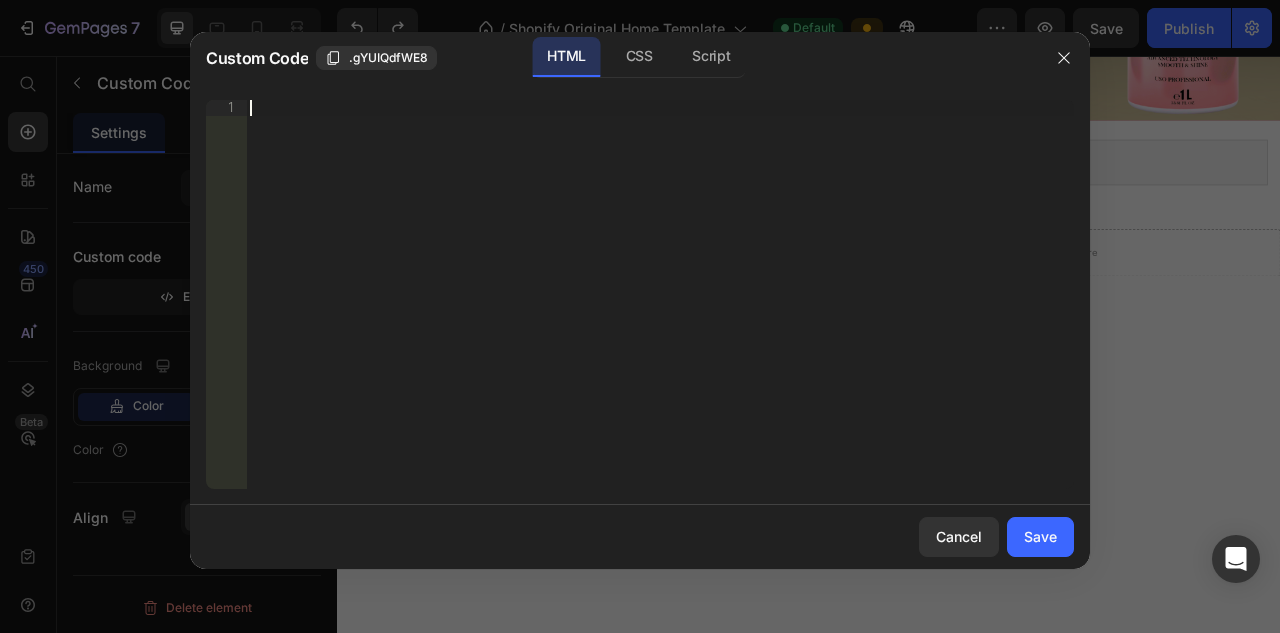 paste 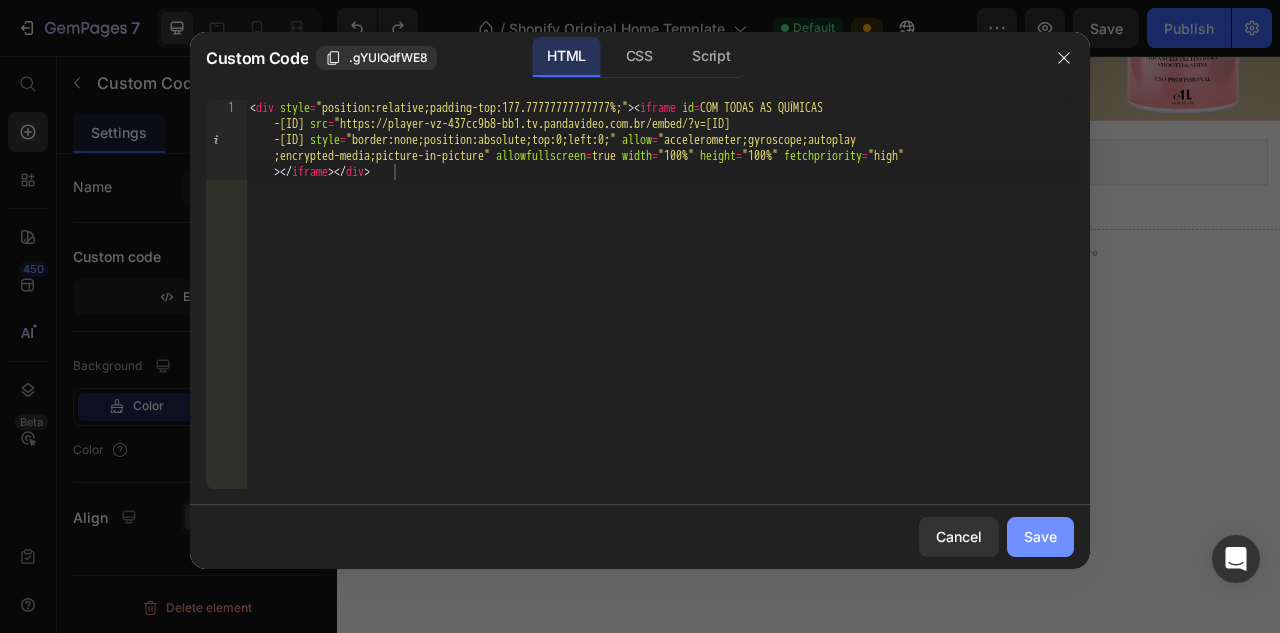 drag, startPoint x: 1046, startPoint y: 528, endPoint x: 902, endPoint y: 599, distance: 160.55217 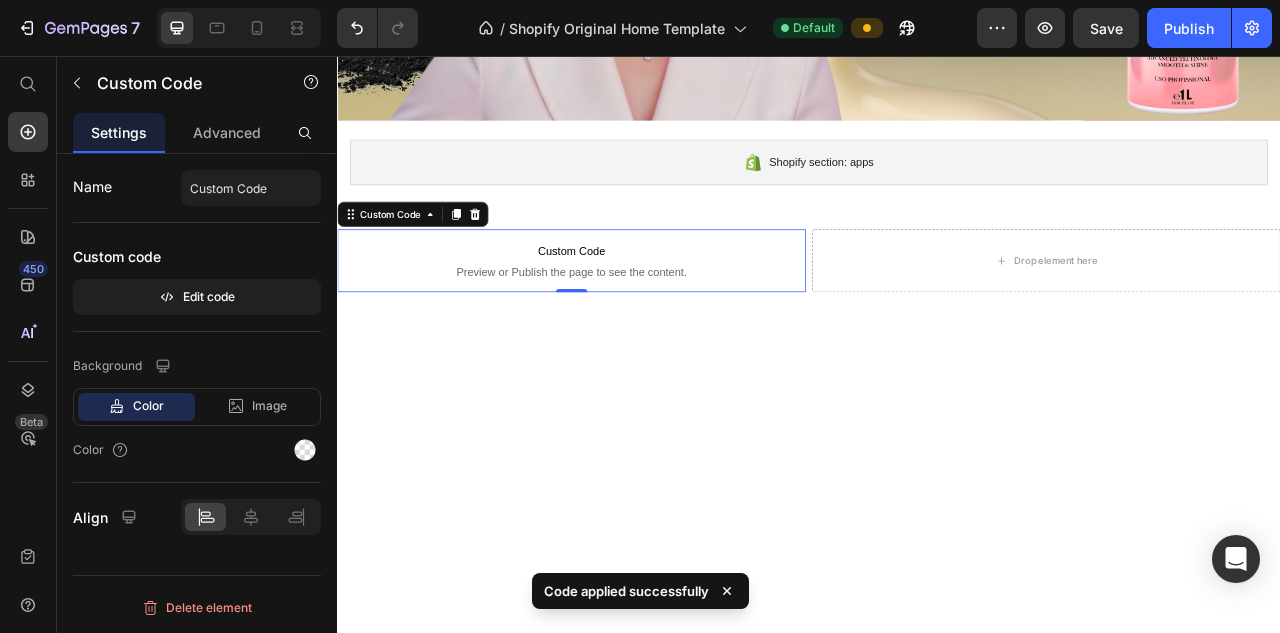 click on "Preview or Publish the page to see the content." at bounding box center (635, 331) 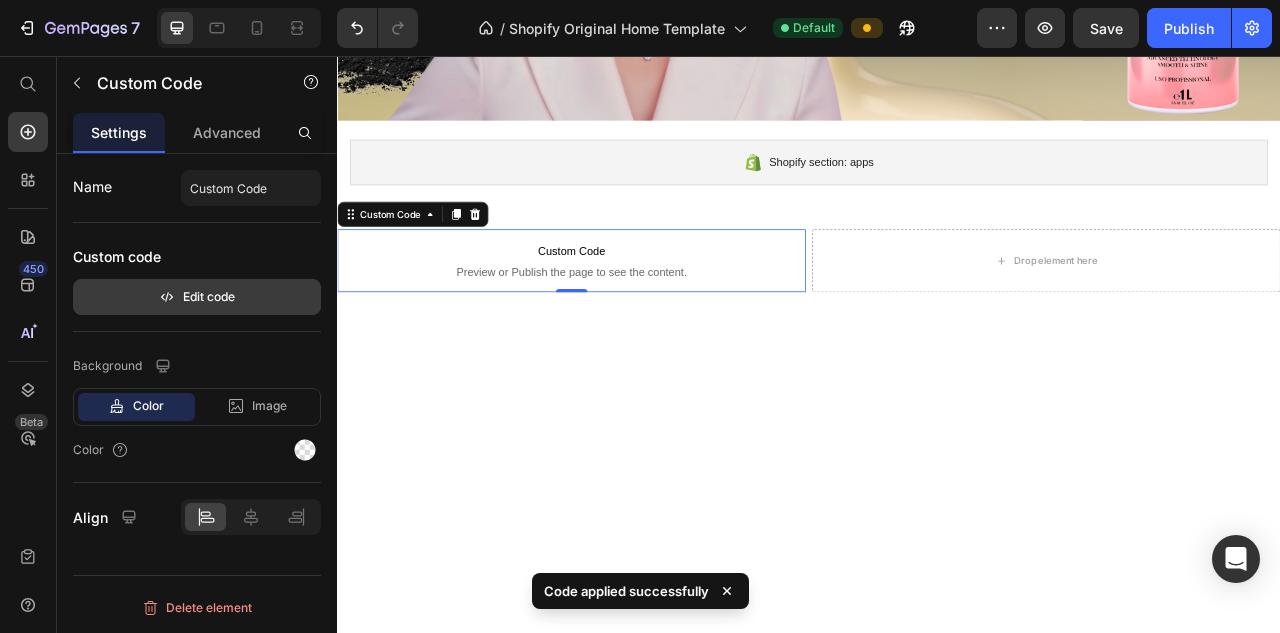 click on "Edit code" at bounding box center (197, 297) 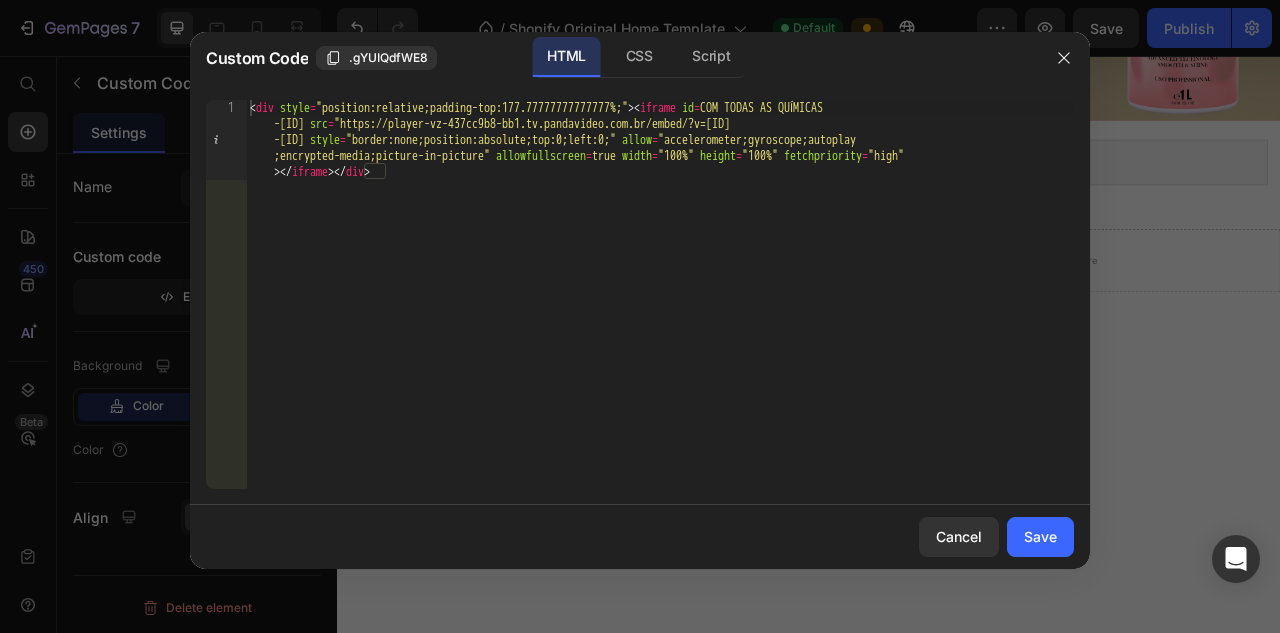 type 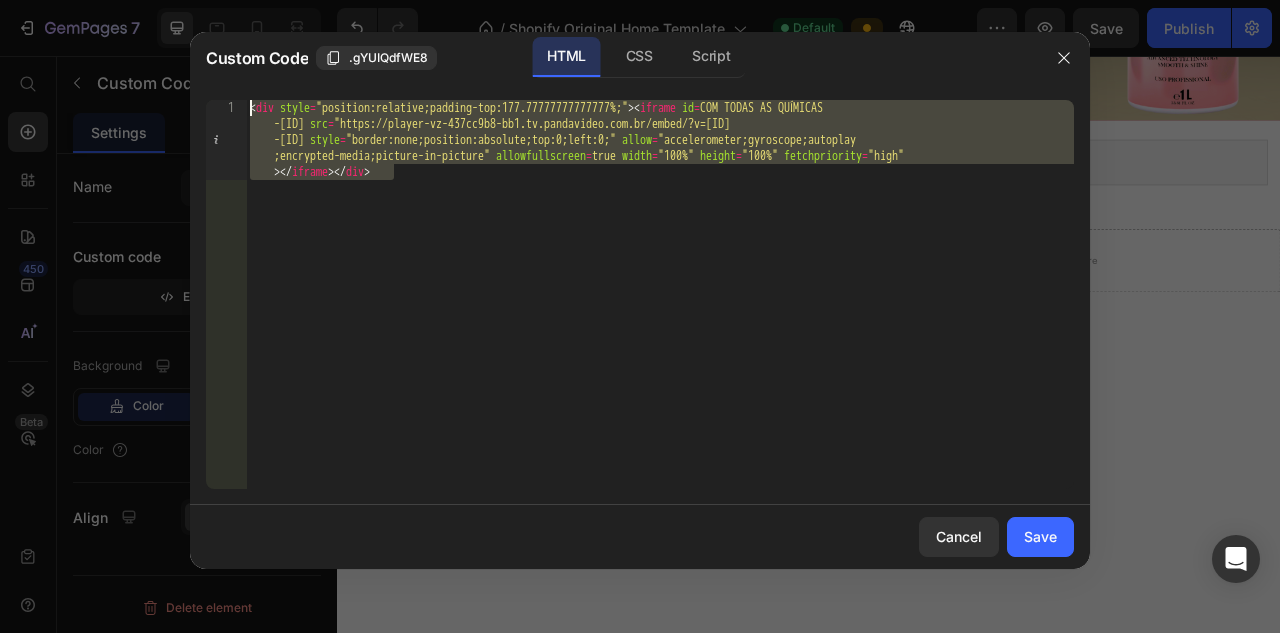 drag, startPoint x: 410, startPoint y: 174, endPoint x: 248, endPoint y: 96, distance: 179.7999 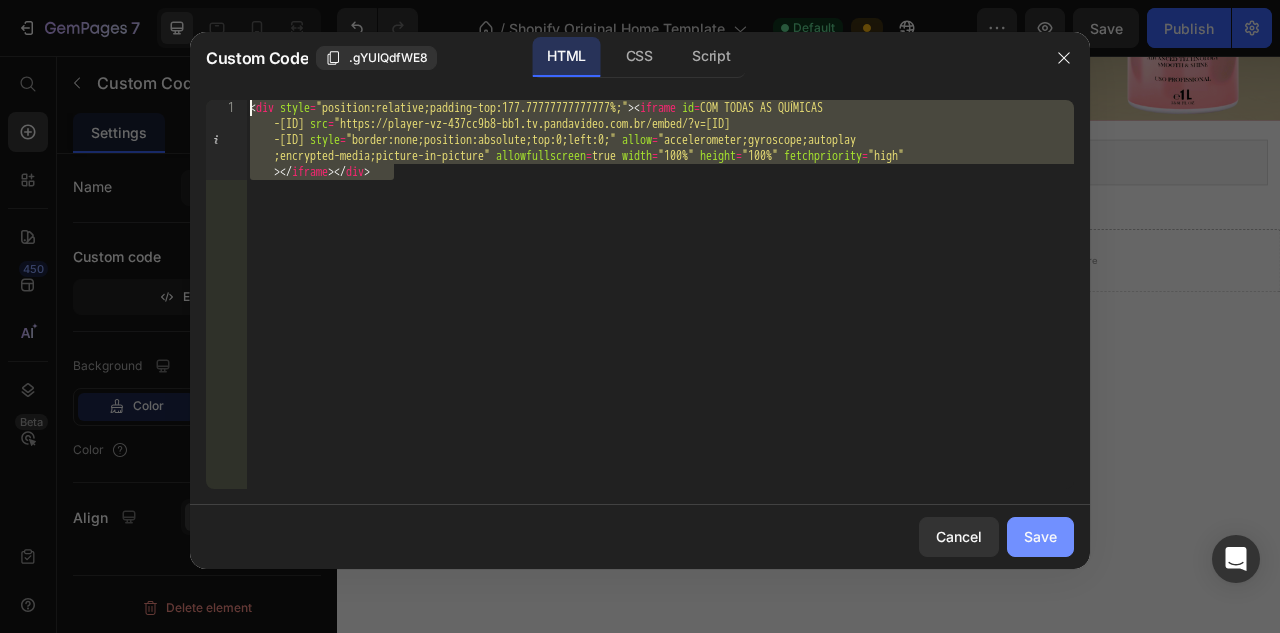 click on "Save" 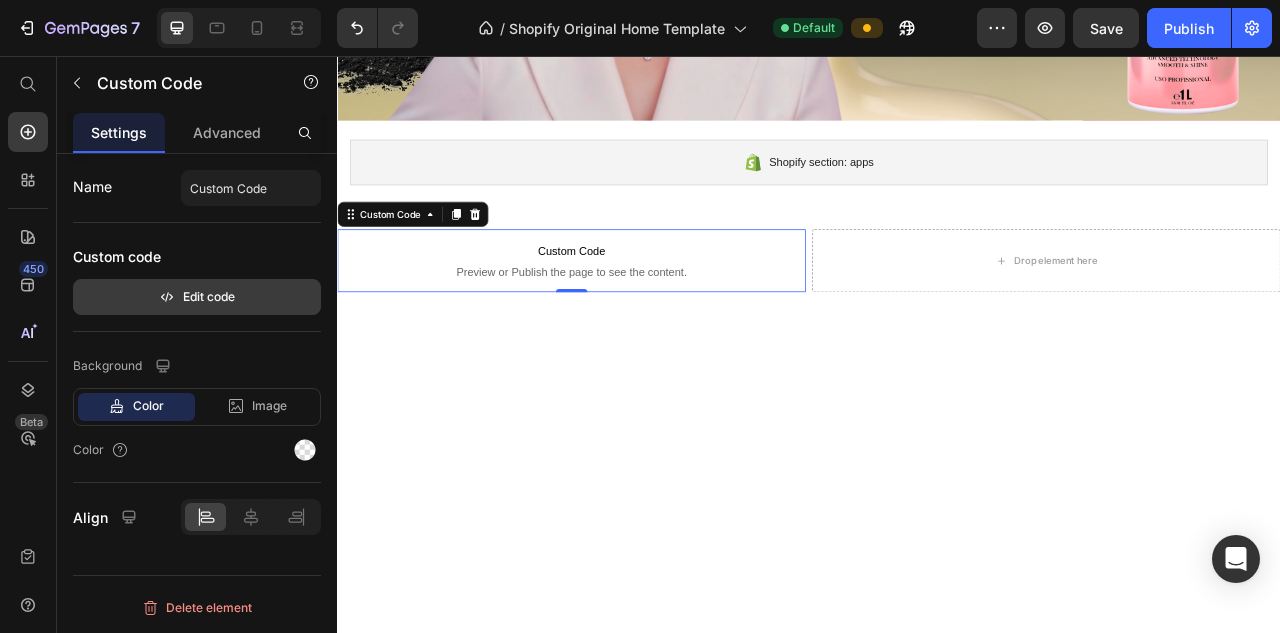 click on "Edit code" at bounding box center (197, 297) 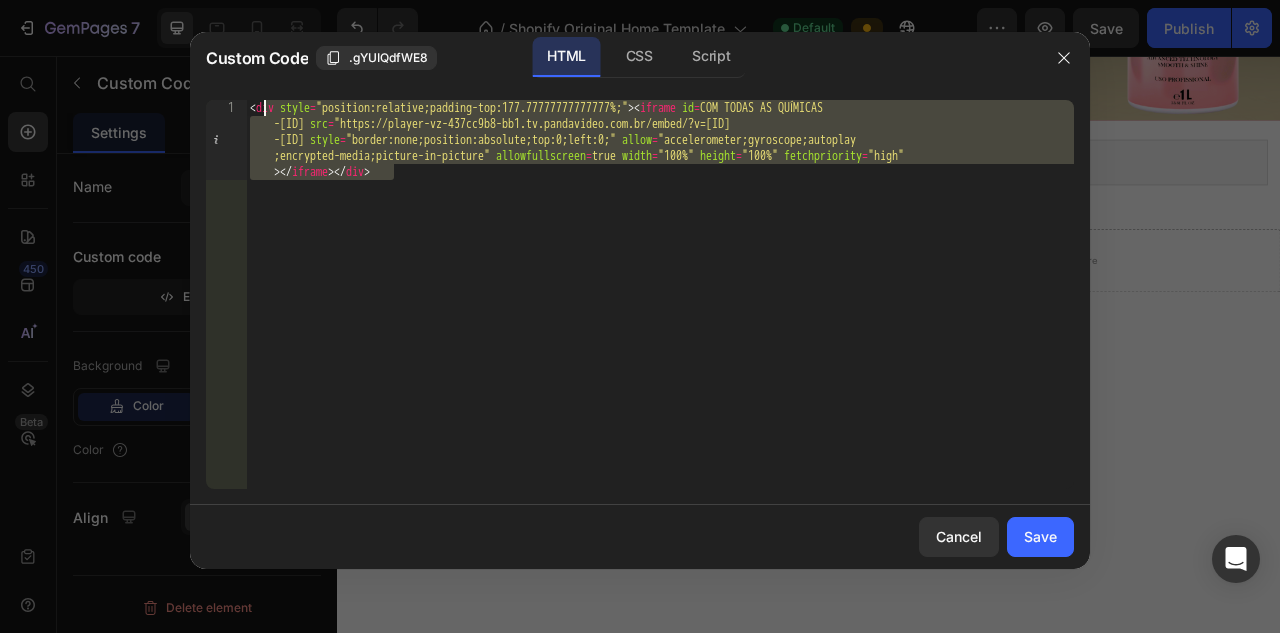 drag, startPoint x: 457, startPoint y: 173, endPoint x: 248, endPoint y: 94, distance: 223.43231 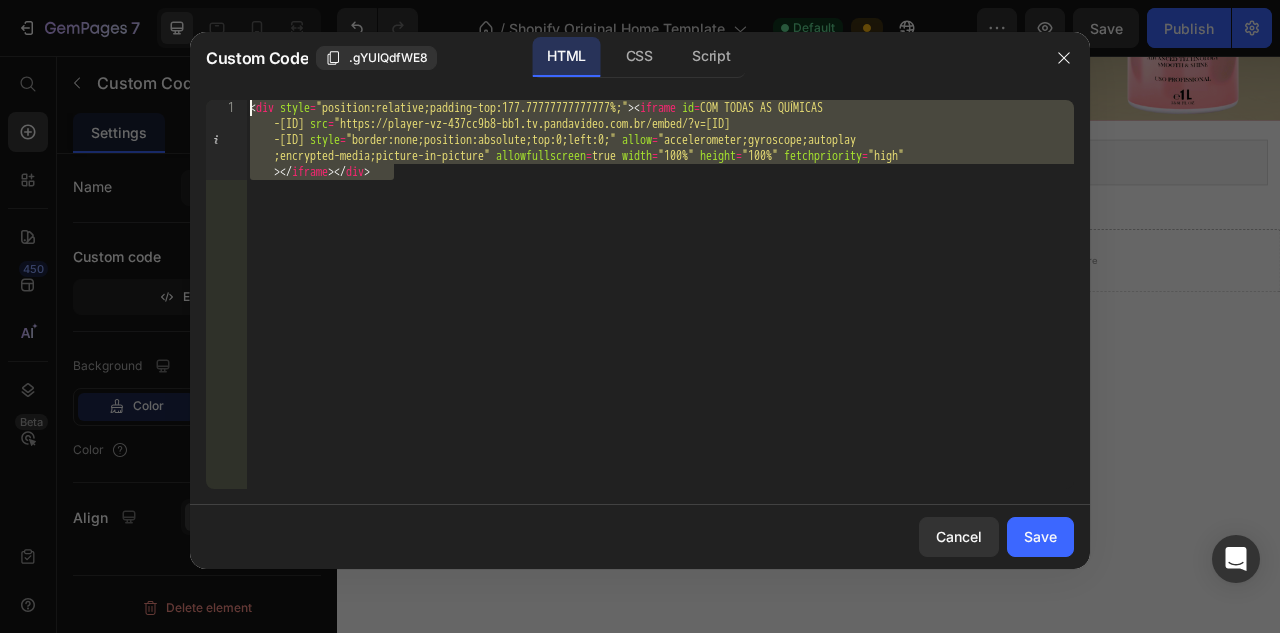 type 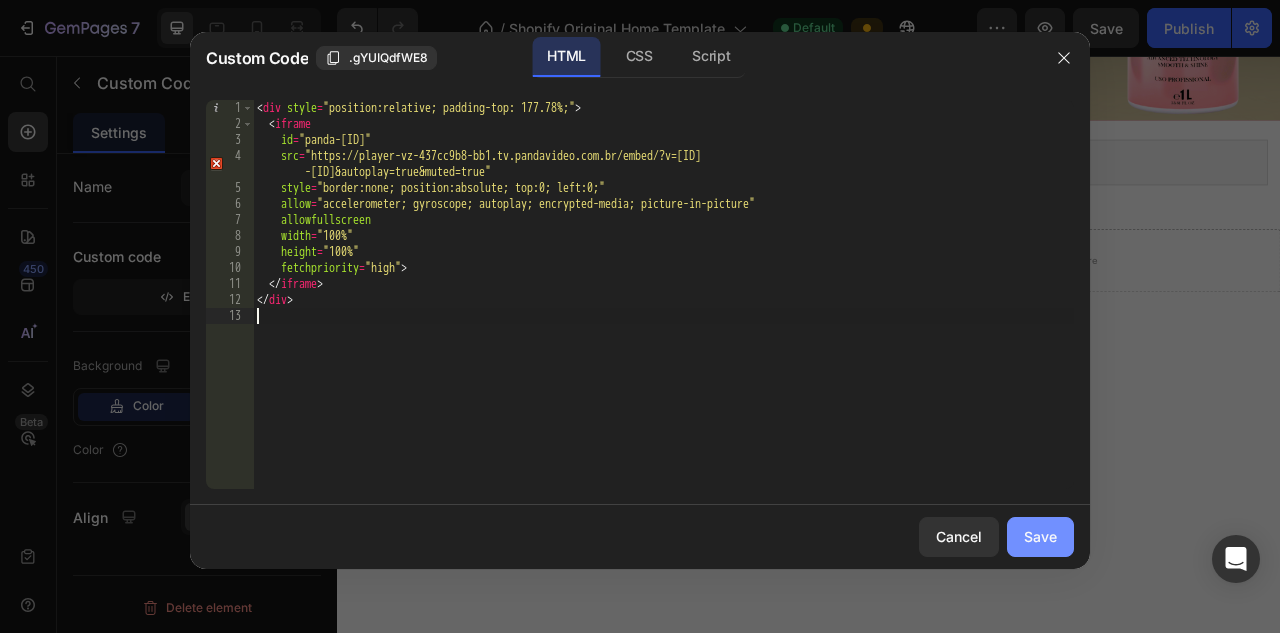 click on "Save" at bounding box center (1040, 536) 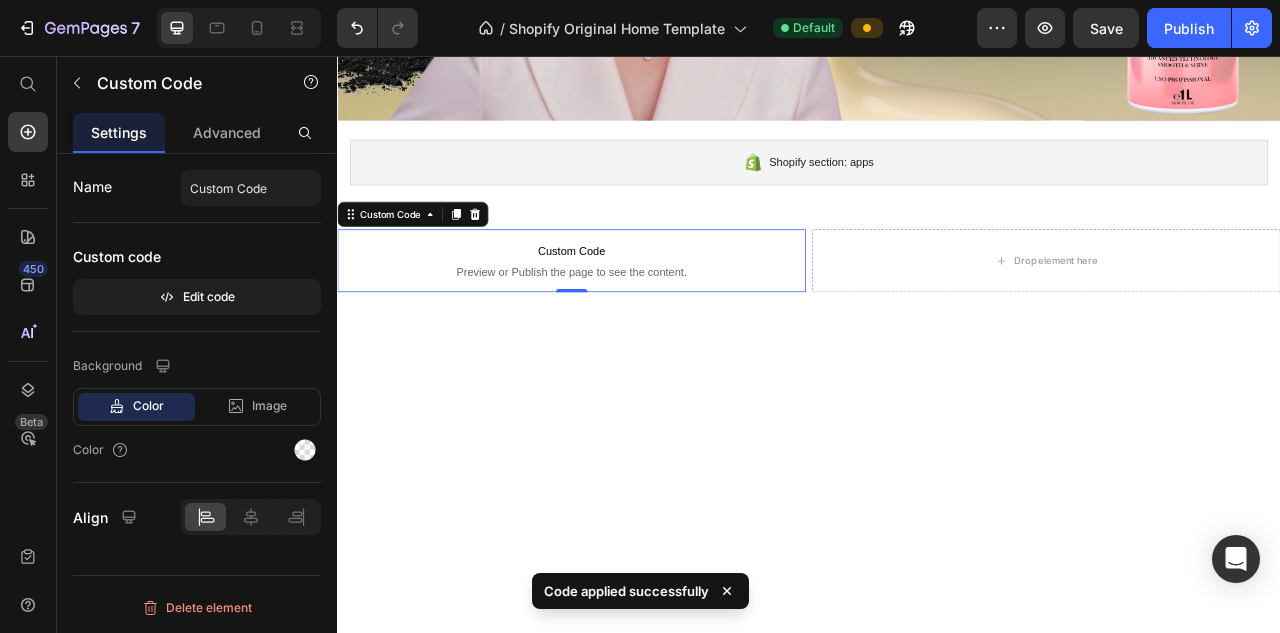 click on "Custom Code" at bounding box center [635, 305] 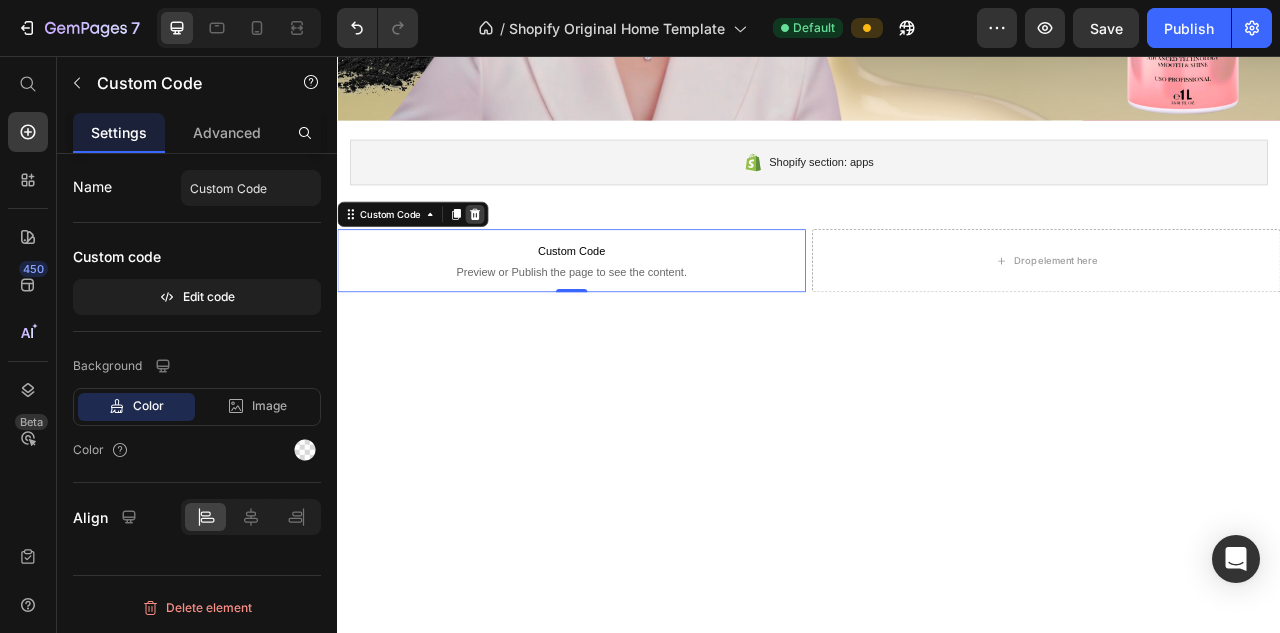 click 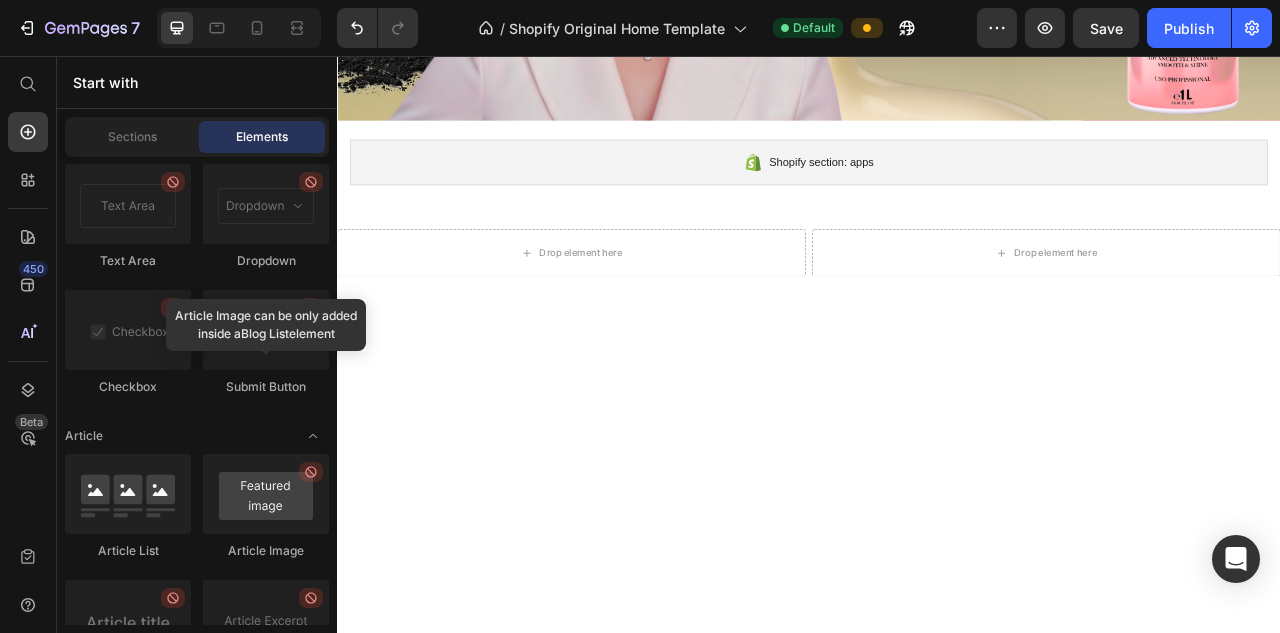 scroll, scrollTop: 5714, scrollLeft: 0, axis: vertical 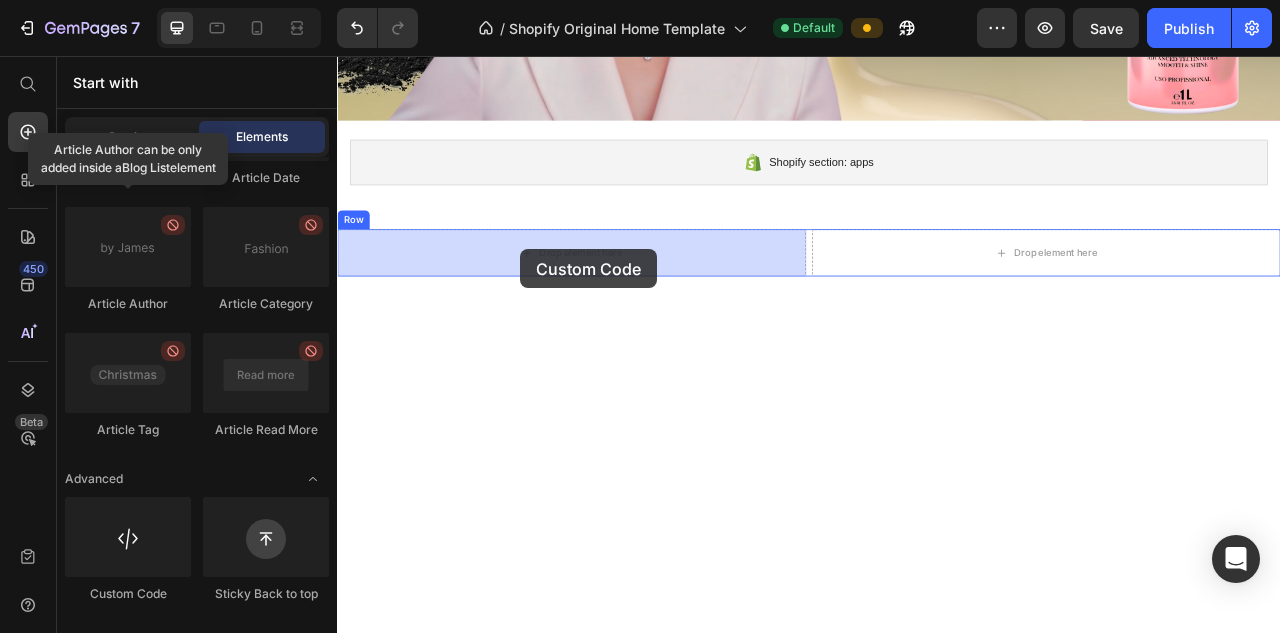 drag, startPoint x: 467, startPoint y: 621, endPoint x: 572, endPoint y: 304, distance: 333.93713 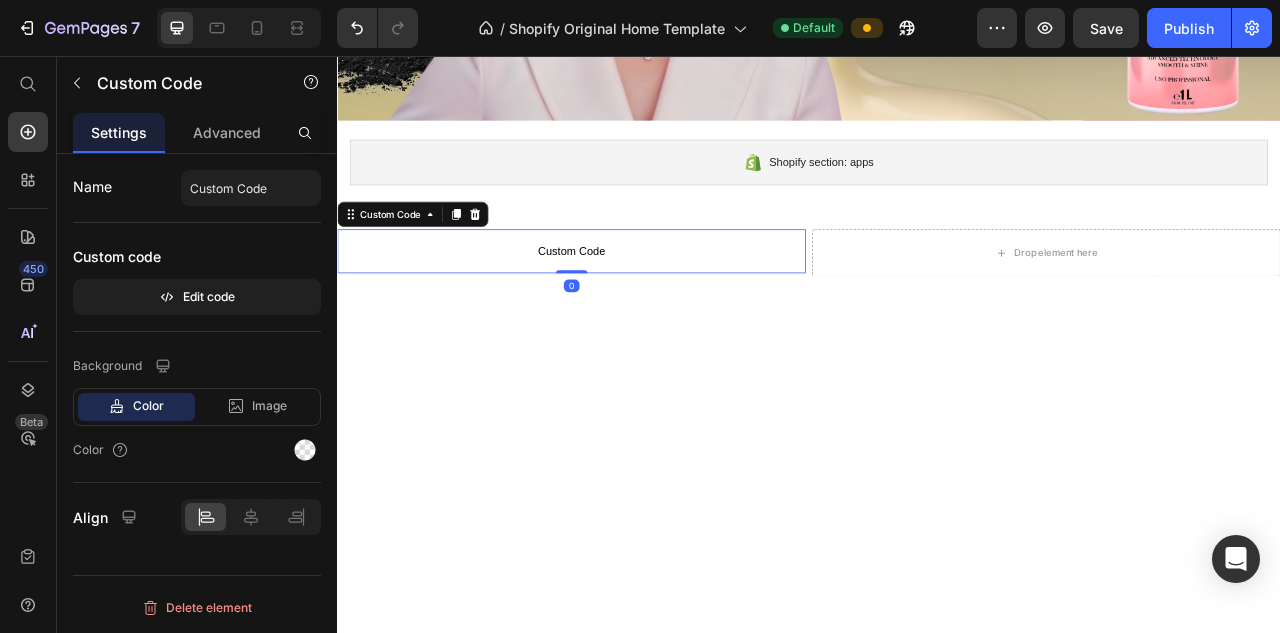 click on "Custom Code" at bounding box center [635, 305] 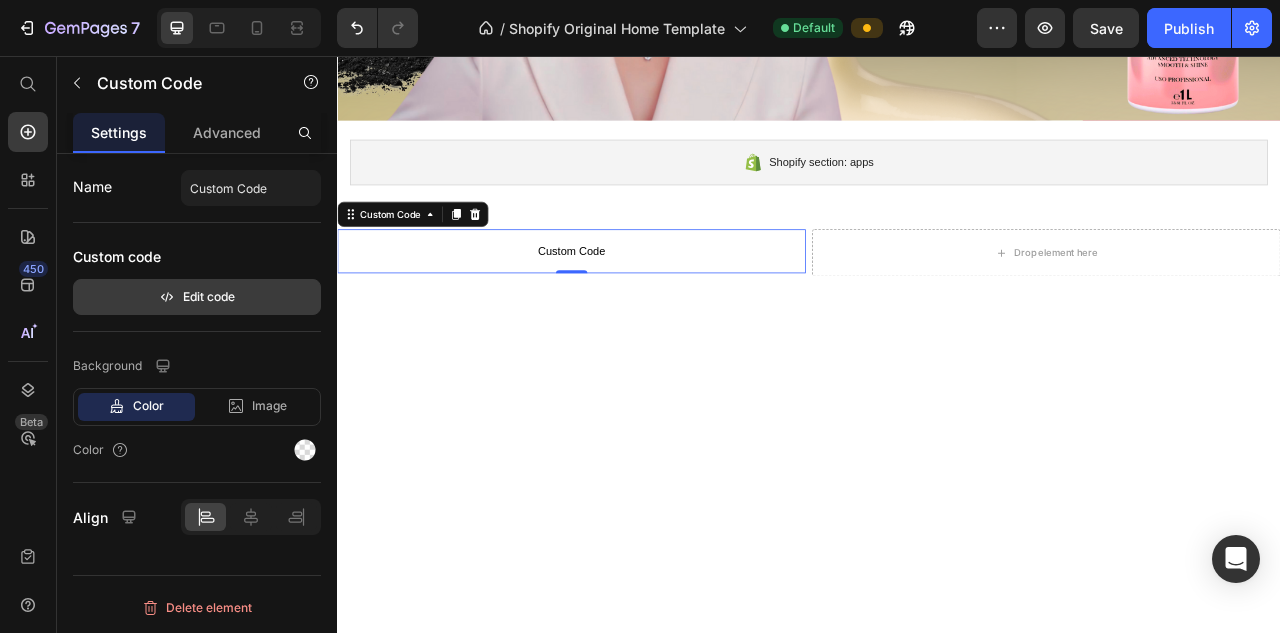 click on "Edit code" at bounding box center (197, 297) 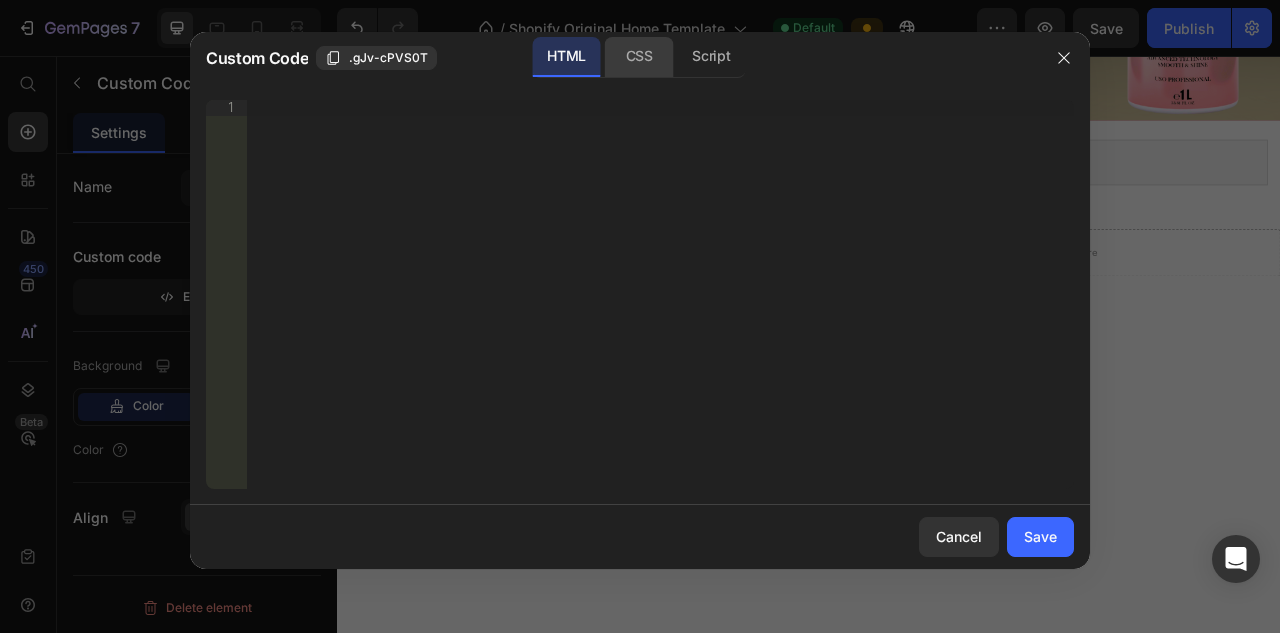 click on "CSS" 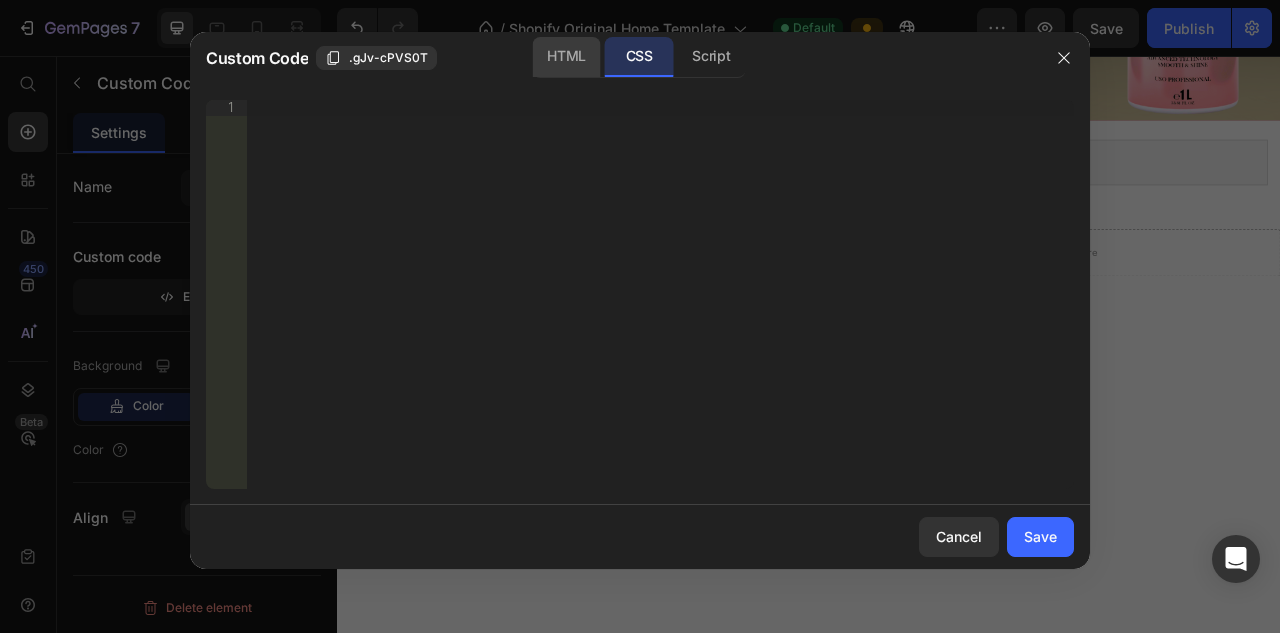 click on "HTML" 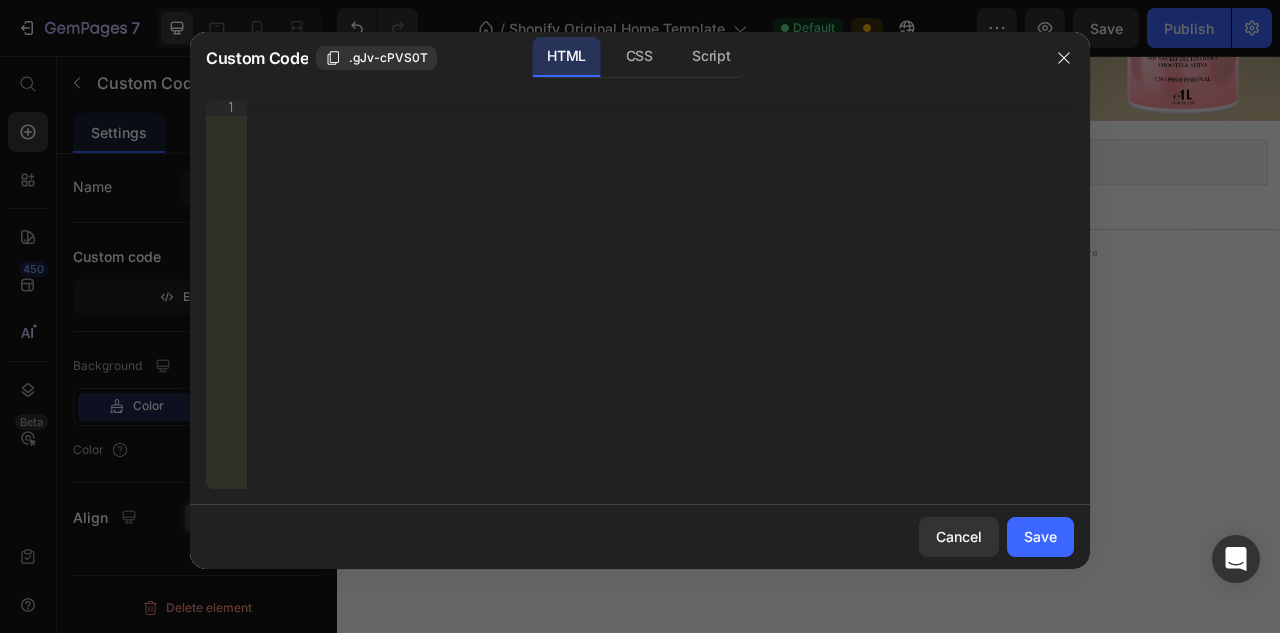 type 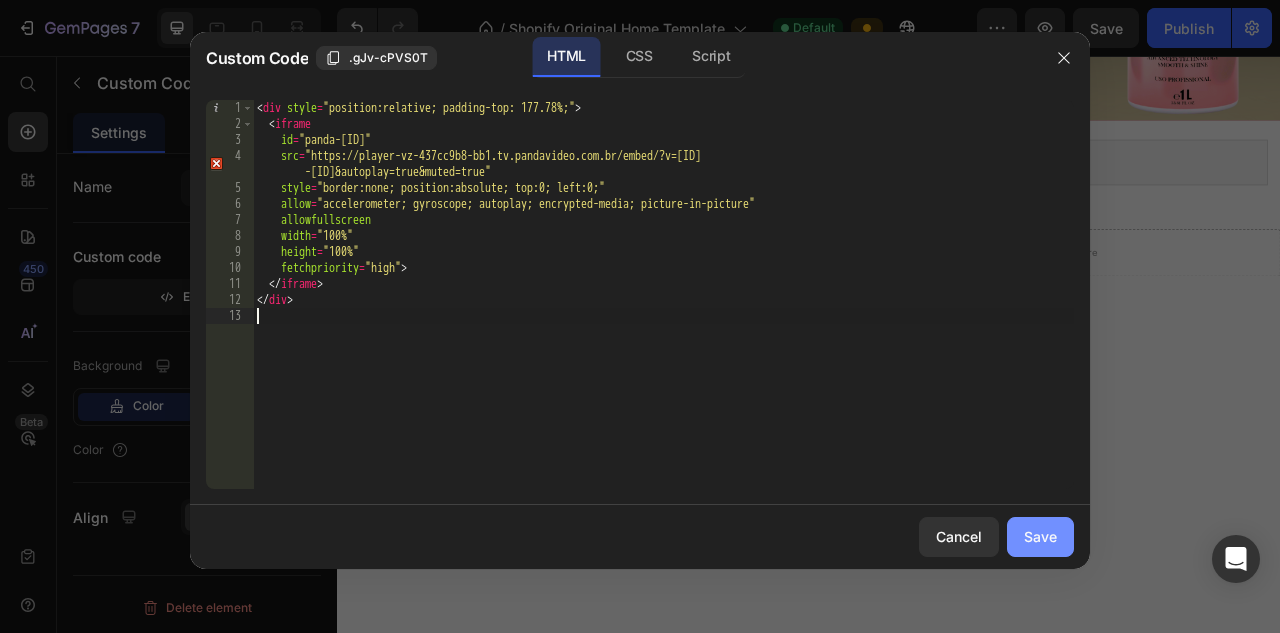 click on "Save" 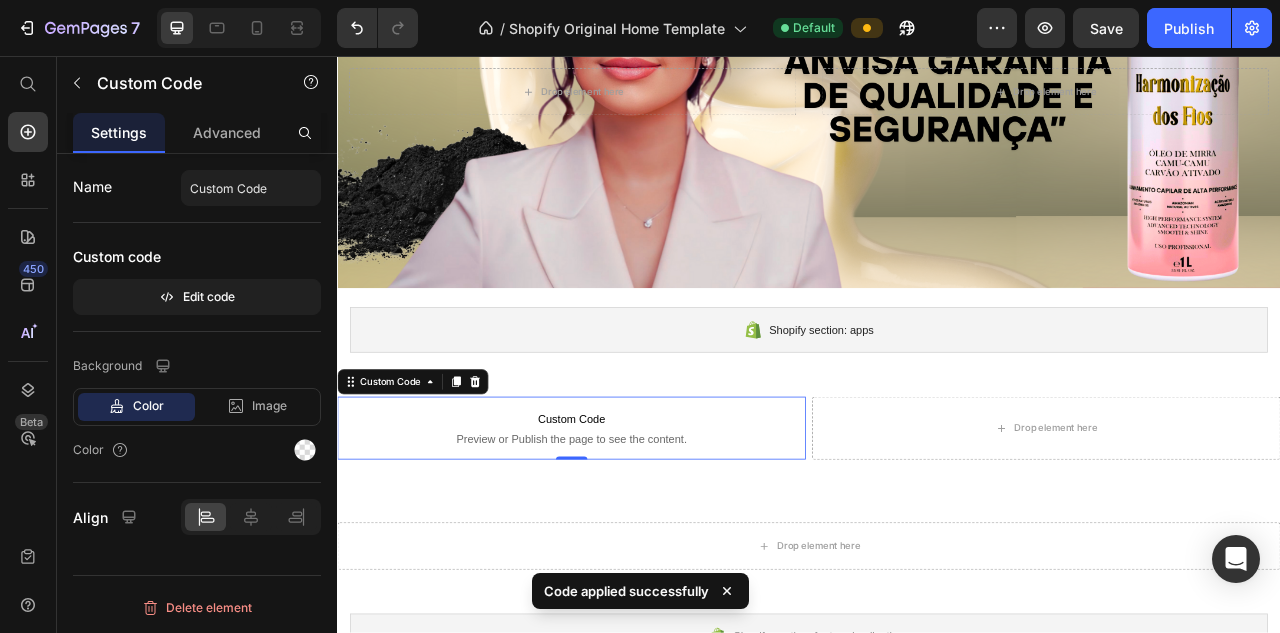 scroll, scrollTop: 236, scrollLeft: 0, axis: vertical 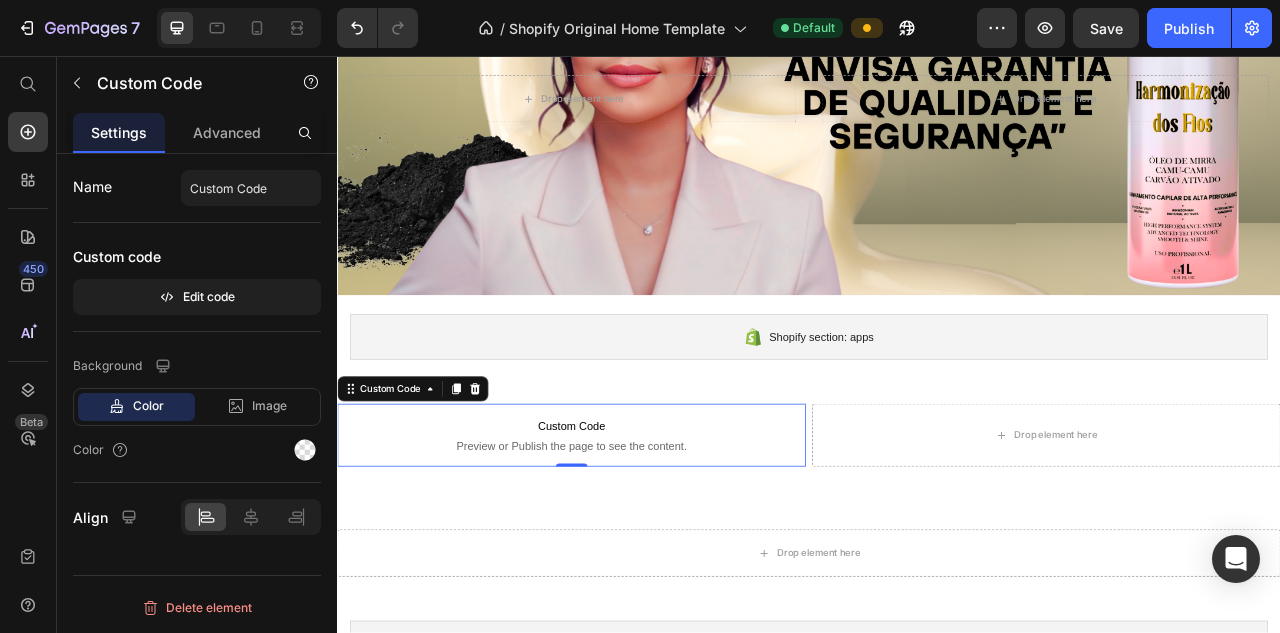 click on "Preview or Publish the page to see the content." at bounding box center [635, 553] 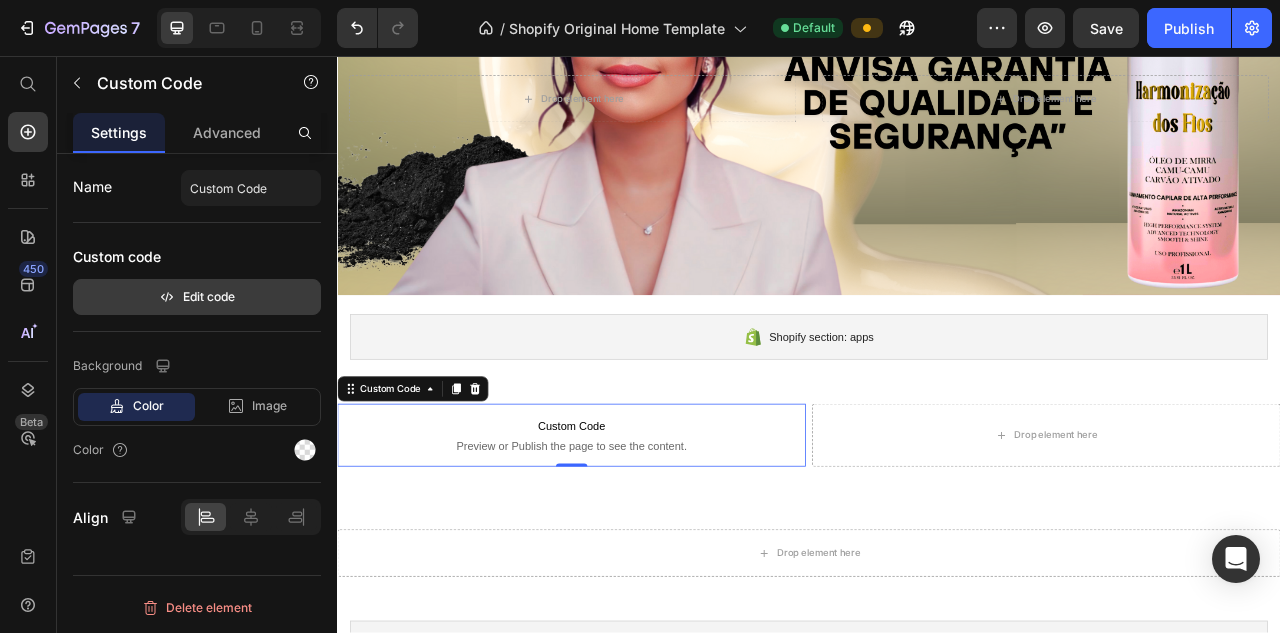 click on "Edit code" at bounding box center (197, 297) 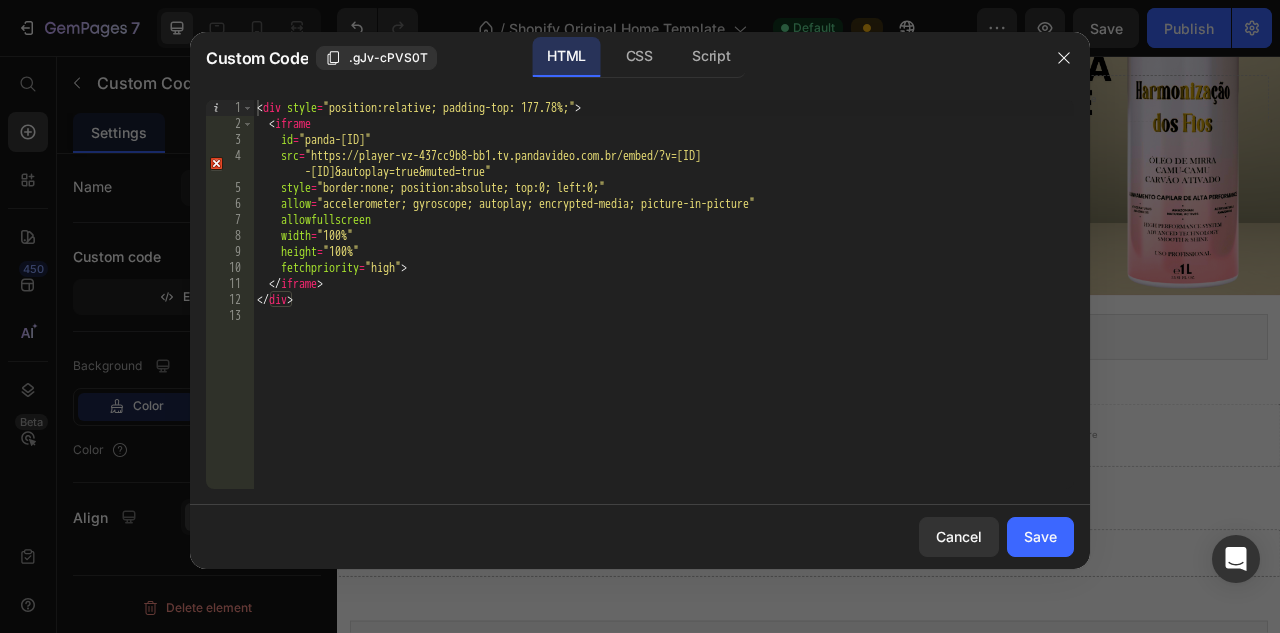 click at bounding box center (640, 316) 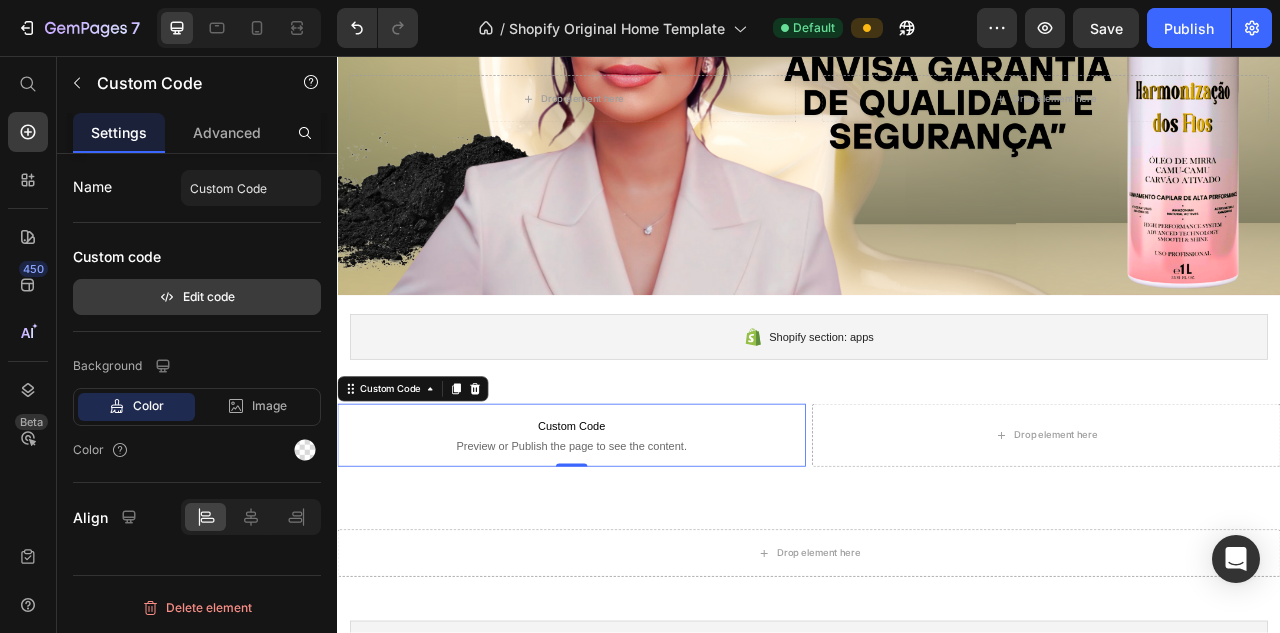 click on "Edit code" at bounding box center [197, 297] 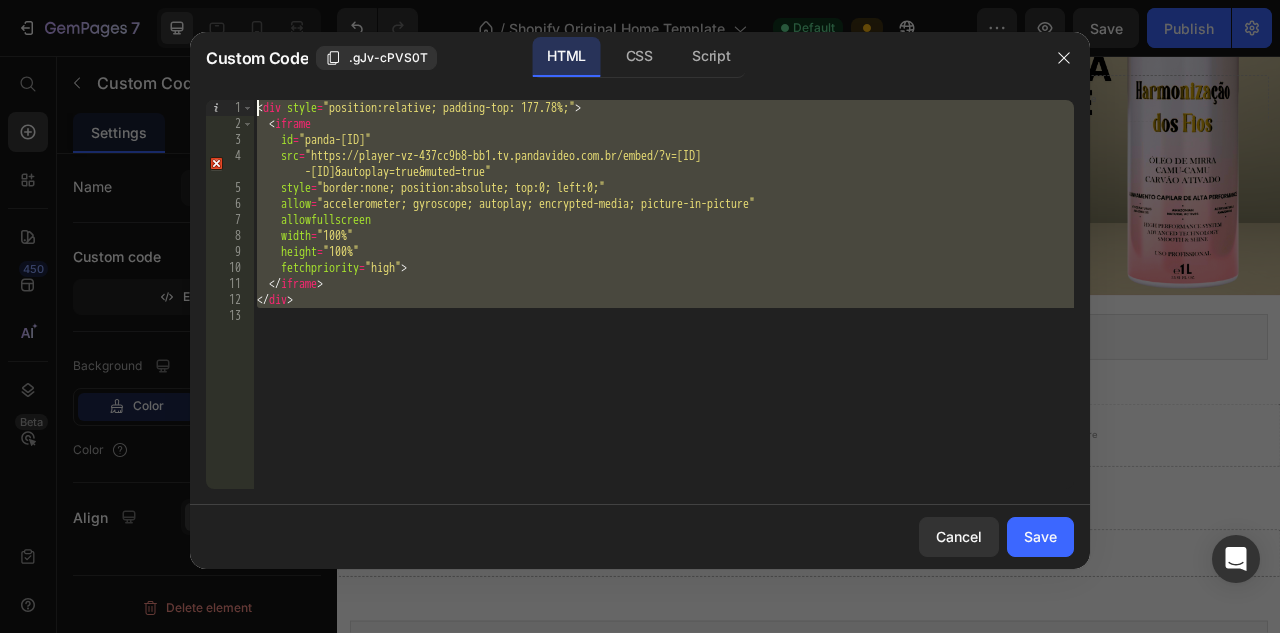 drag, startPoint x: 329, startPoint y: 313, endPoint x: 264, endPoint y: 95, distance: 227.48407 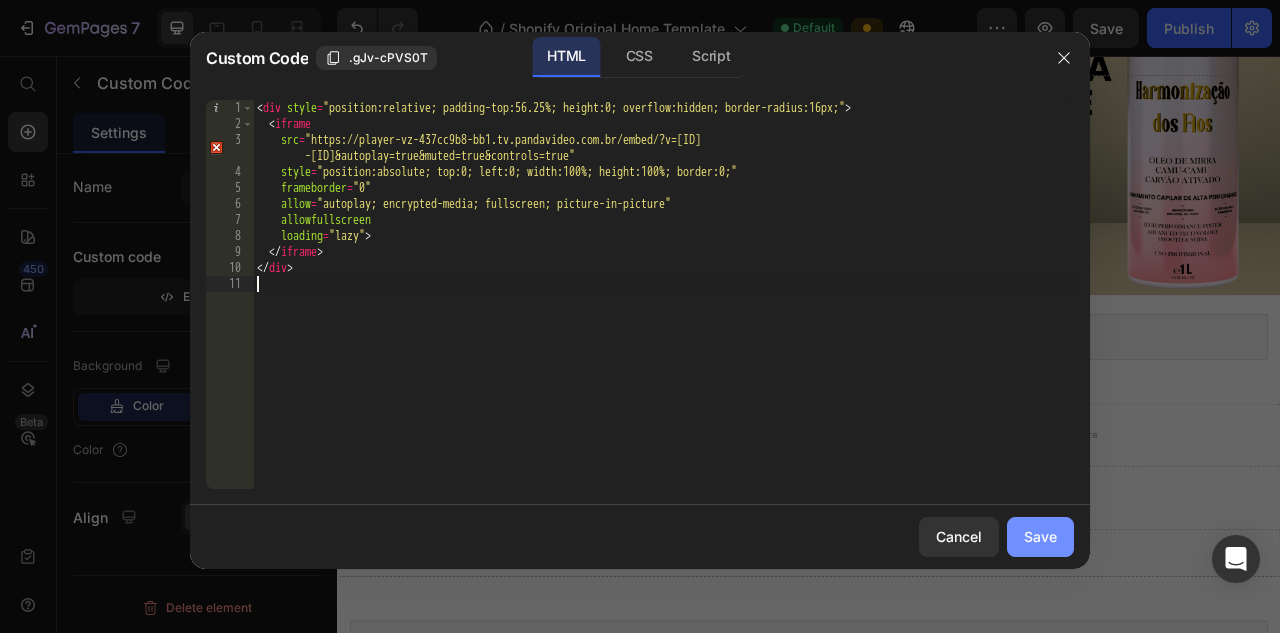 click on "Save" at bounding box center [1040, 536] 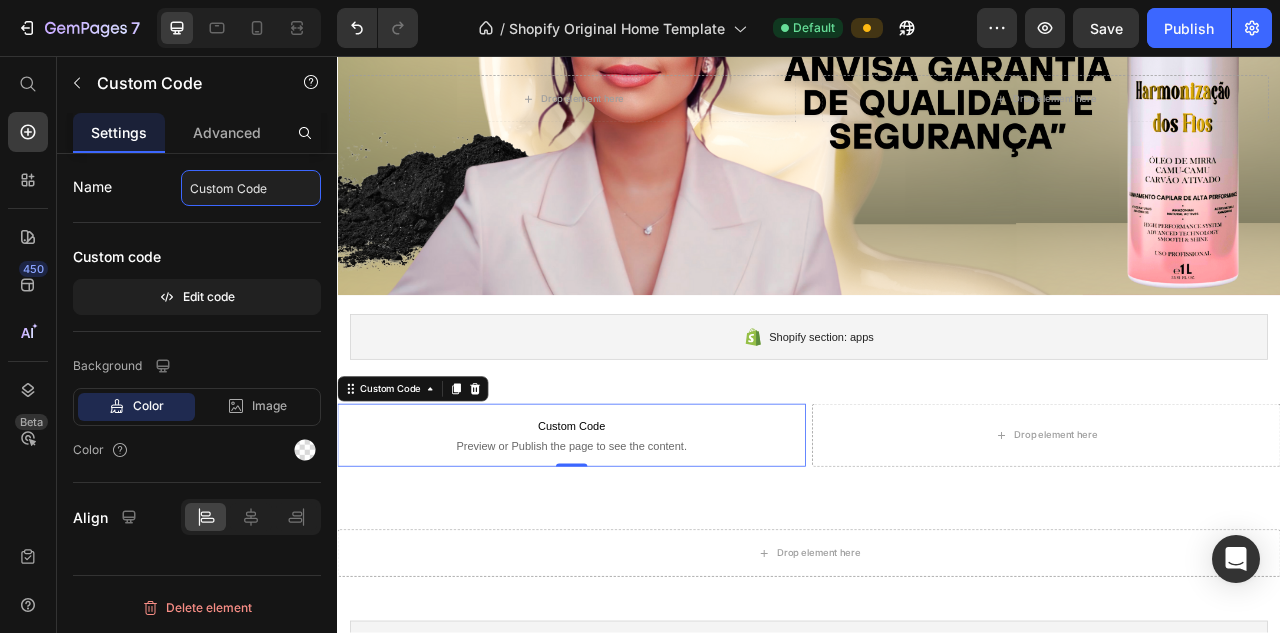 click on "Custom Code" 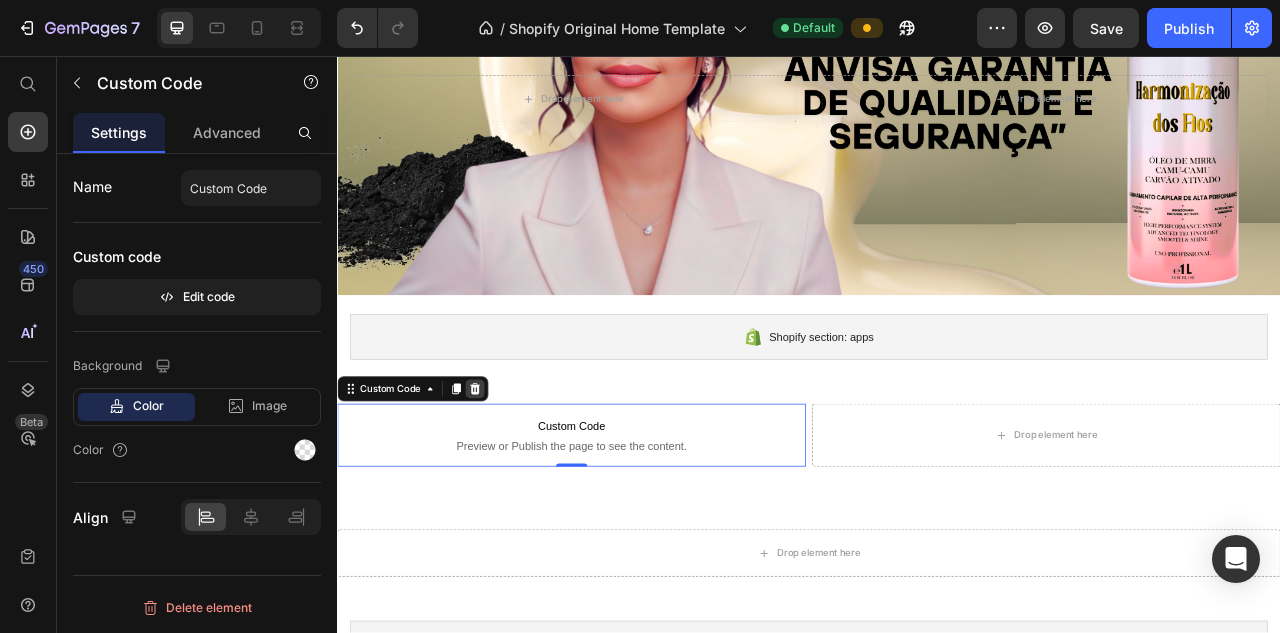 click 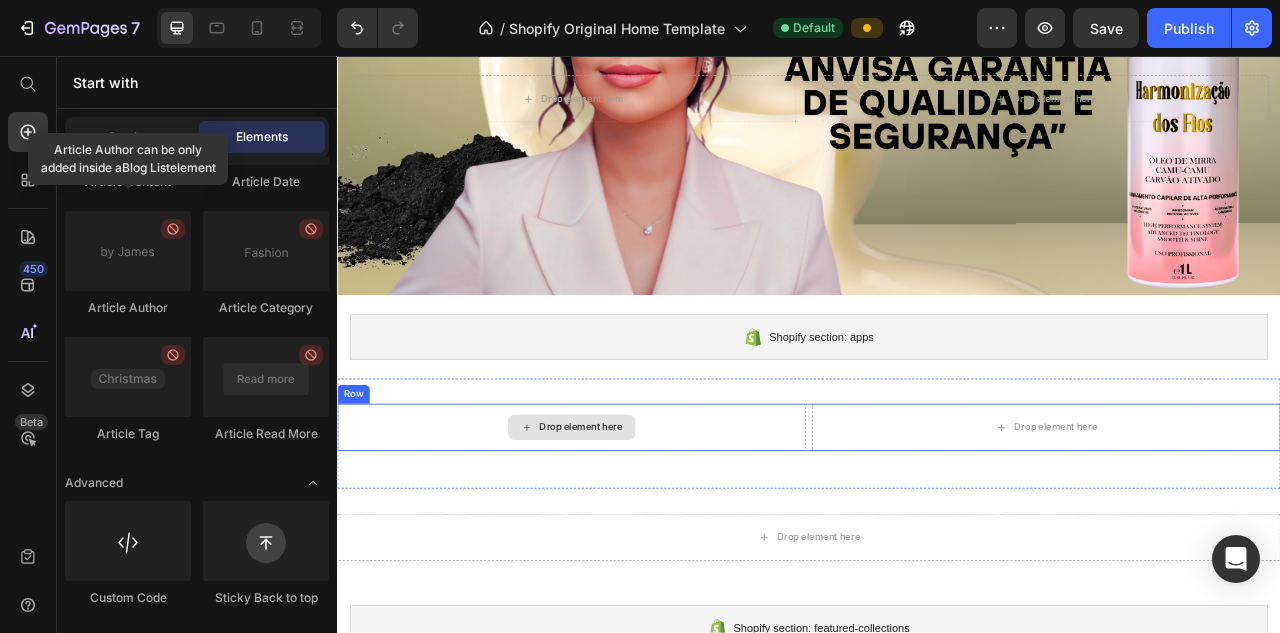 click on "Drop element here" at bounding box center (635, 529) 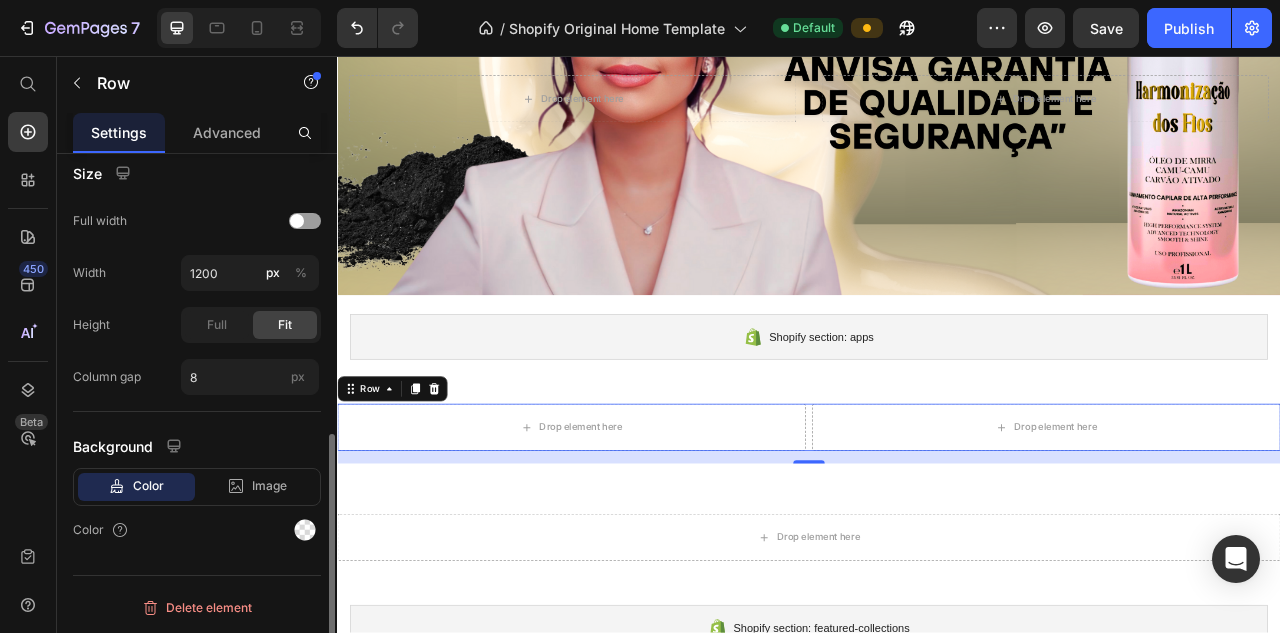 scroll, scrollTop: 0, scrollLeft: 0, axis: both 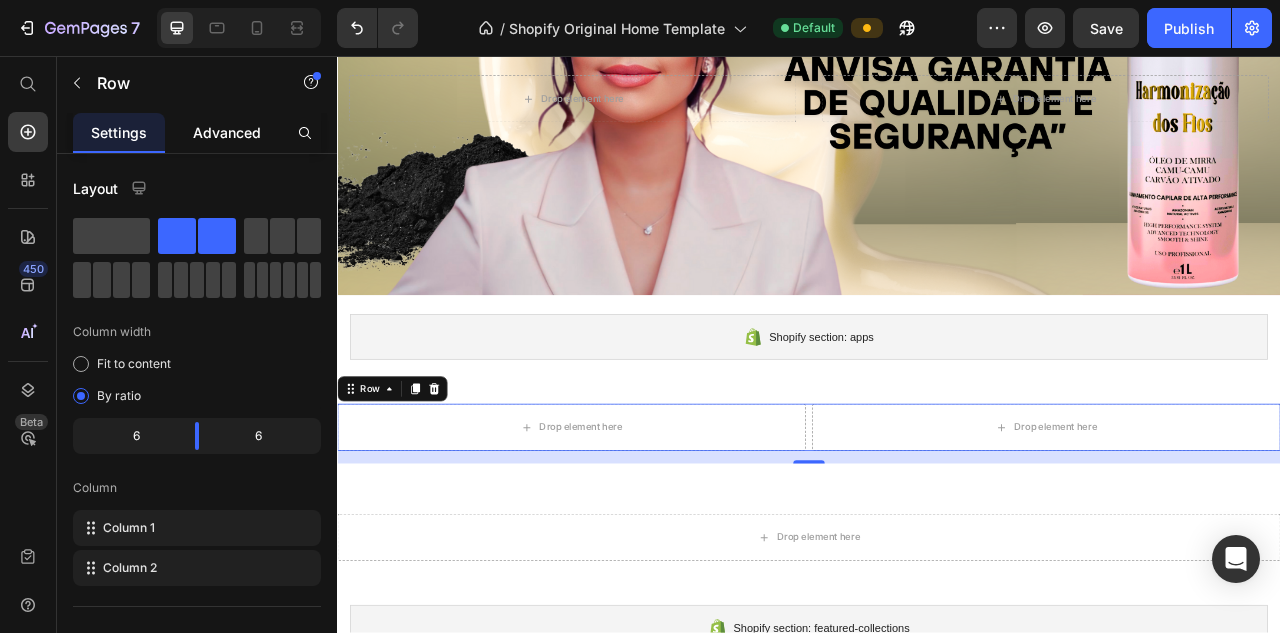 click on "Advanced" at bounding box center (227, 132) 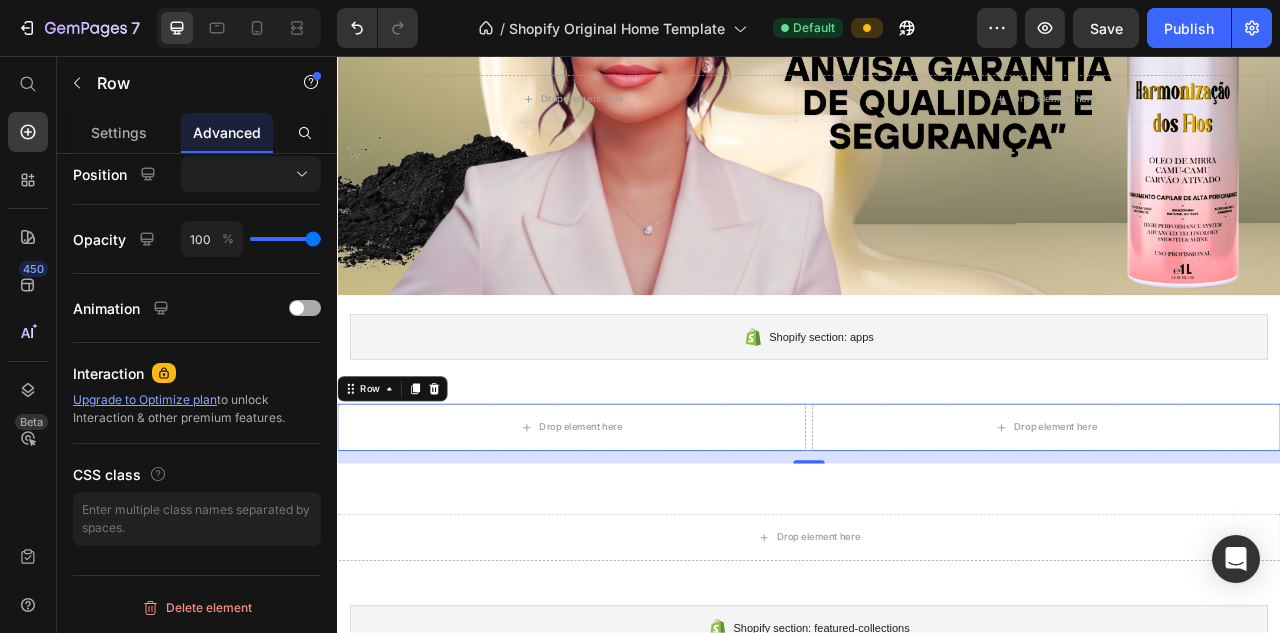 scroll, scrollTop: 0, scrollLeft: 0, axis: both 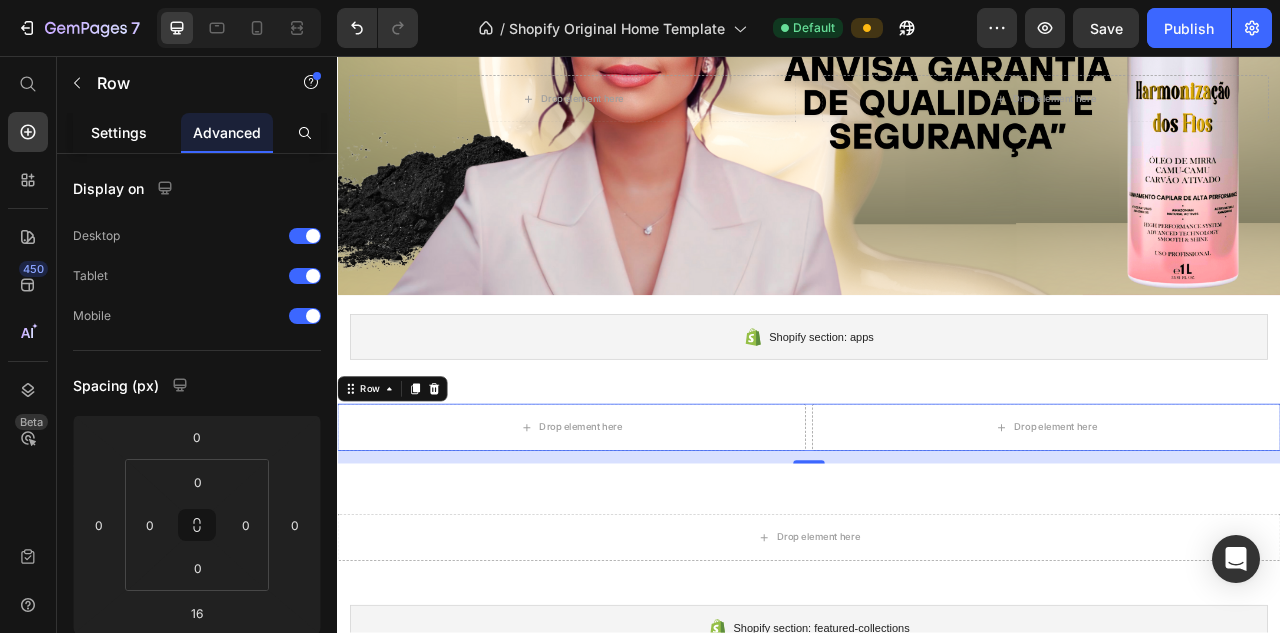 click on "Settings" at bounding box center (119, 132) 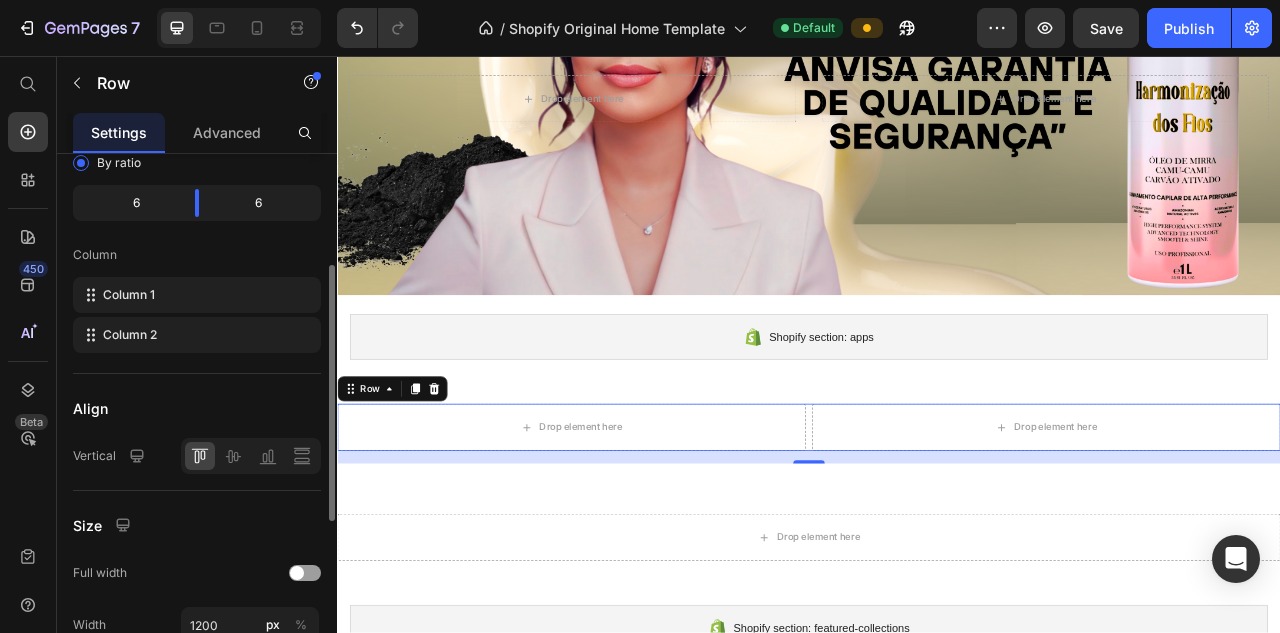 scroll, scrollTop: 0, scrollLeft: 0, axis: both 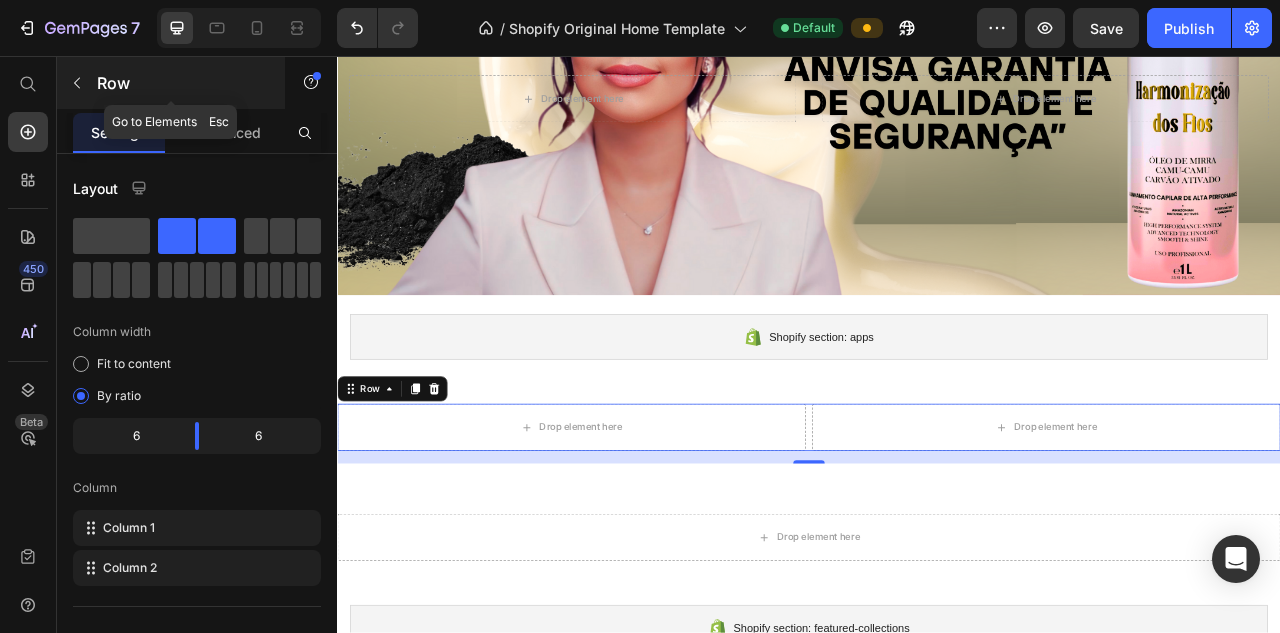 click at bounding box center [77, 83] 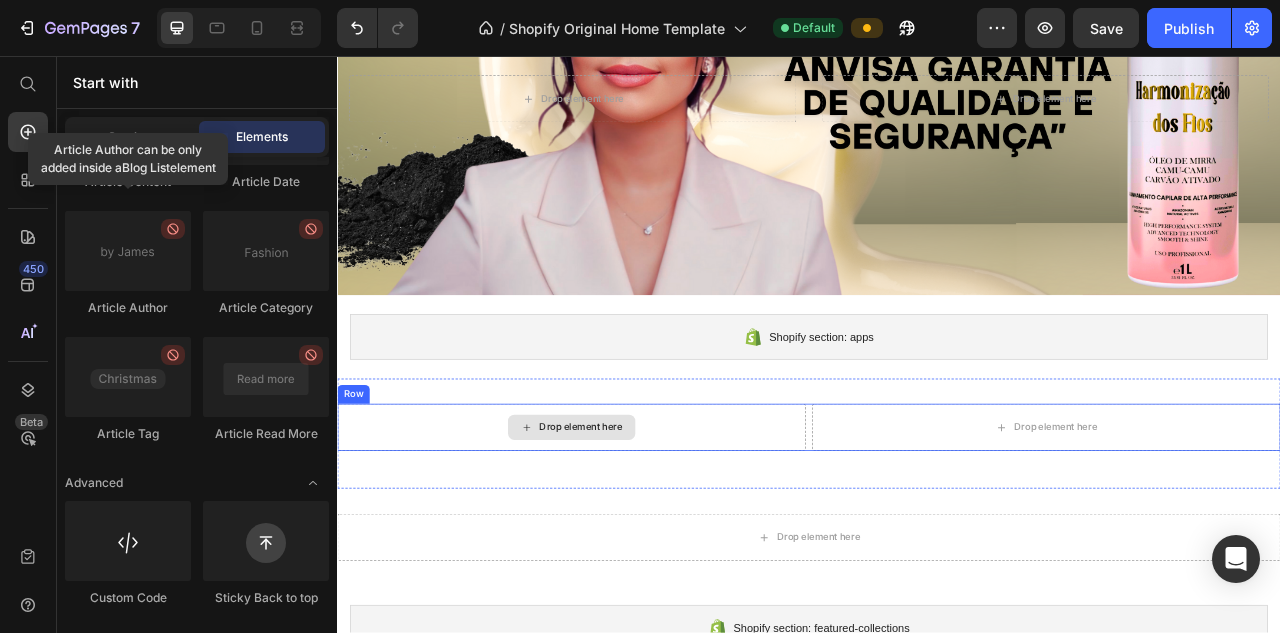 click on "Drop element here" at bounding box center [635, 529] 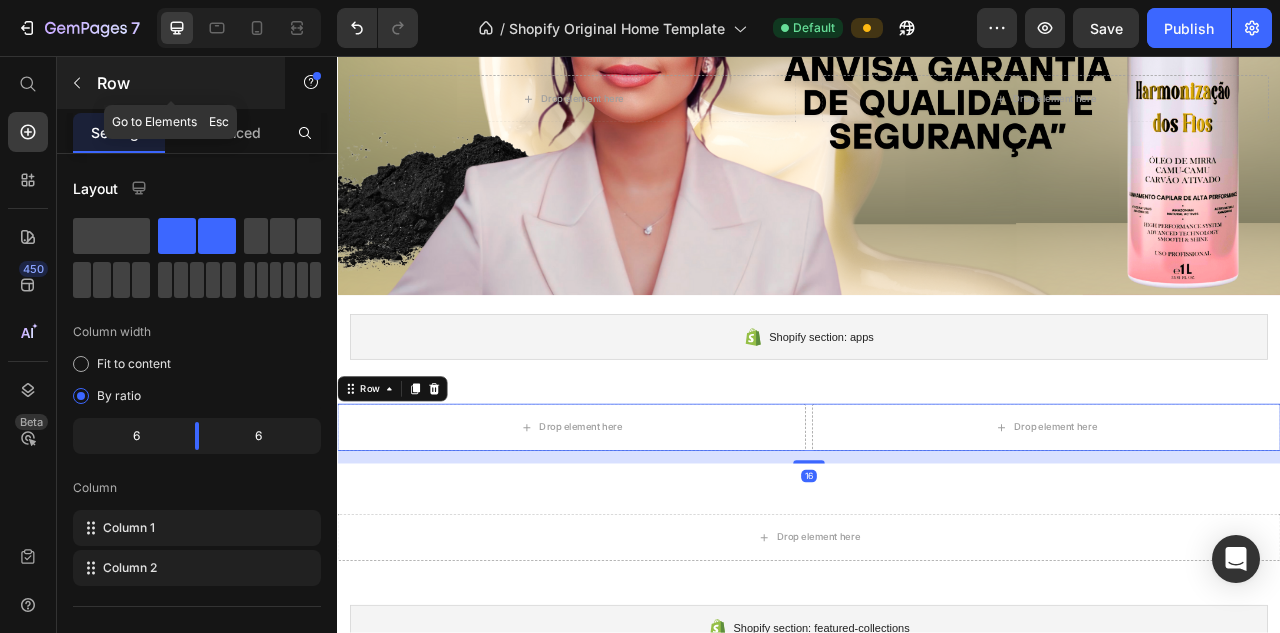 click 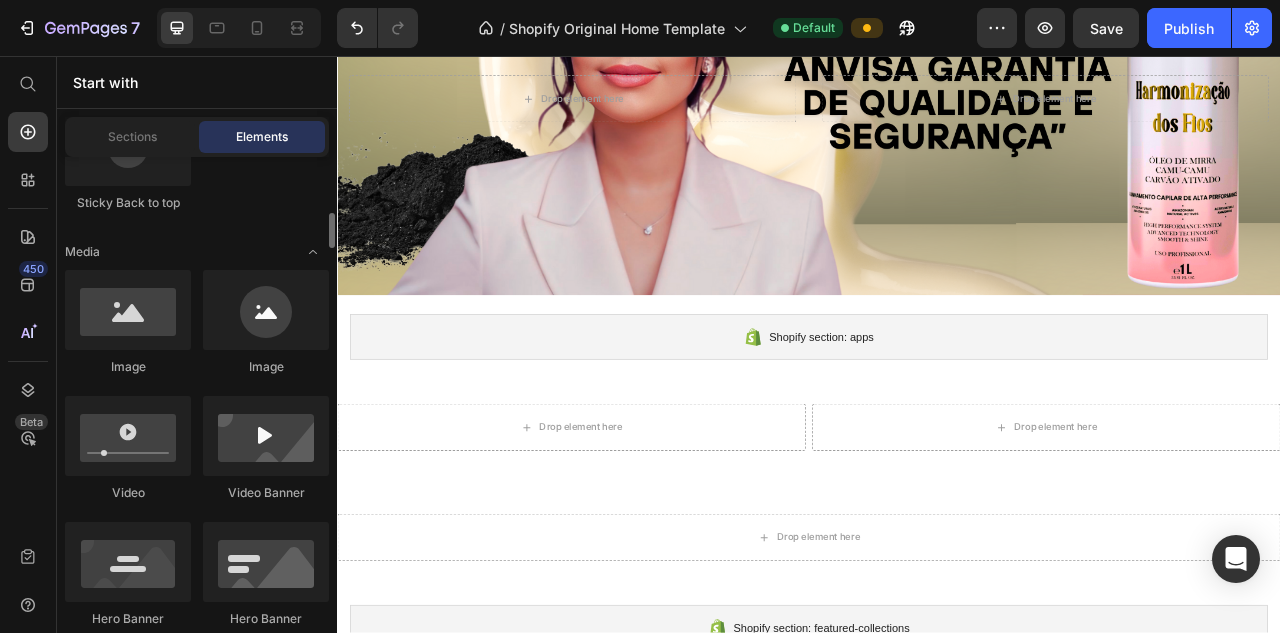 scroll, scrollTop: 680, scrollLeft: 0, axis: vertical 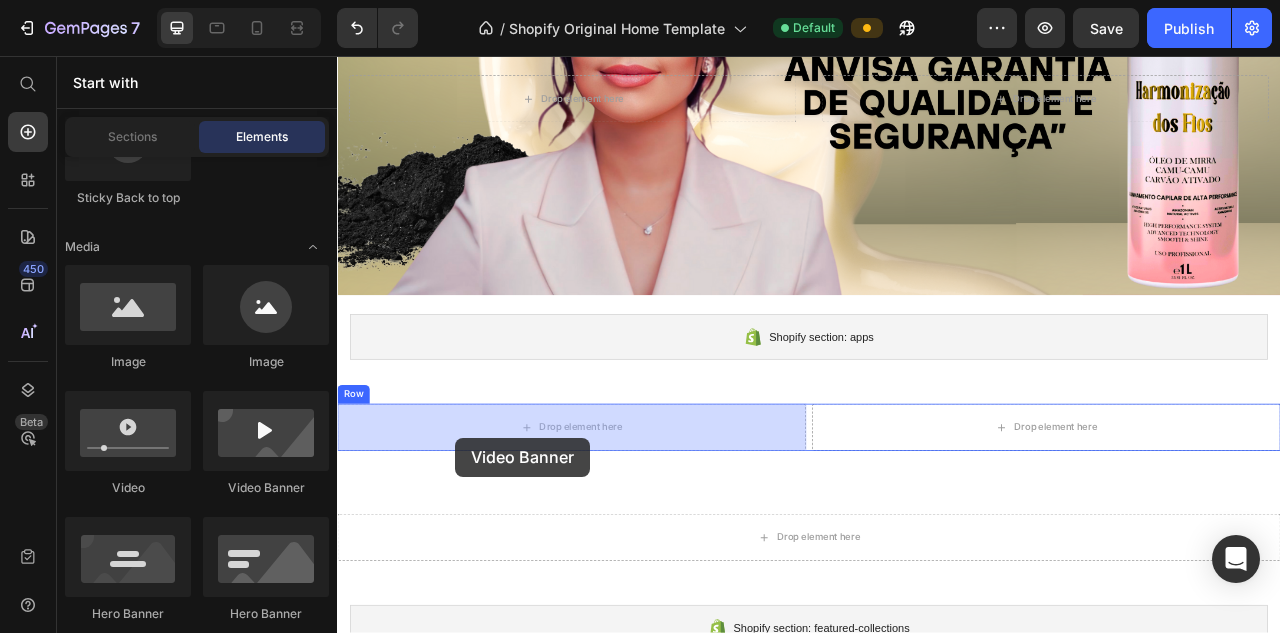 drag, startPoint x: 604, startPoint y: 498, endPoint x: 487, endPoint y: 542, distance: 125 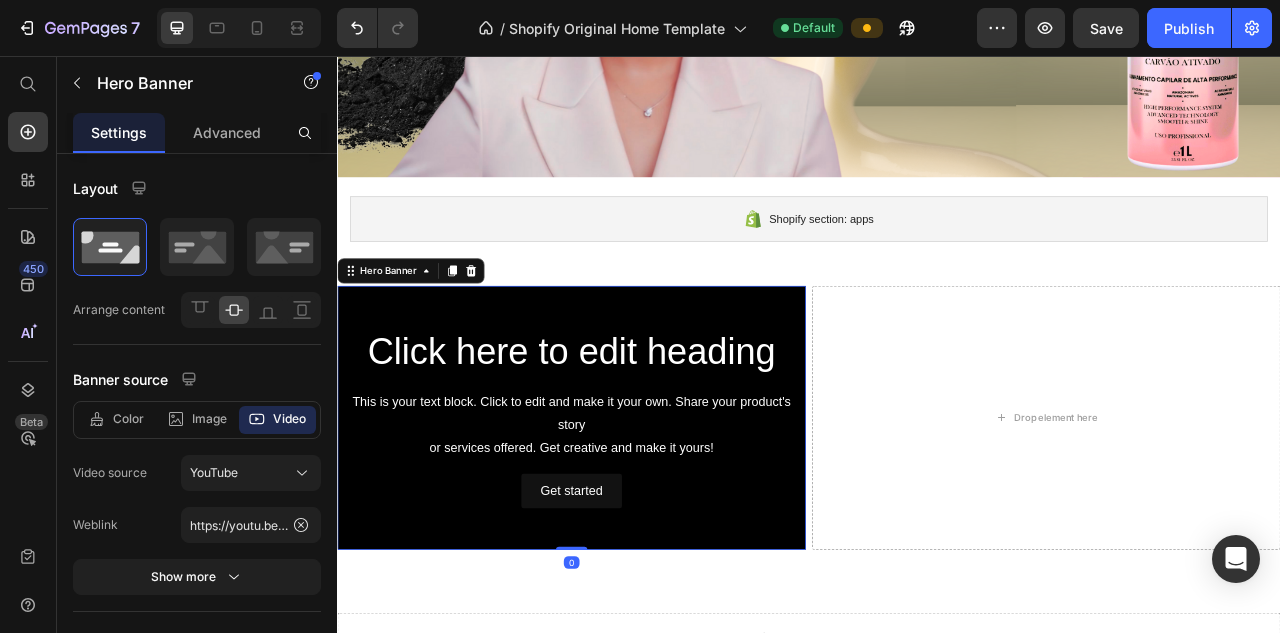 scroll, scrollTop: 389, scrollLeft: 0, axis: vertical 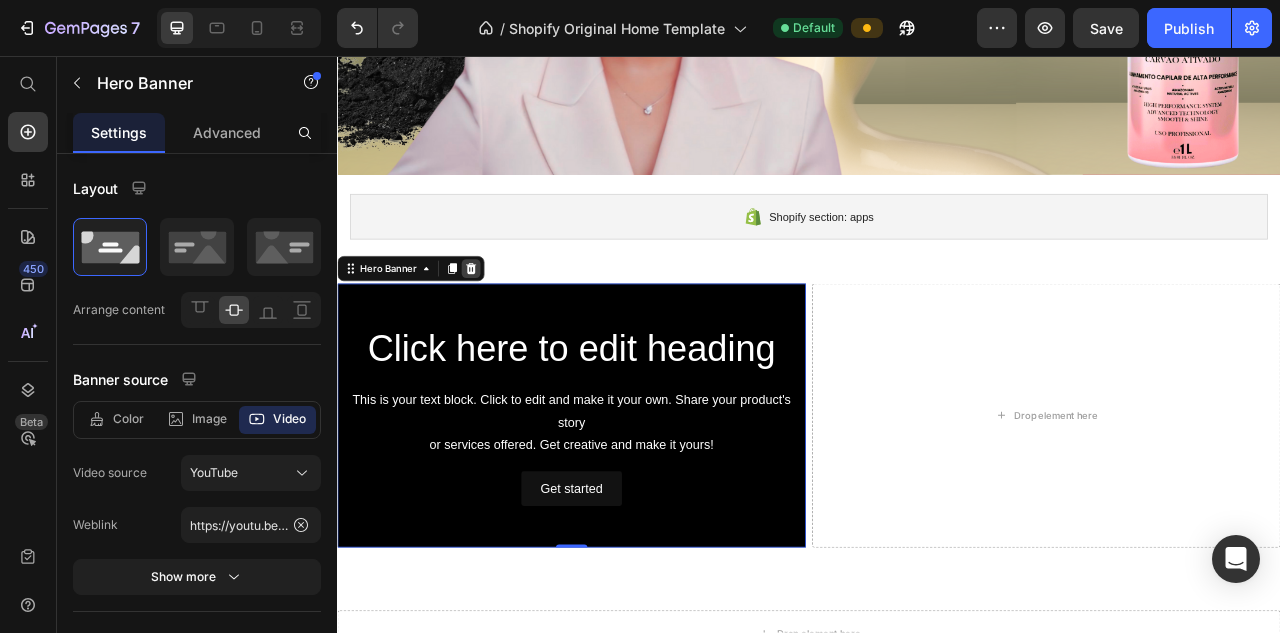 click 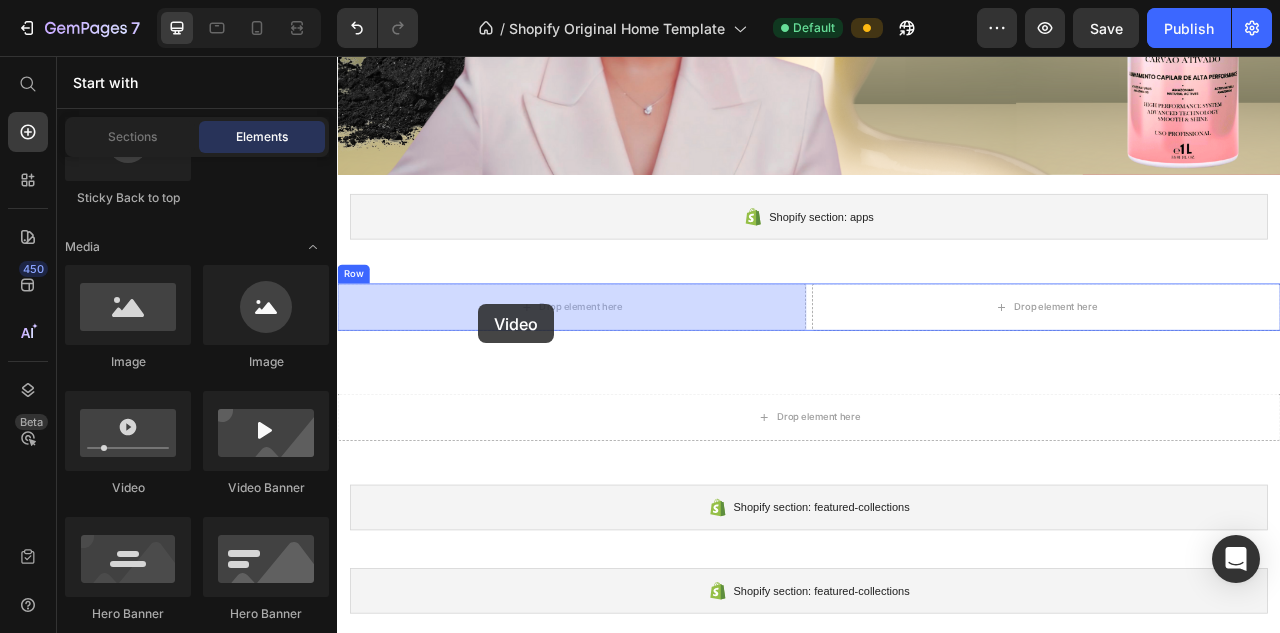 drag, startPoint x: 456, startPoint y: 501, endPoint x: 516, endPoint y: 372, distance: 142.27087 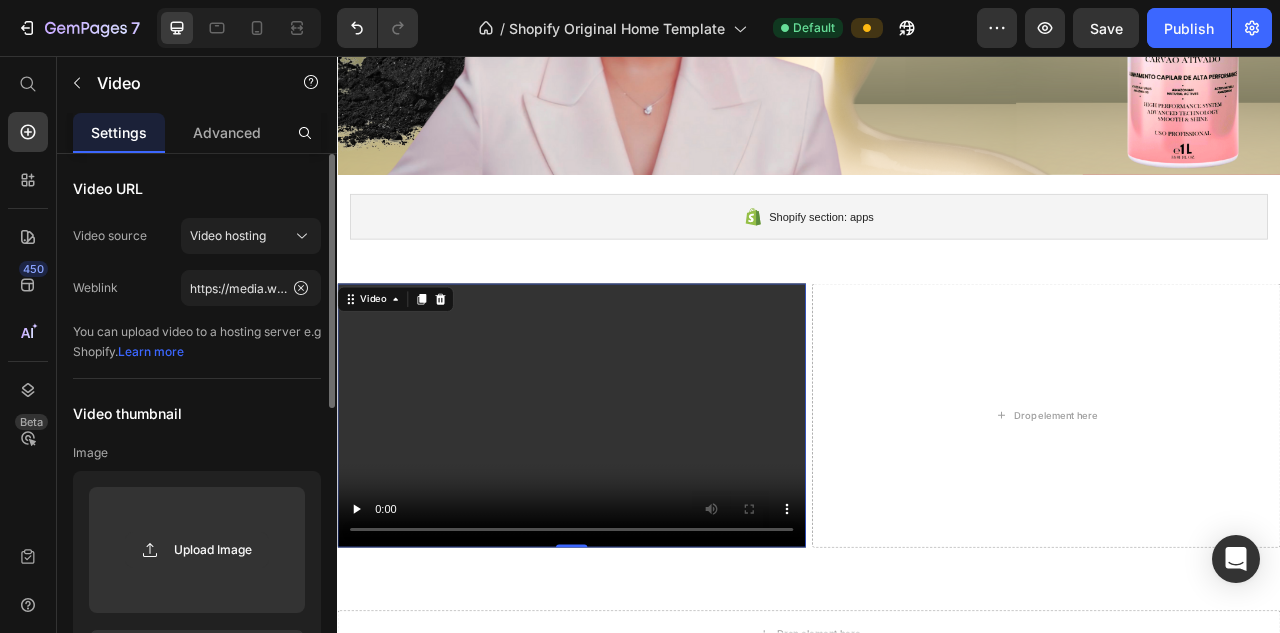 click on "Image" at bounding box center (197, 453) 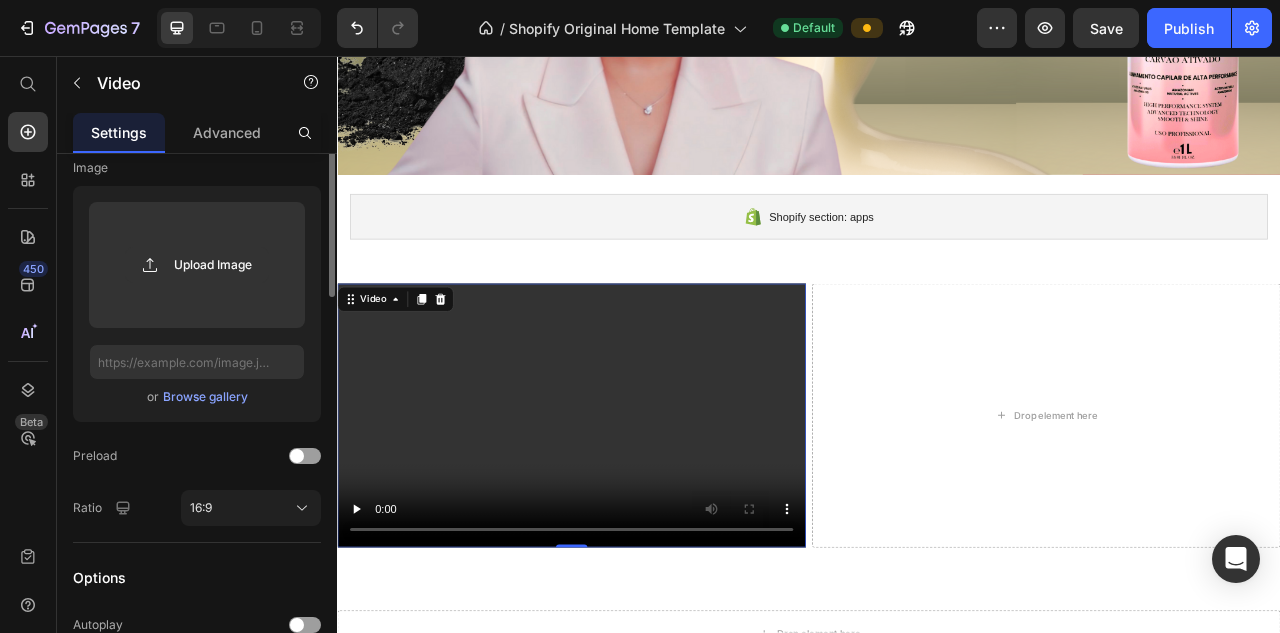 scroll, scrollTop: 0, scrollLeft: 0, axis: both 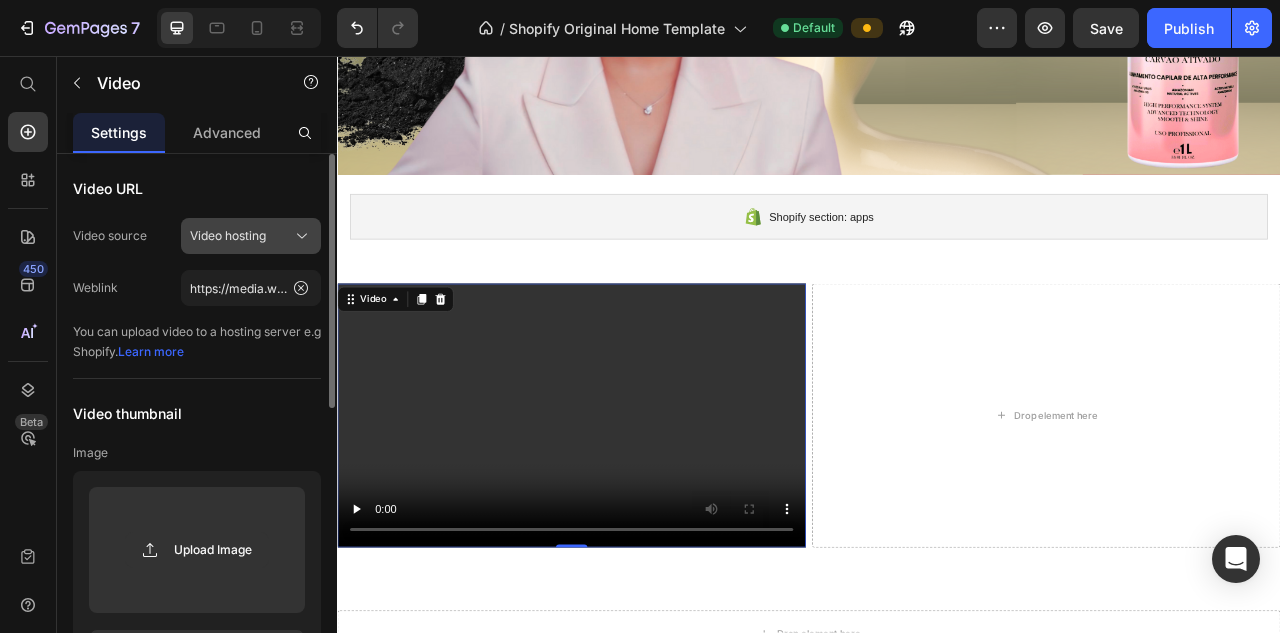 click on "Video hosting" at bounding box center [228, 236] 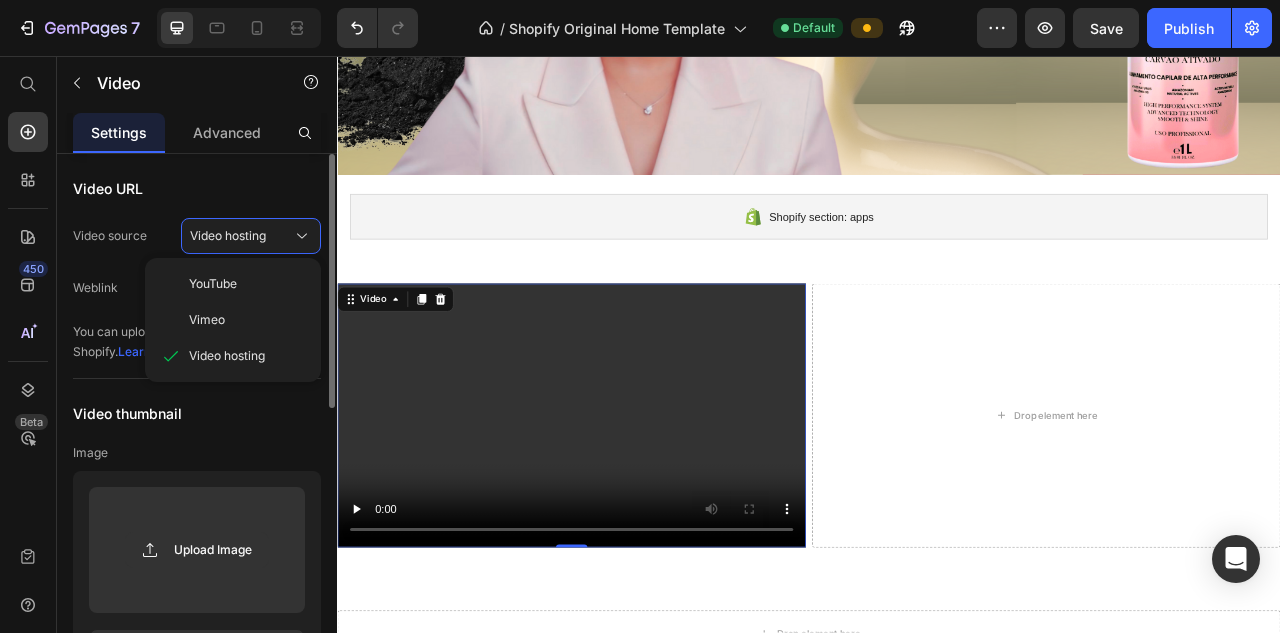 click on "Video thumbnail" at bounding box center (197, 413) 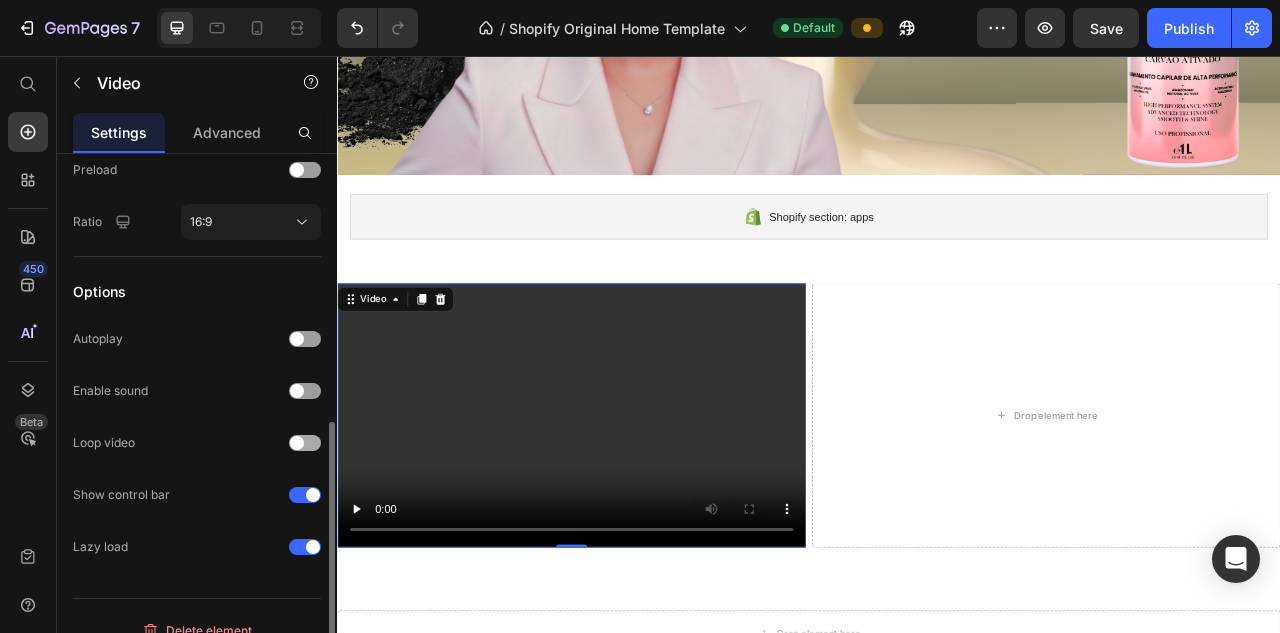scroll, scrollTop: 574, scrollLeft: 0, axis: vertical 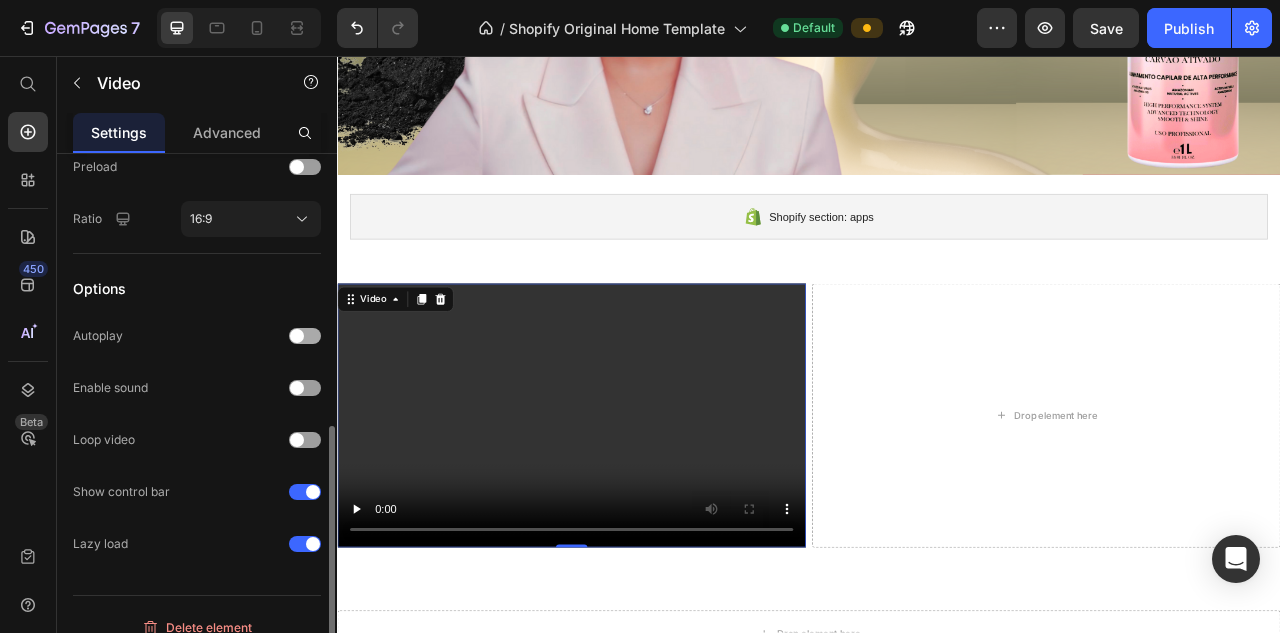 click at bounding box center [305, 336] 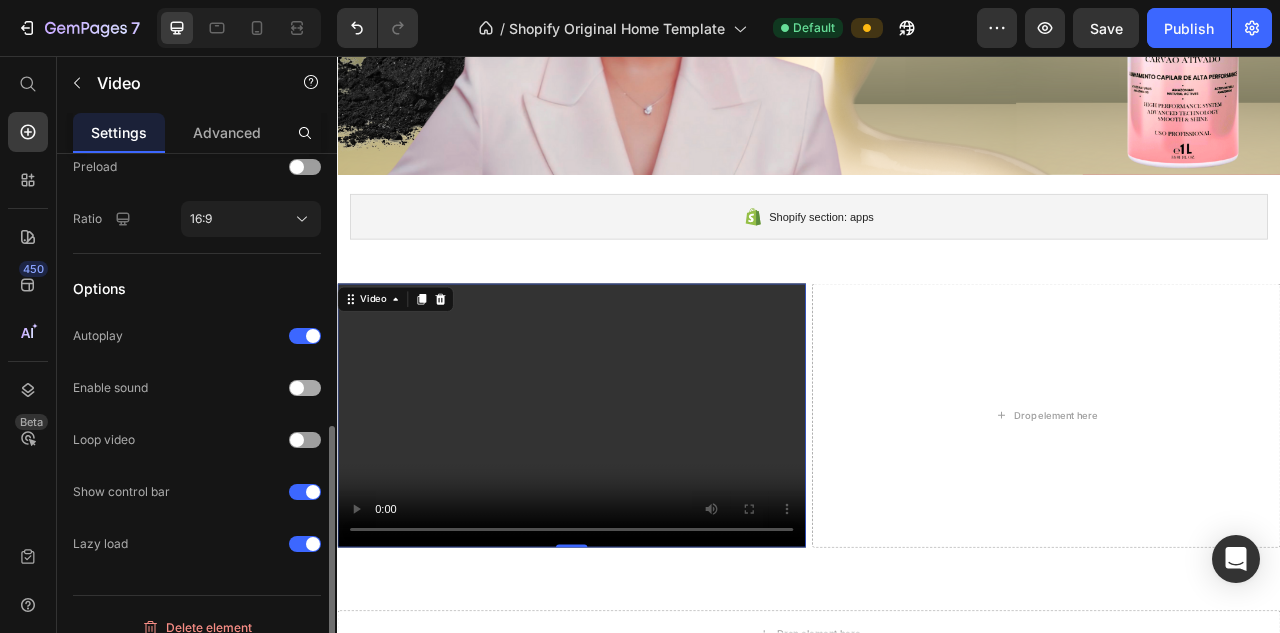click at bounding box center [297, 388] 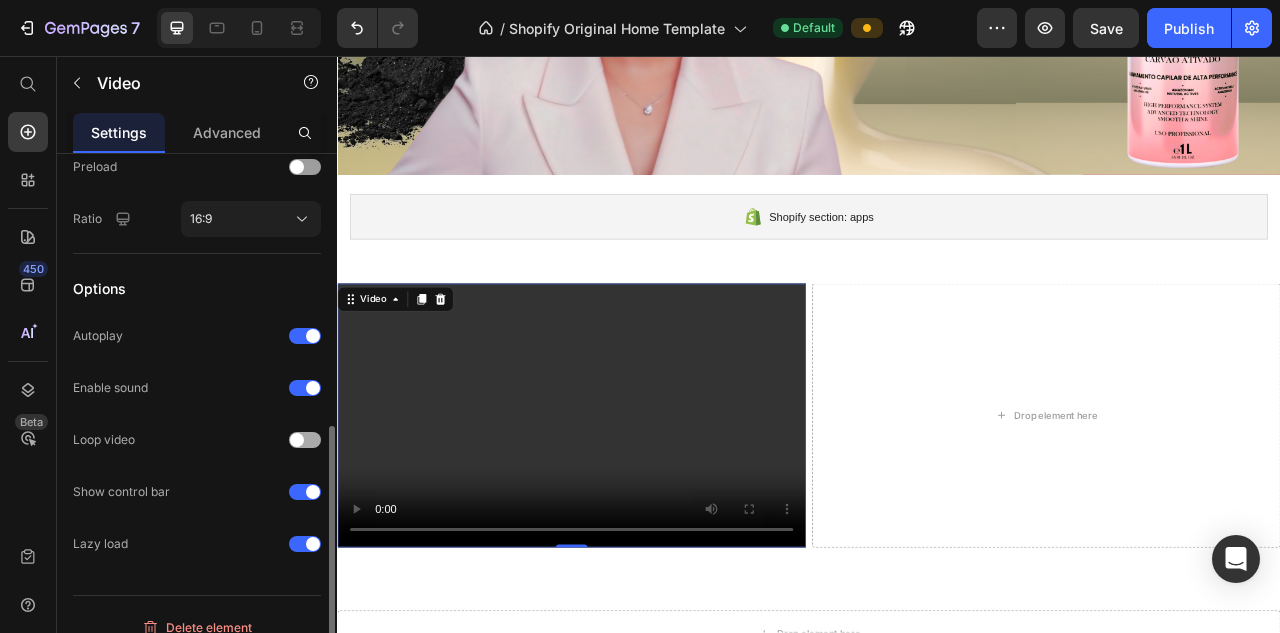 click at bounding box center [305, 440] 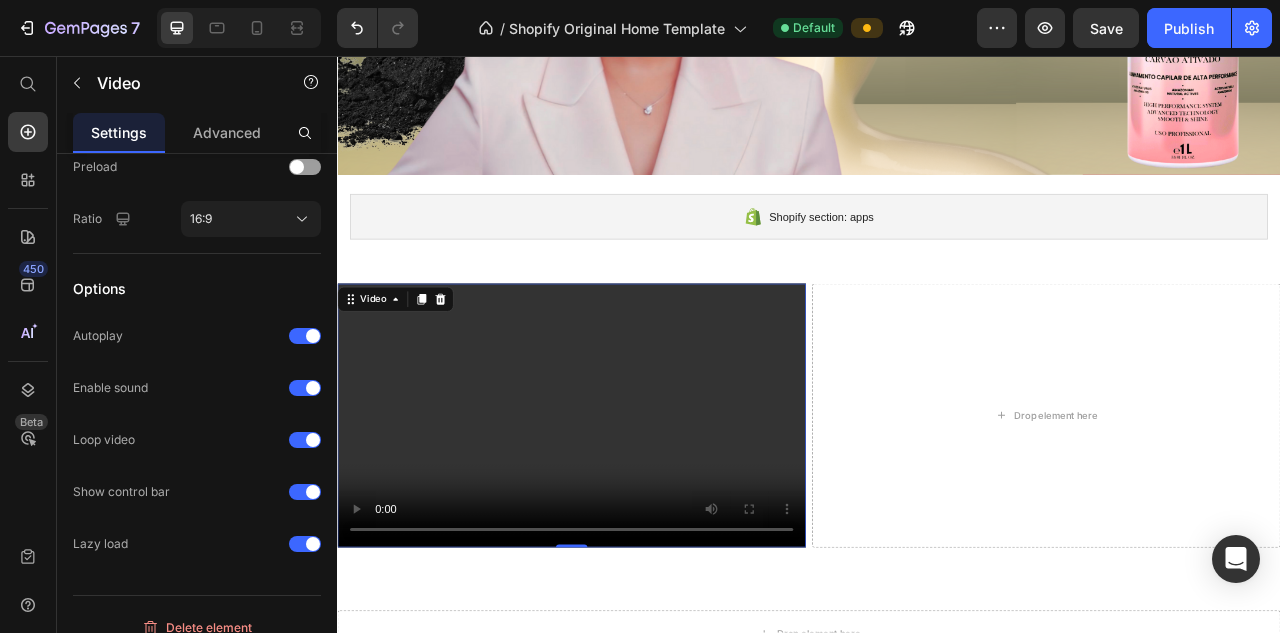 click at bounding box center (635, 513) 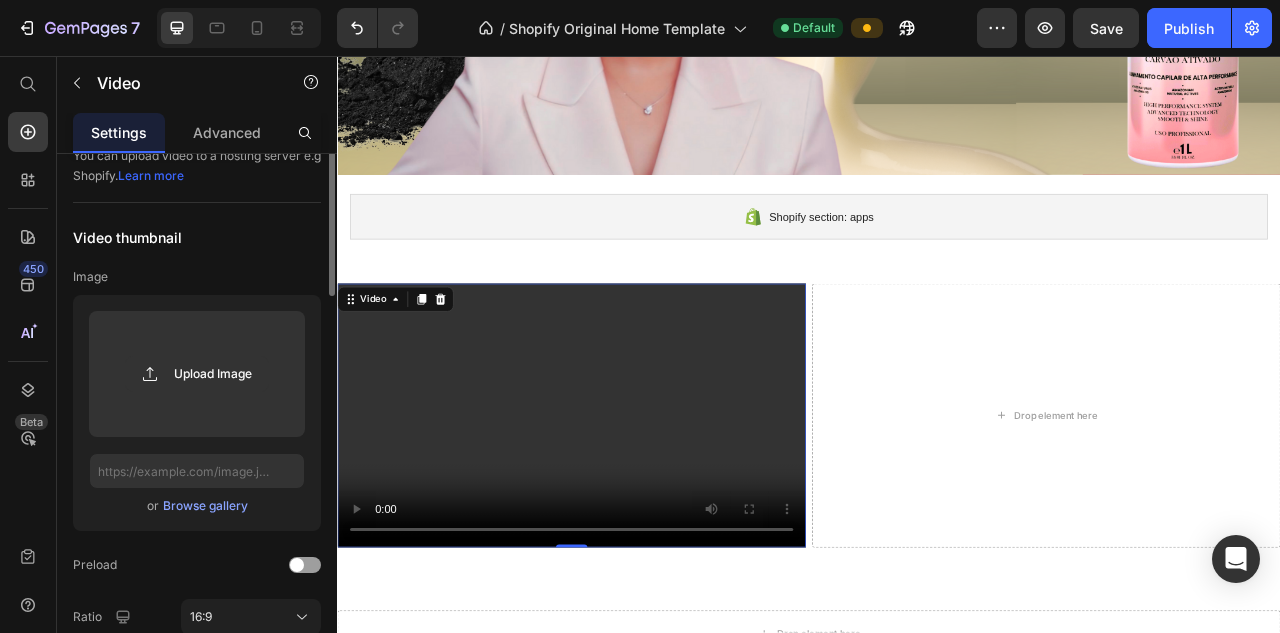 scroll, scrollTop: 0, scrollLeft: 0, axis: both 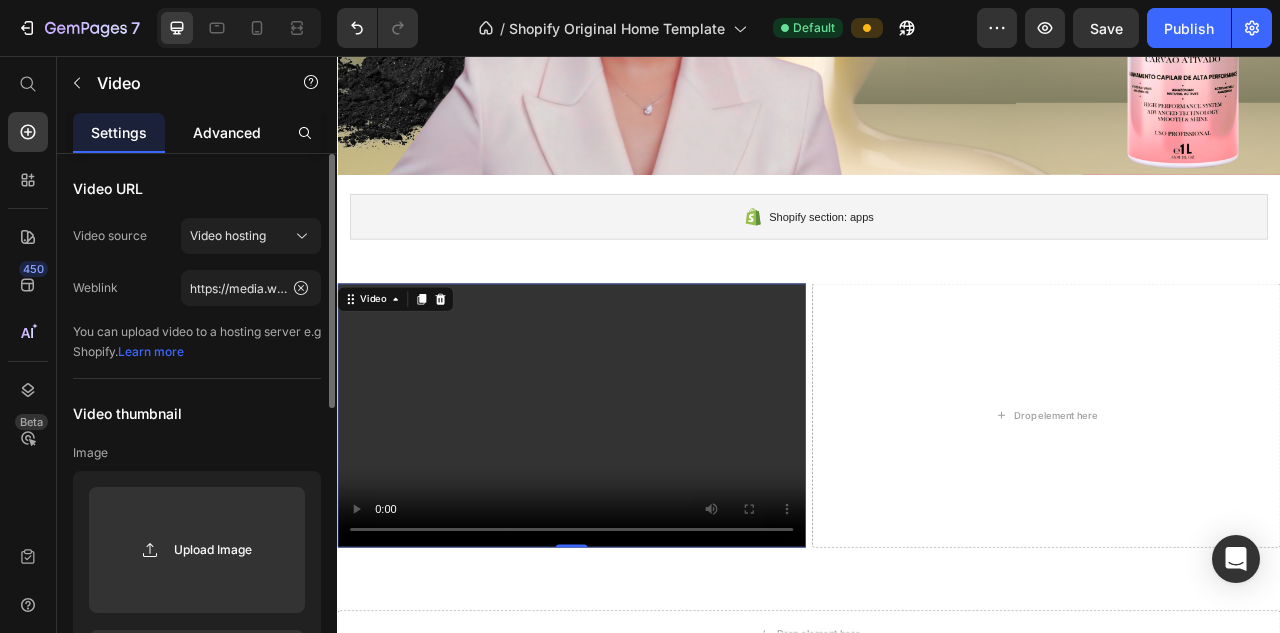 click on "Advanced" at bounding box center [227, 132] 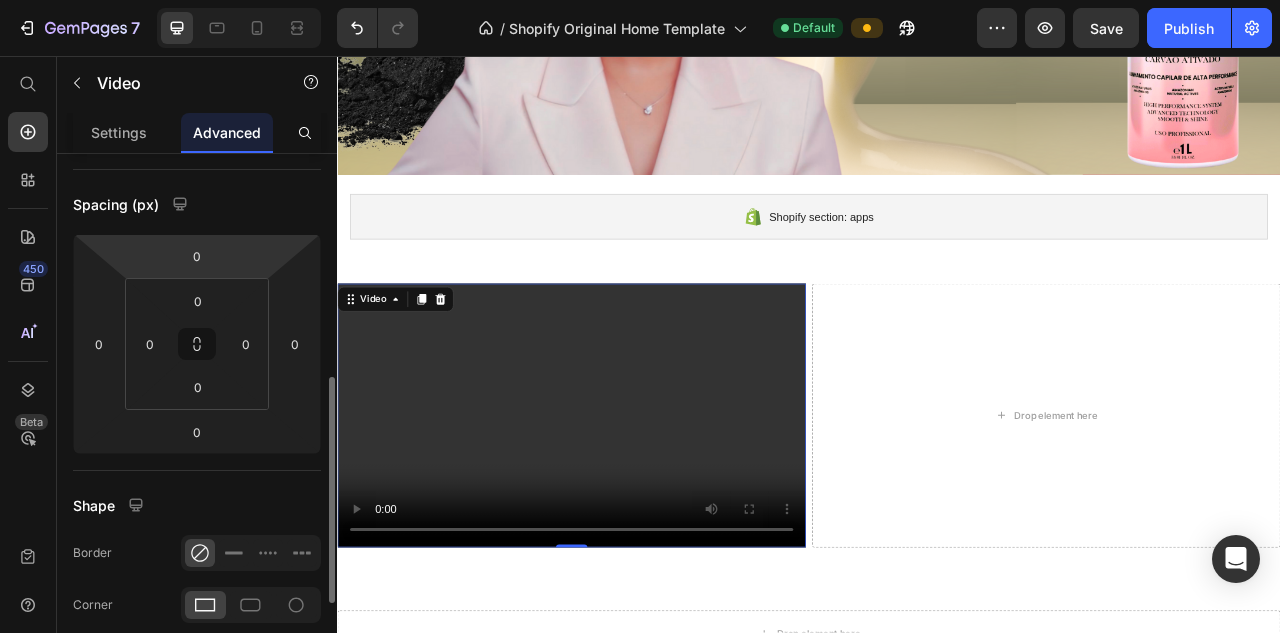 scroll, scrollTop: 181, scrollLeft: 0, axis: vertical 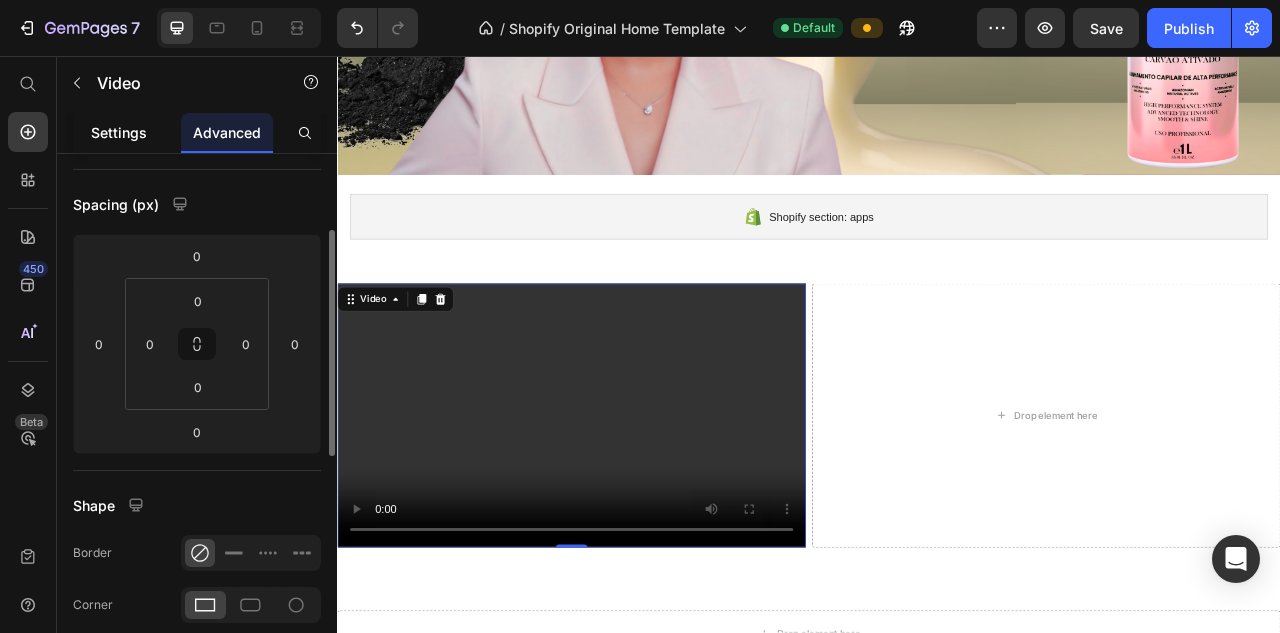 click on "Settings" at bounding box center [119, 132] 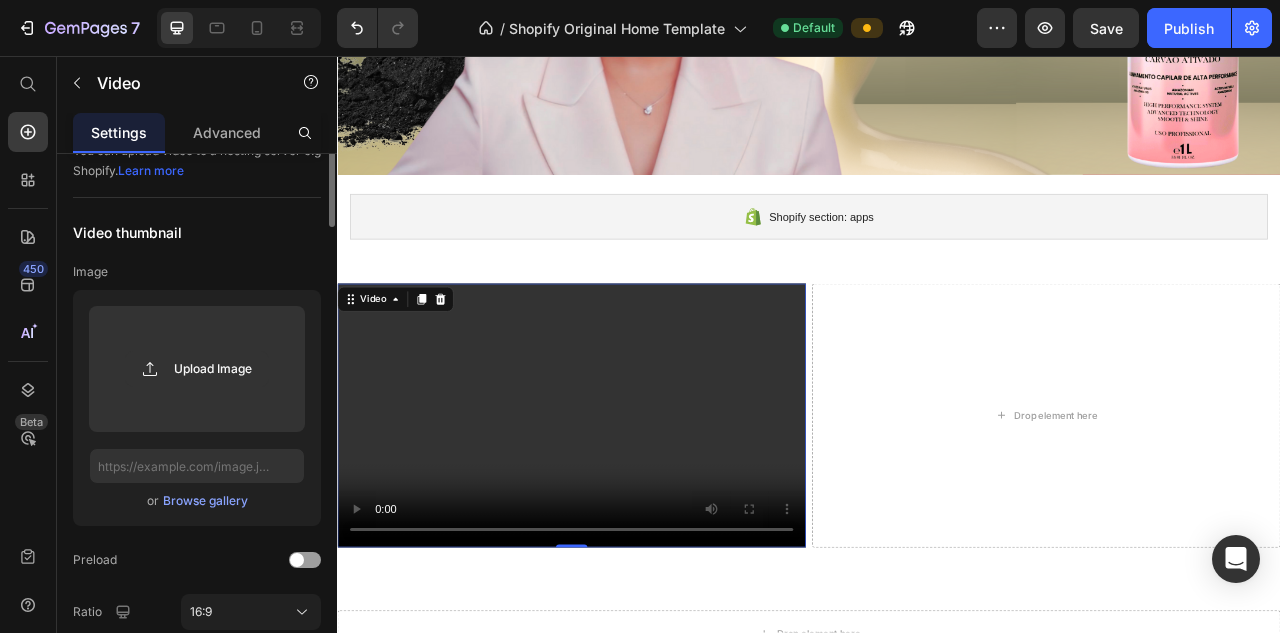 scroll, scrollTop: 0, scrollLeft: 0, axis: both 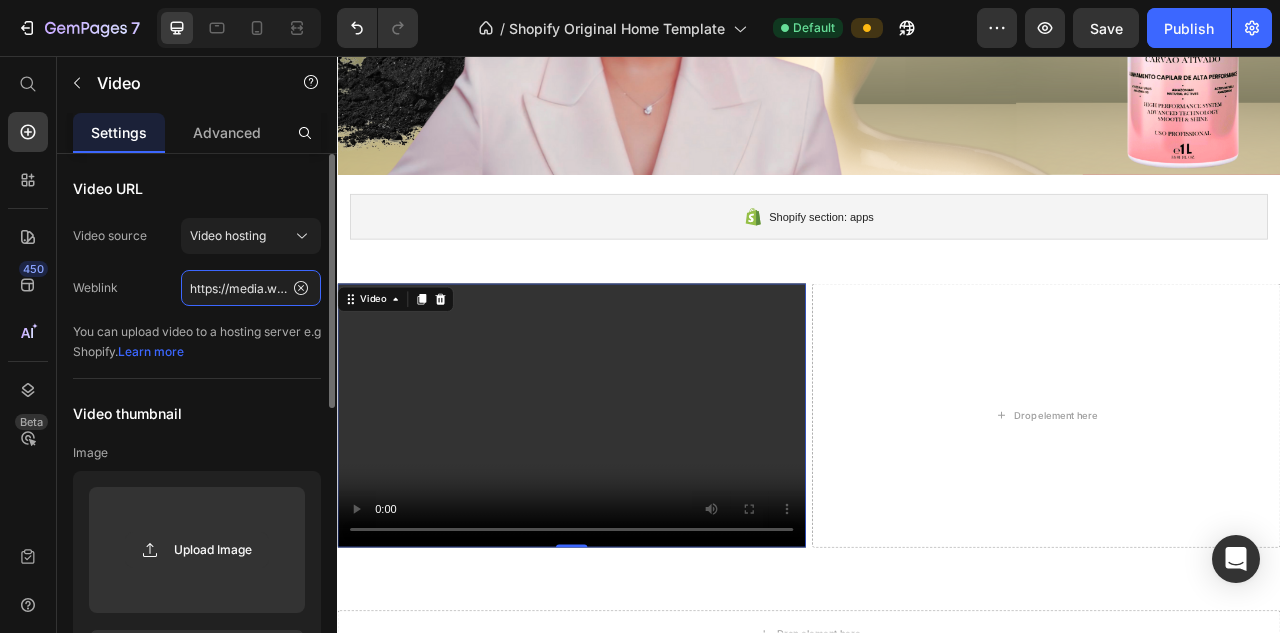 click on "https://media.w3.org/2010/05/sintel/trailer.mp4" 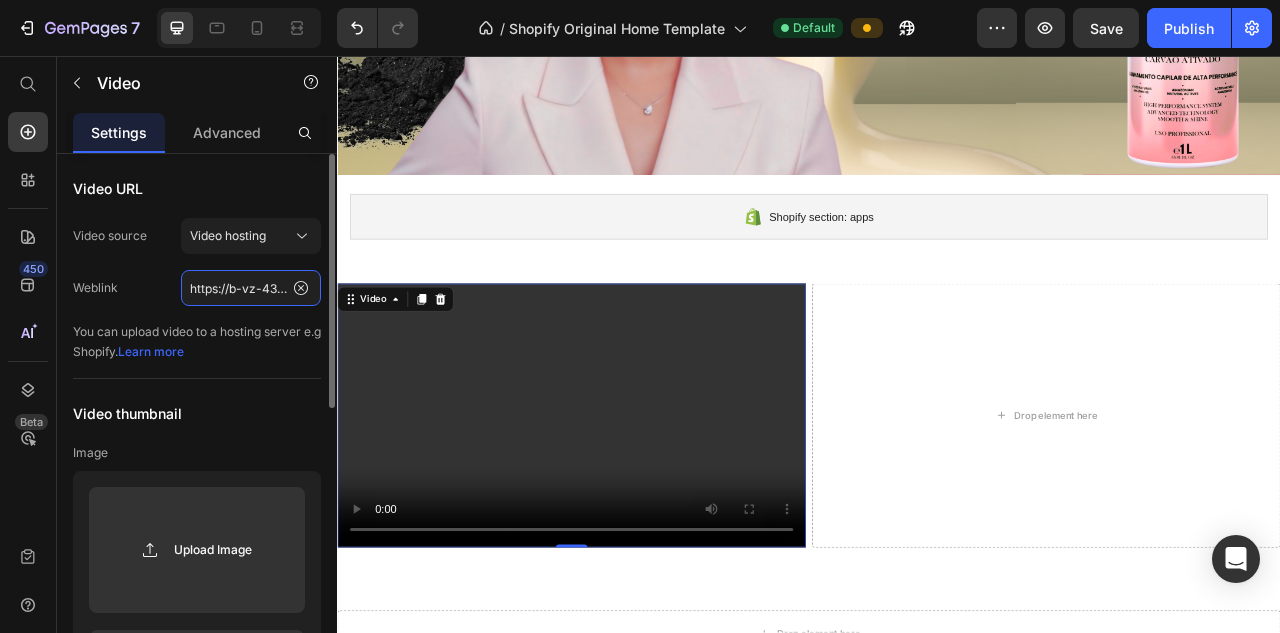 type on "https://b-vz-437cc9b8-bb1.tv.pandavideo.com.br/9b18c7b2-2ec8-4661-8886-a769be3da1b6/playlist.m3u8" 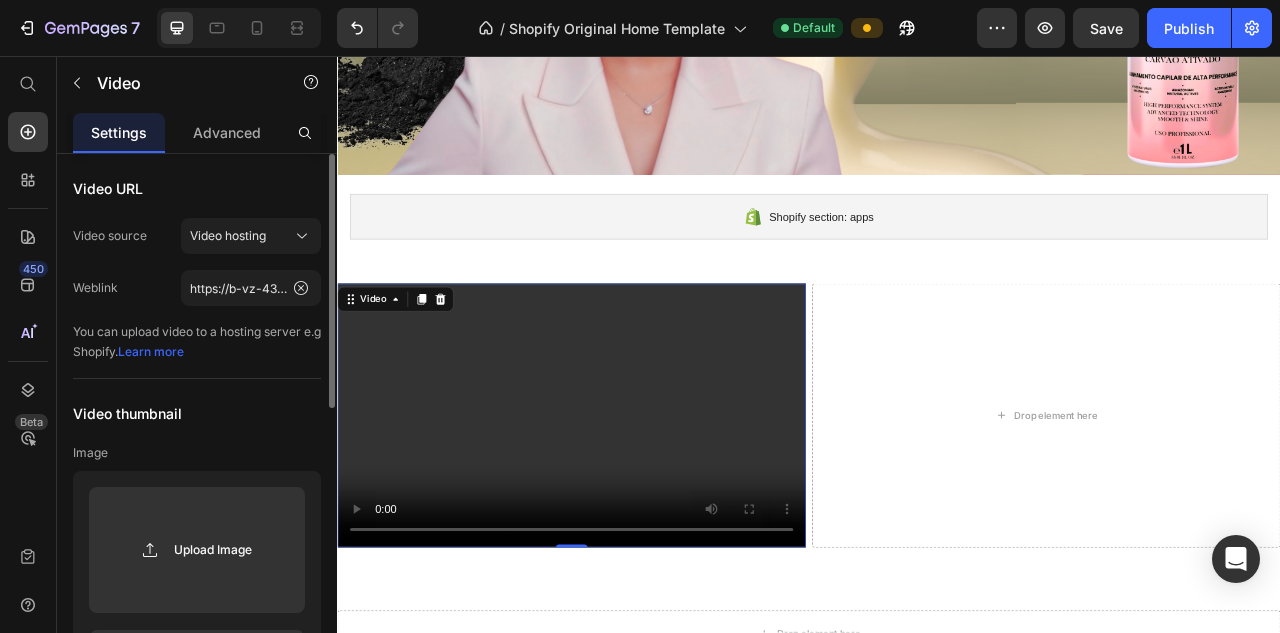 click on "You can upload video to a hosting server e.g Shopify.   Learn more" at bounding box center [197, 342] 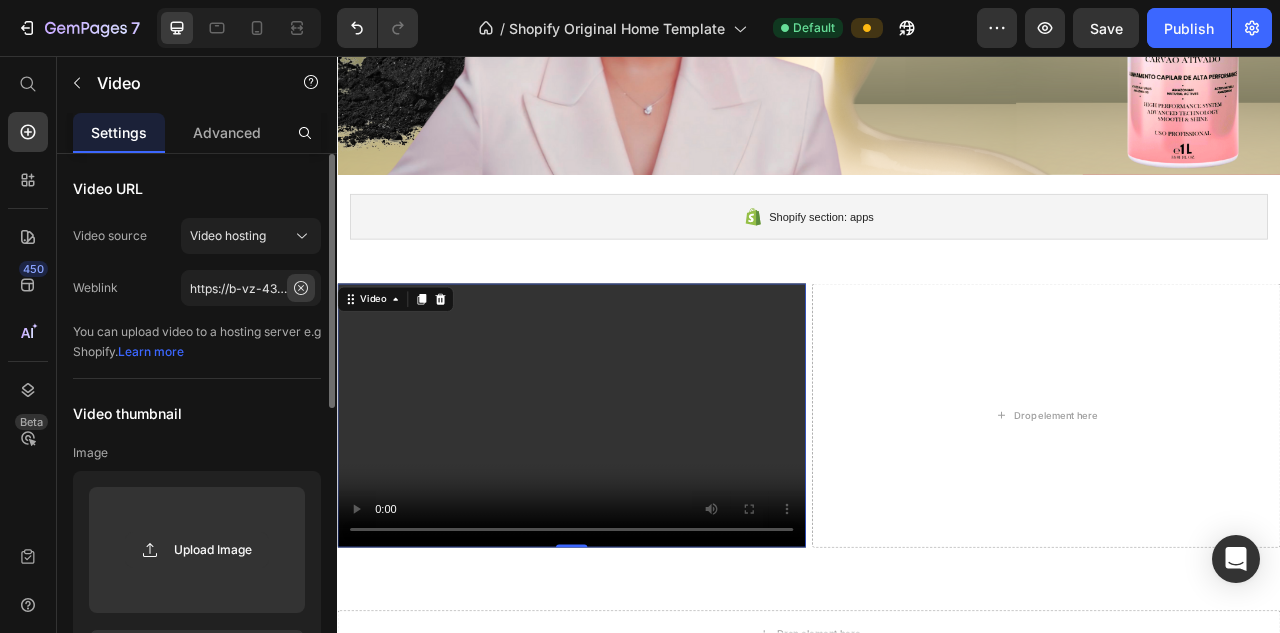 click 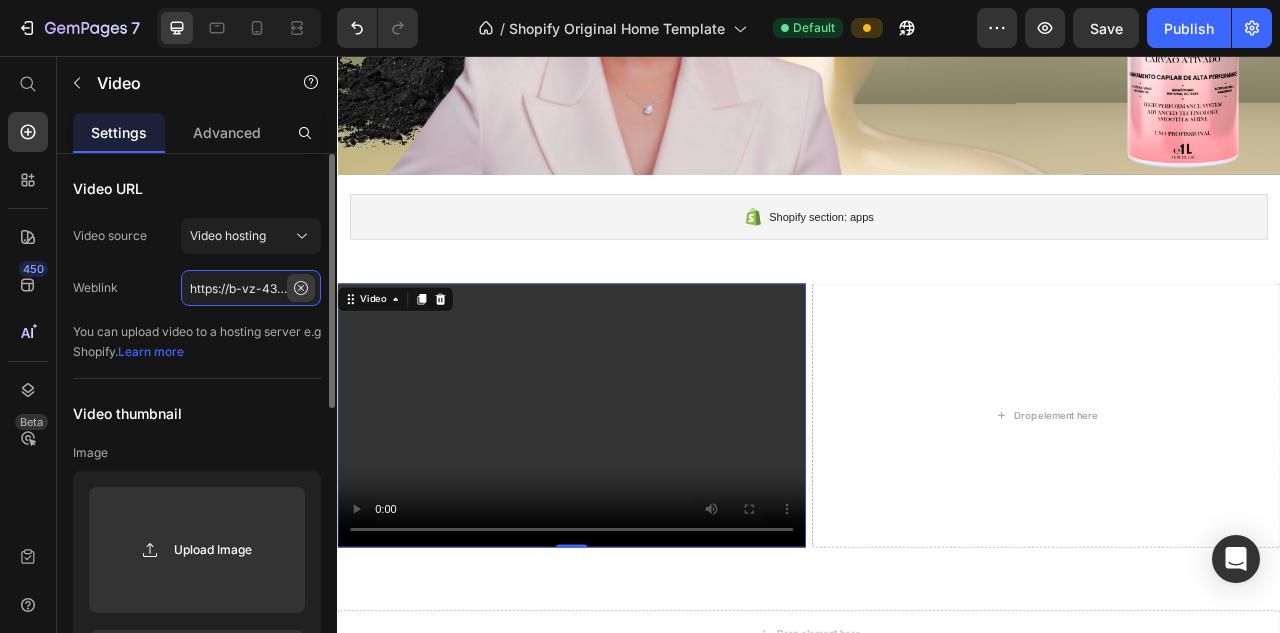 type 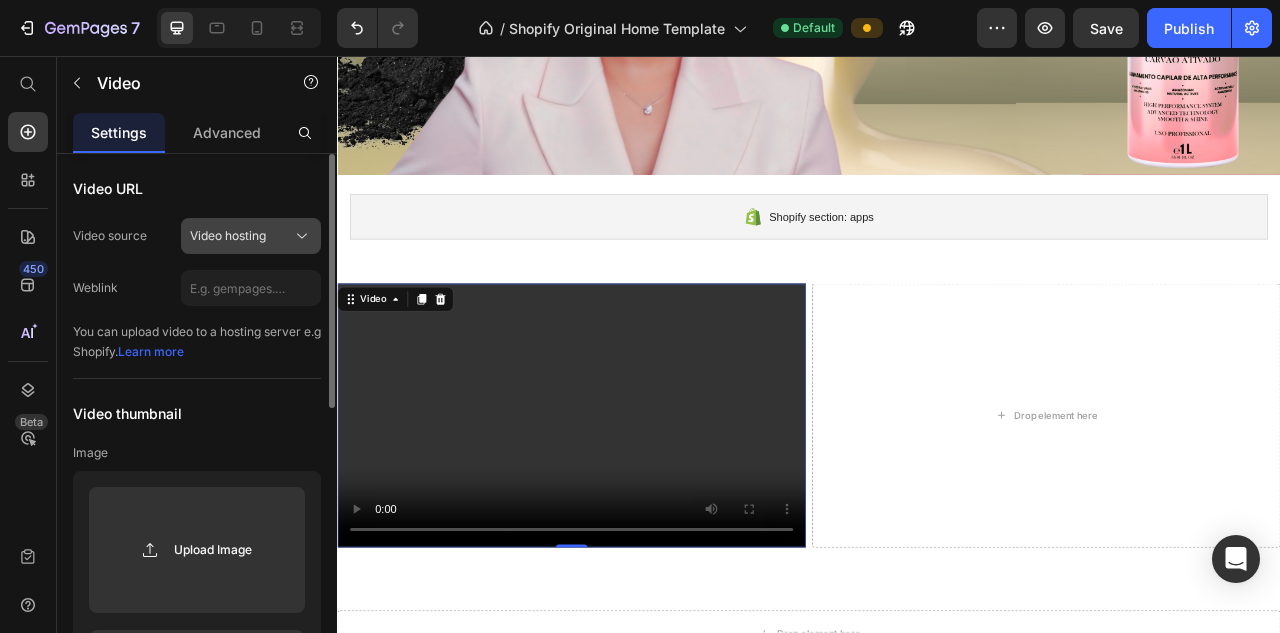 click on "Video hosting" at bounding box center (251, 236) 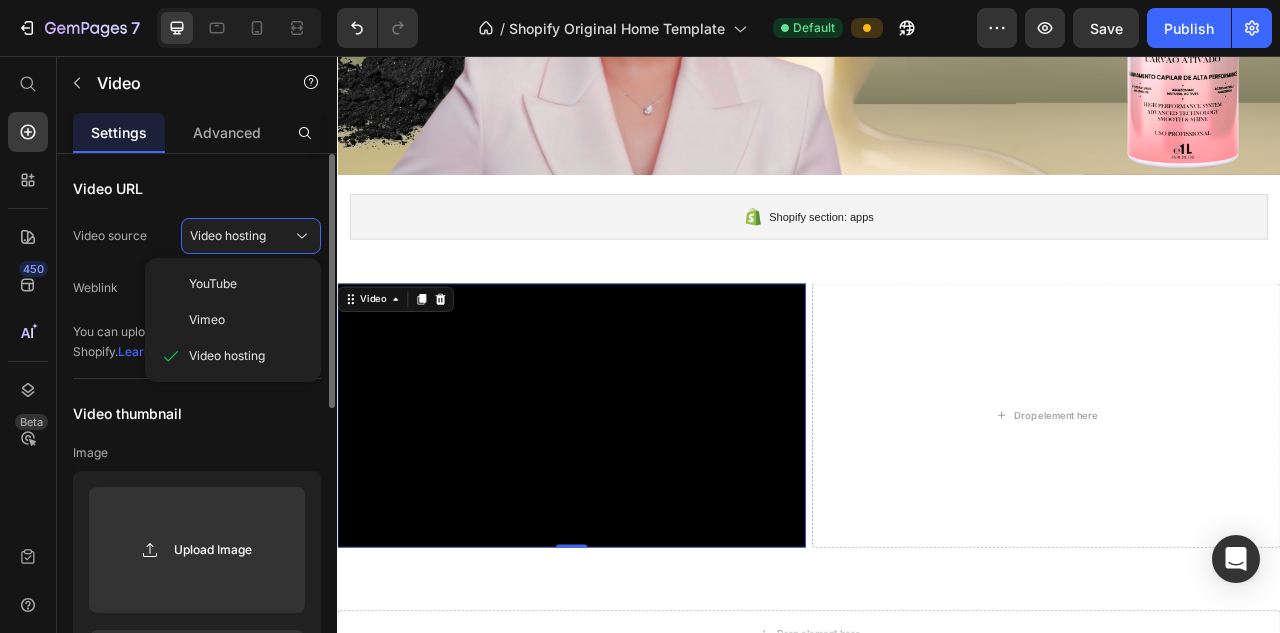 click on "Video thumbnail" at bounding box center (197, 413) 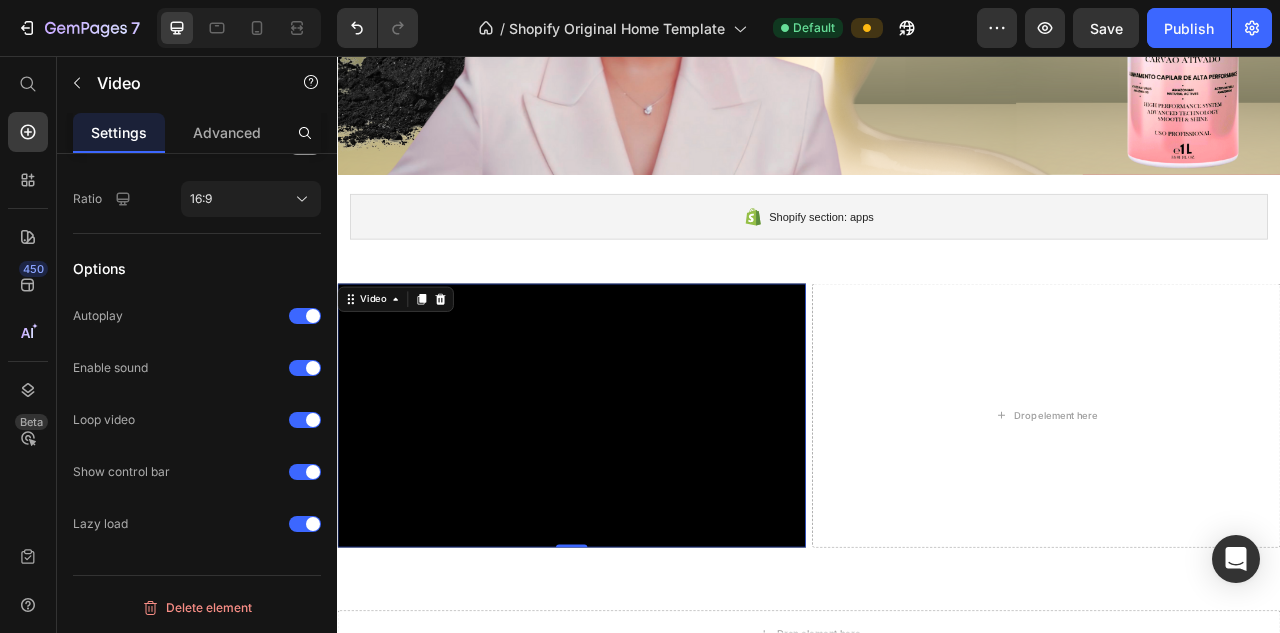 scroll, scrollTop: 0, scrollLeft: 0, axis: both 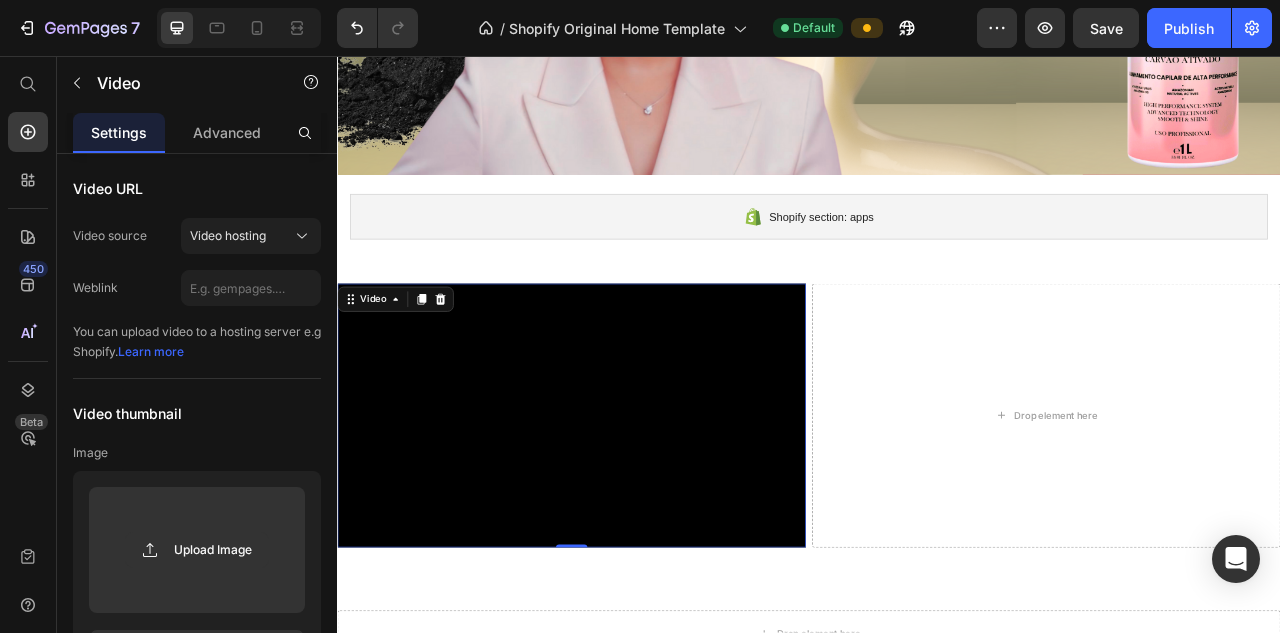 click on "Video   0" at bounding box center [635, 513] 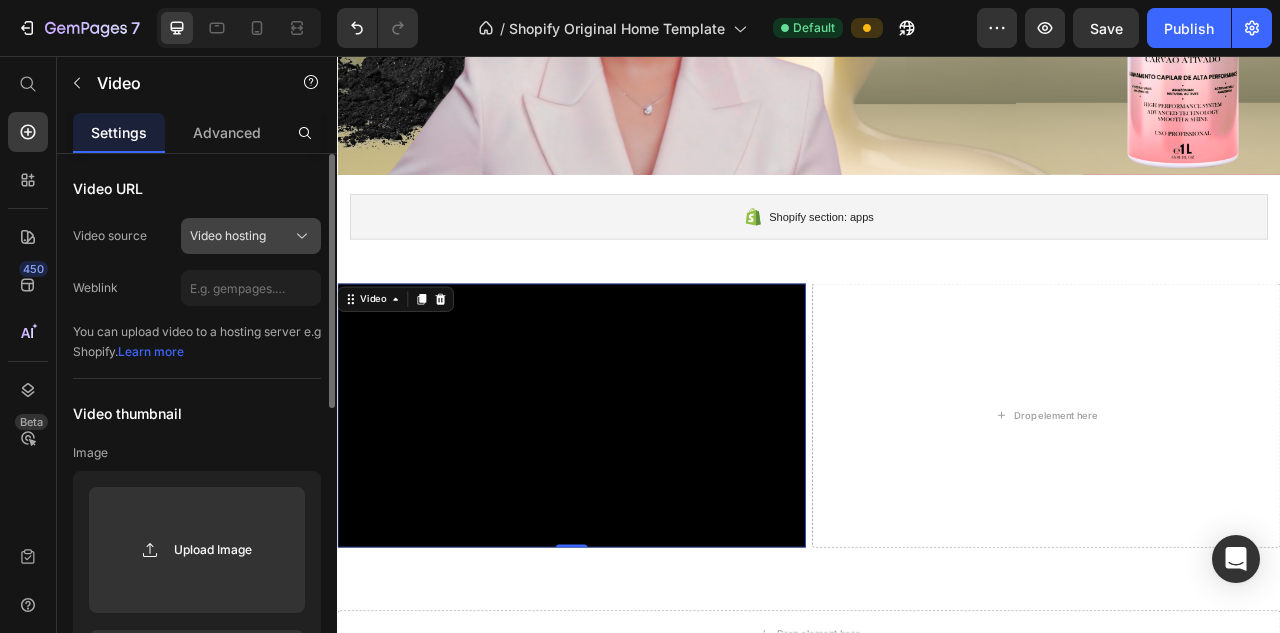 click on "Video hosting" at bounding box center [251, 236] 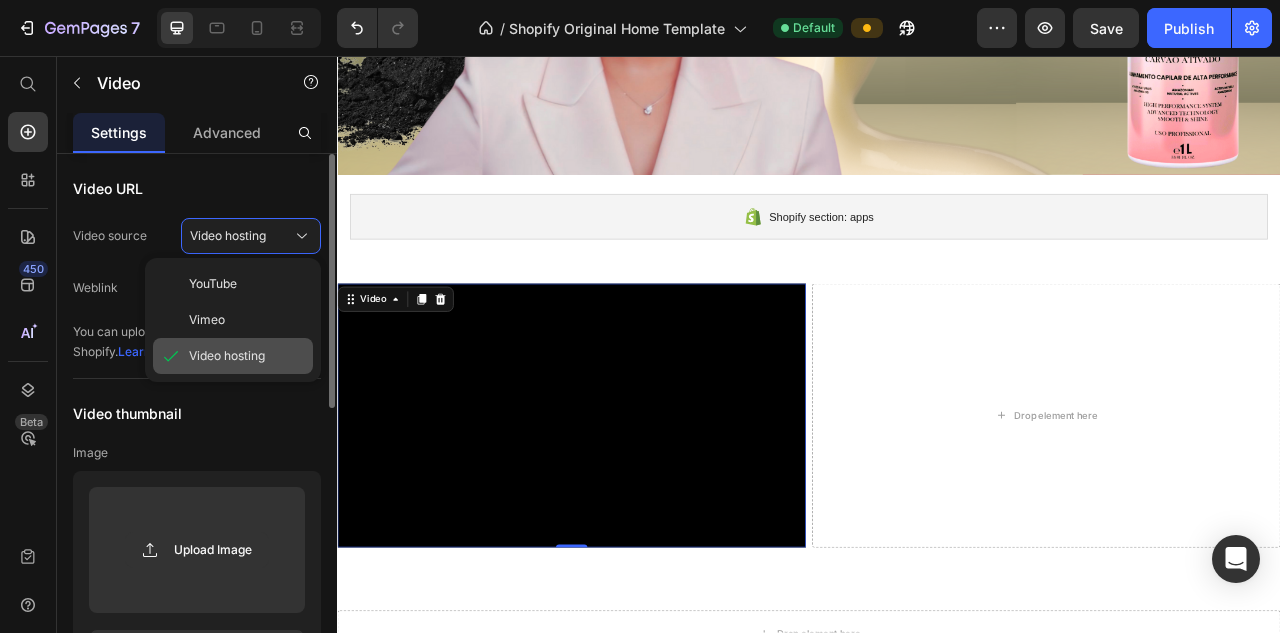 click on "Video hosting" at bounding box center (227, 356) 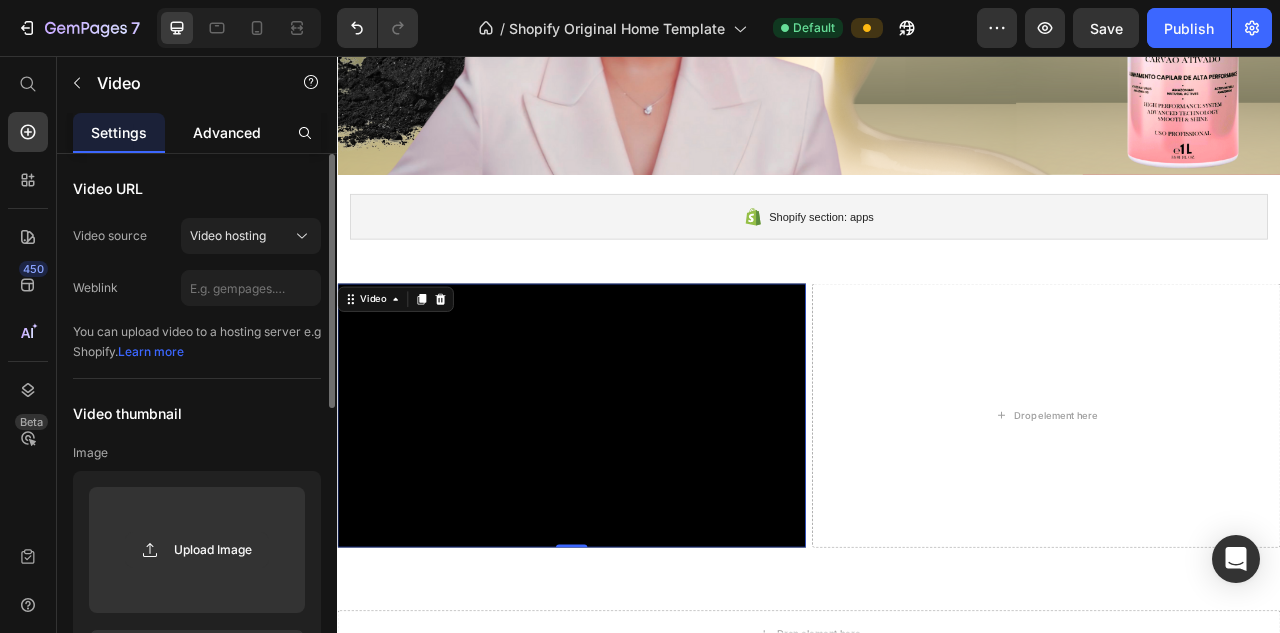click on "Advanced" 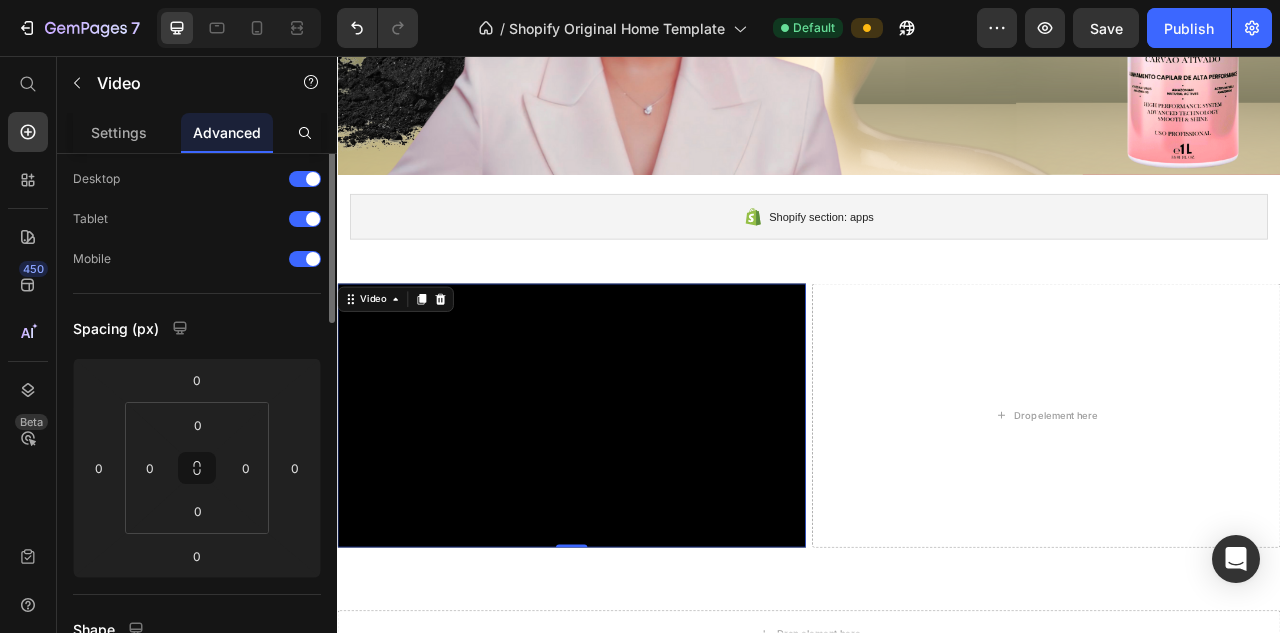 scroll, scrollTop: 0, scrollLeft: 0, axis: both 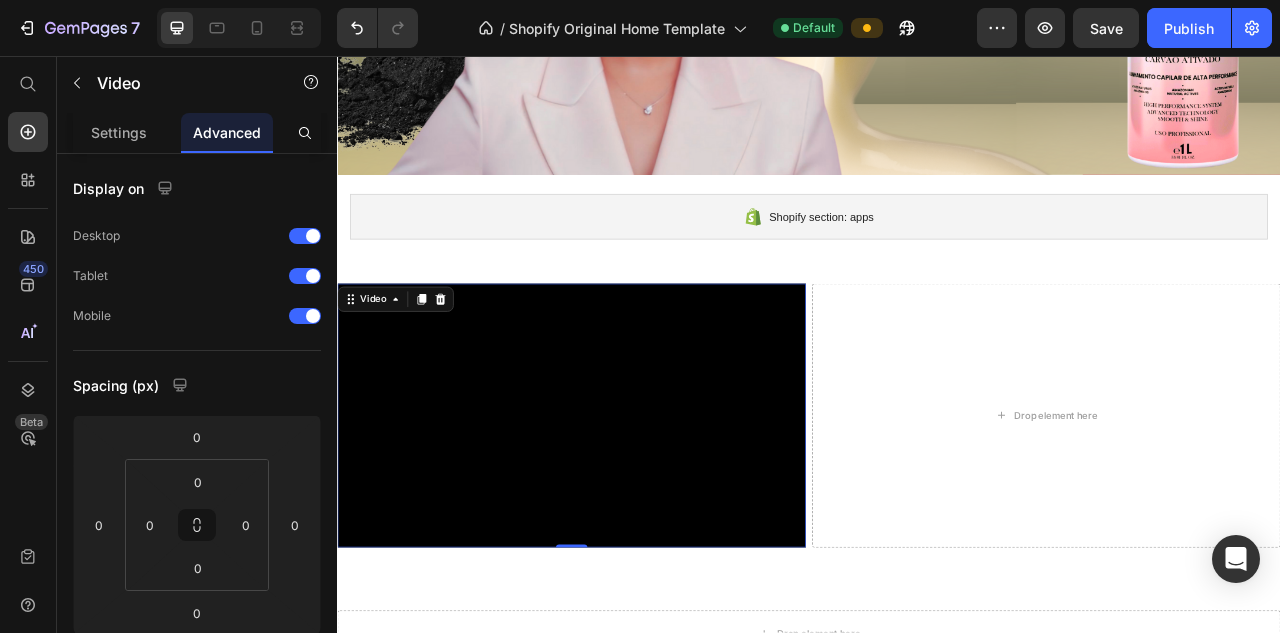 click on "Video   0" at bounding box center [635, 513] 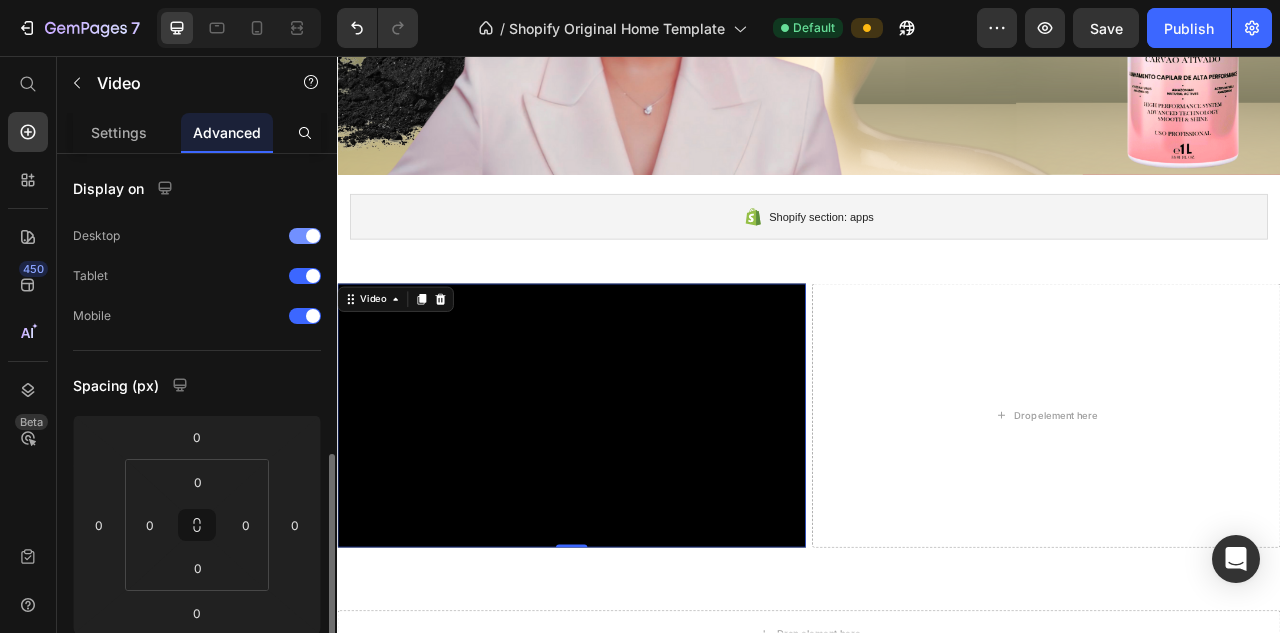 scroll, scrollTop: 733, scrollLeft: 0, axis: vertical 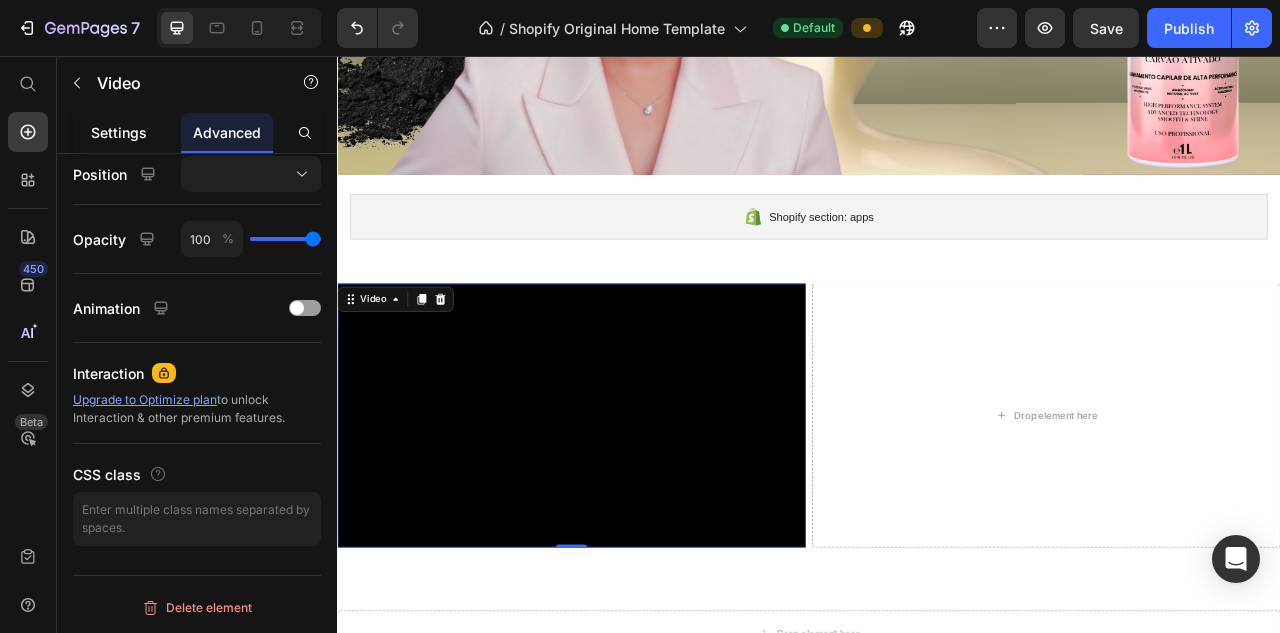 click on "Settings" at bounding box center (119, 132) 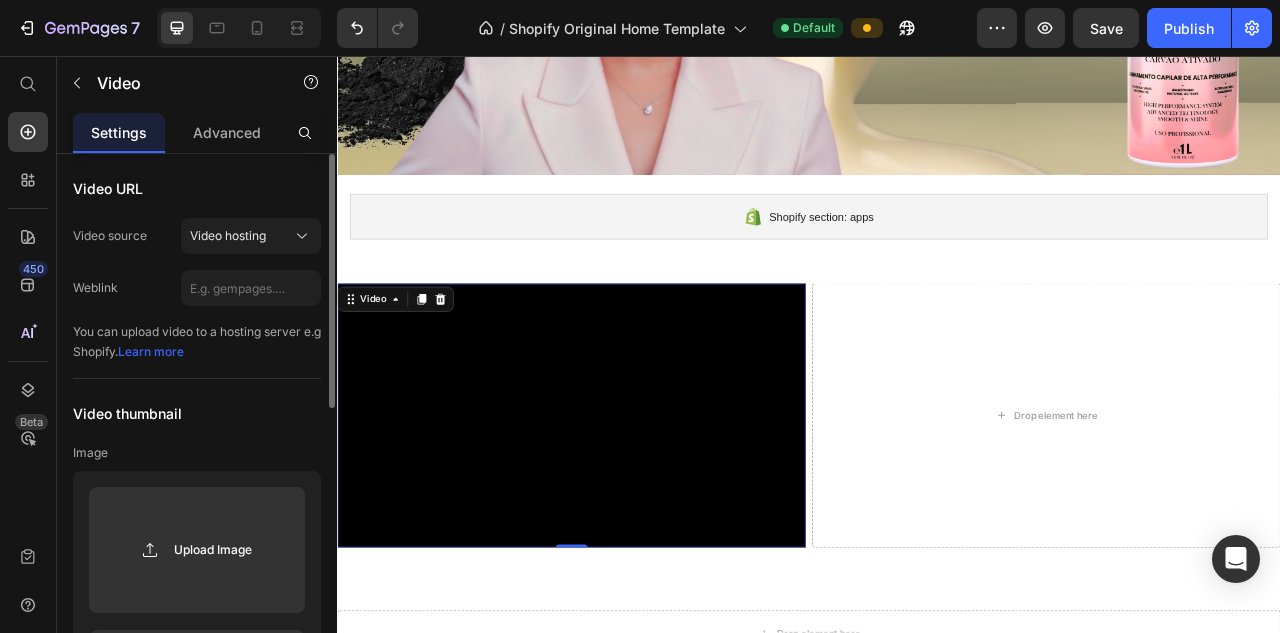 click on "Video source" at bounding box center (110, 236) 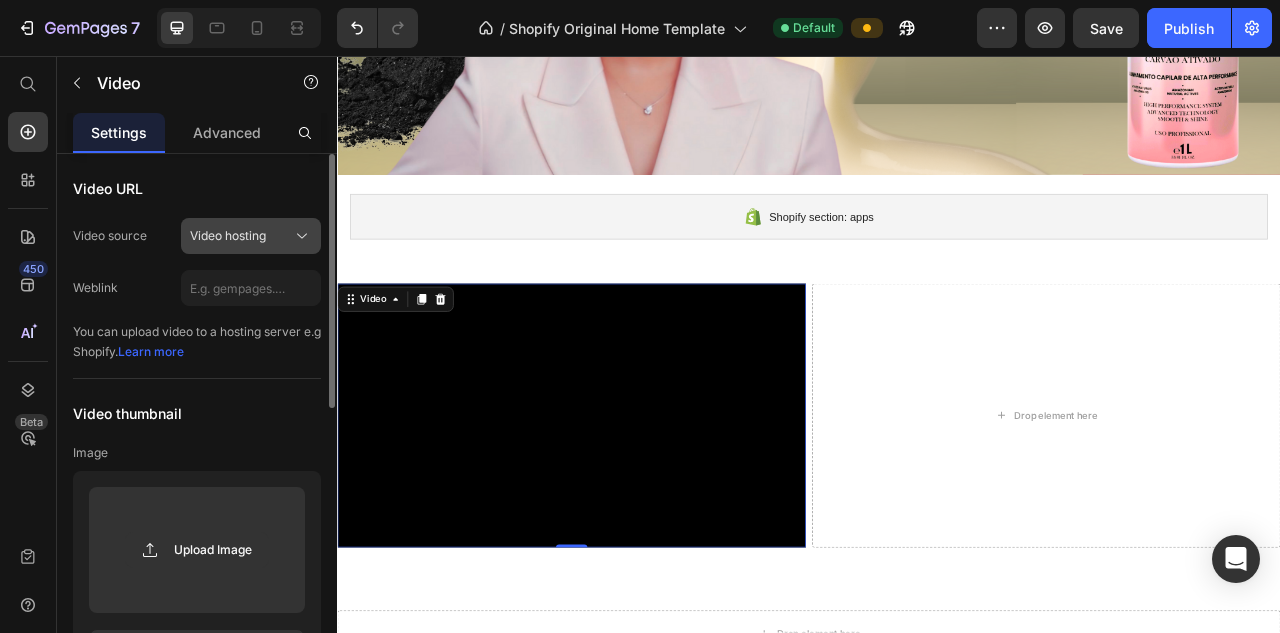 click on "Video hosting" at bounding box center (228, 236) 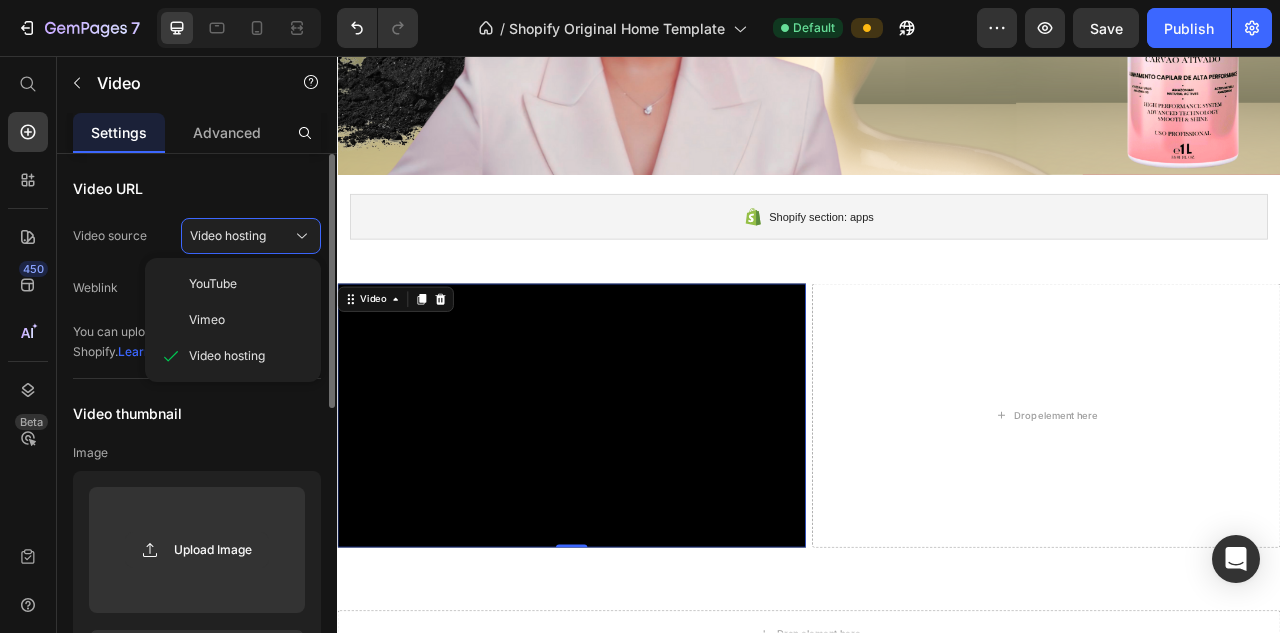 click on "Video source" at bounding box center [110, 236] 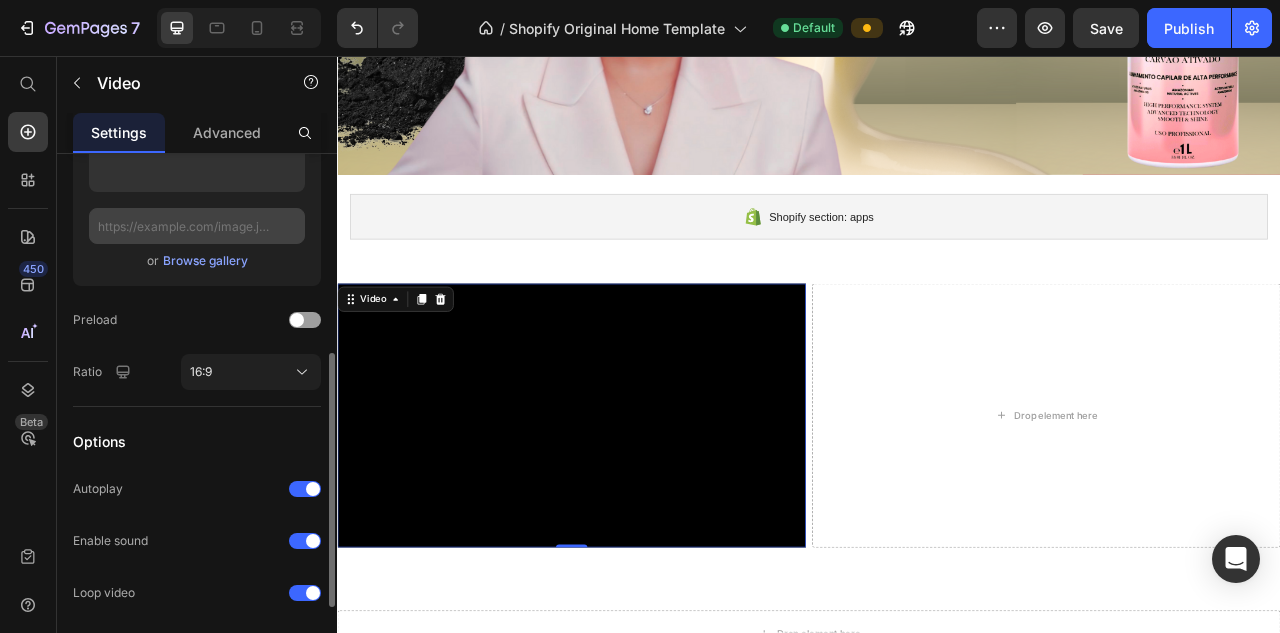 scroll, scrollTop: 418, scrollLeft: 0, axis: vertical 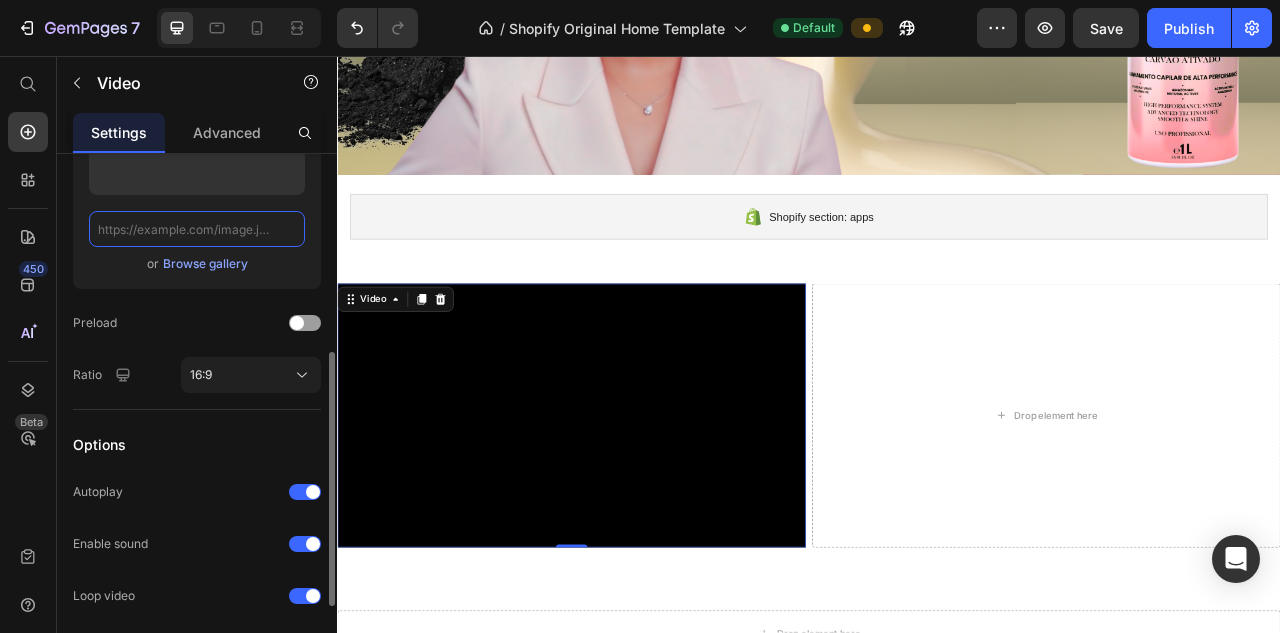 click 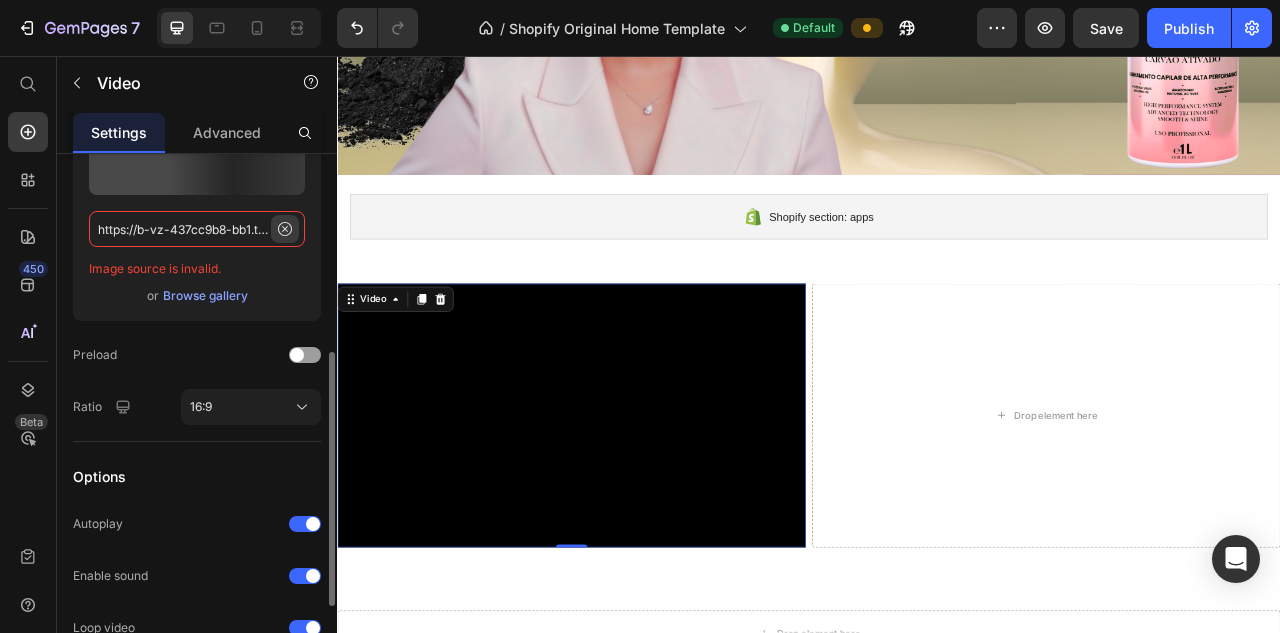 type on "https://b-vz-437cc9b8-bb1.tv.pandavideo.com.br/9b18c7b2-2ec8-4661-8886-a769be3da1b6/playlist.m3u8" 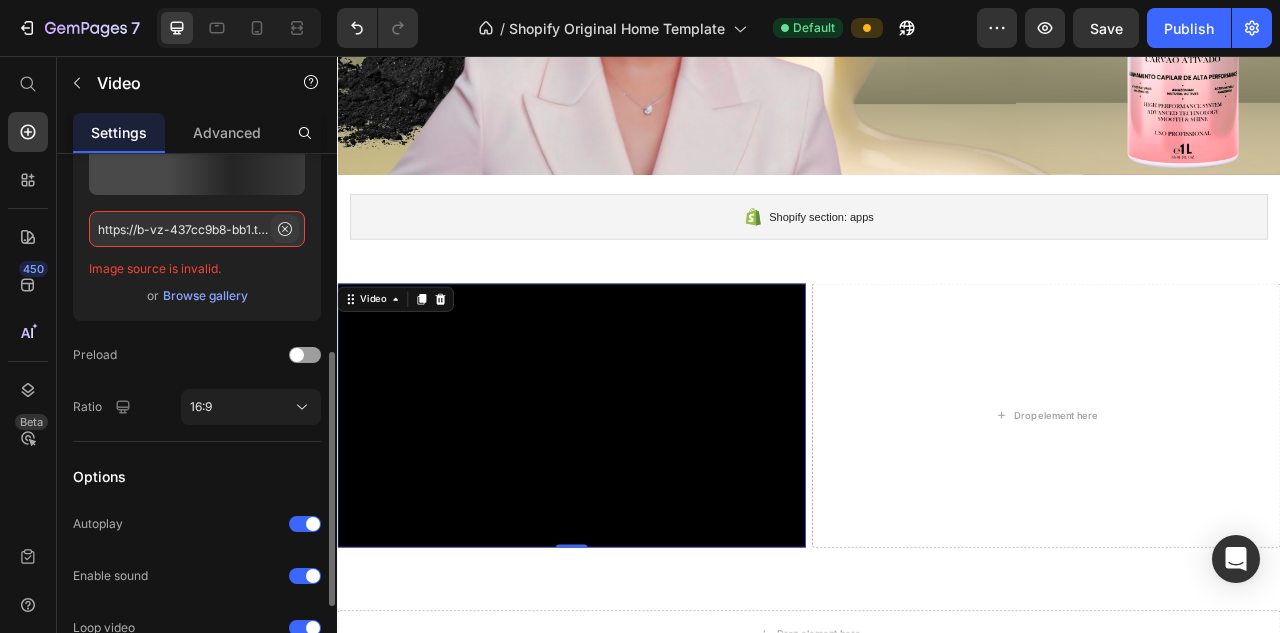 click 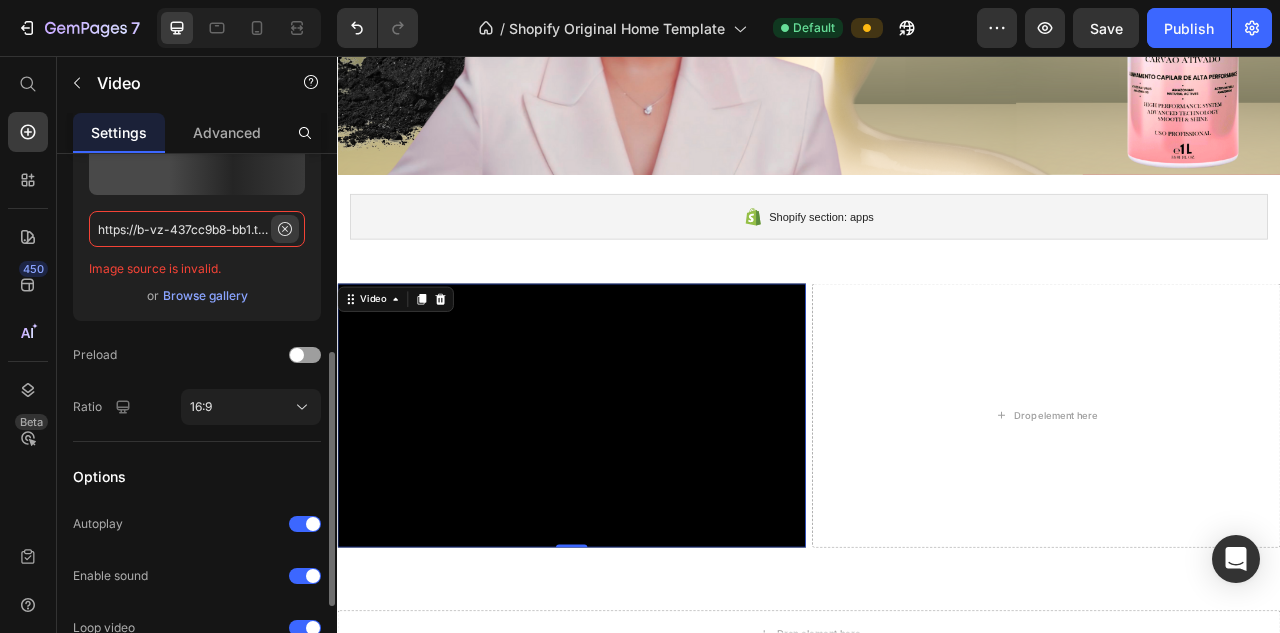 type 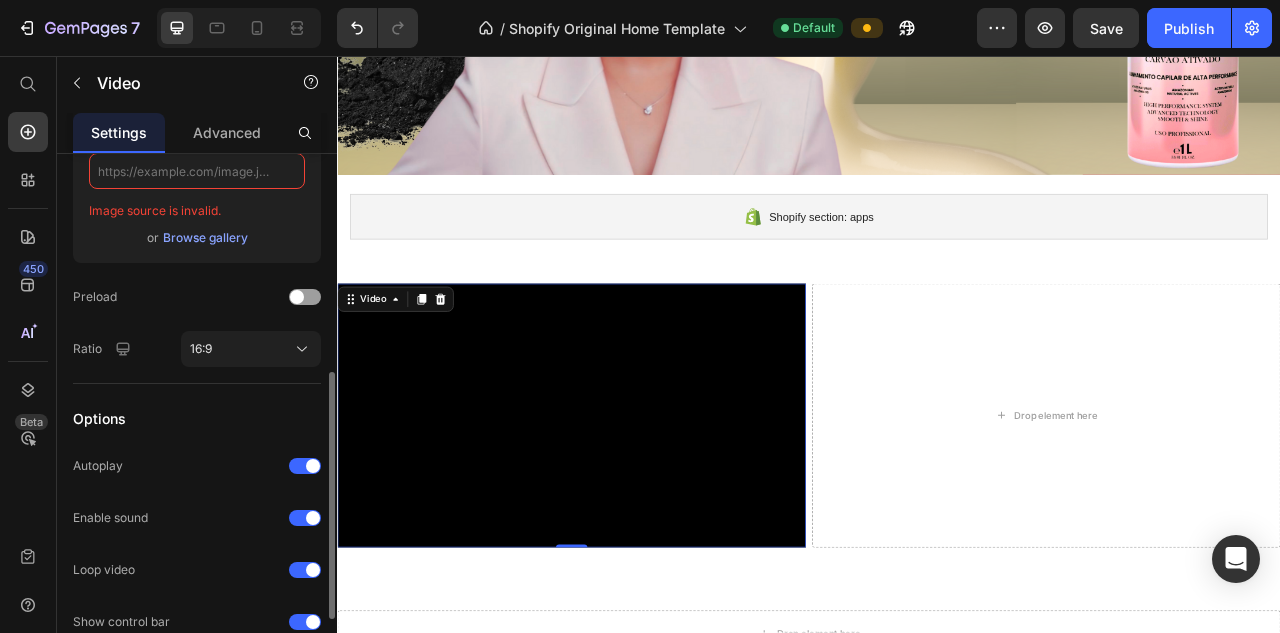 scroll, scrollTop: 475, scrollLeft: 0, axis: vertical 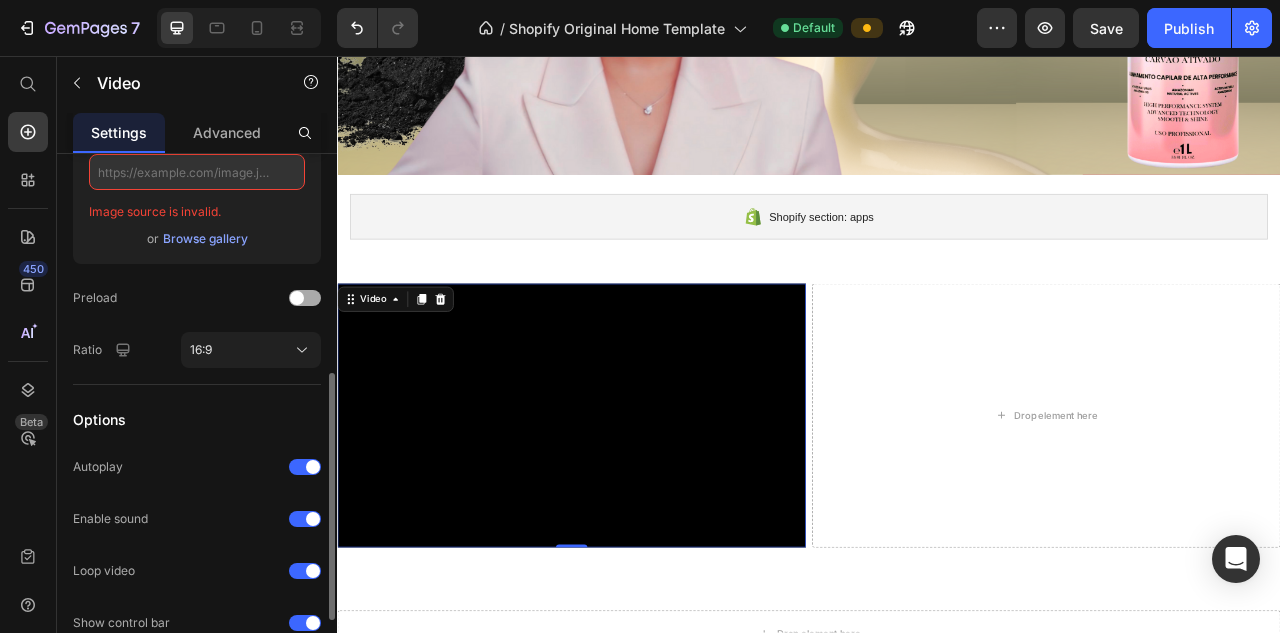 click at bounding box center (305, 298) 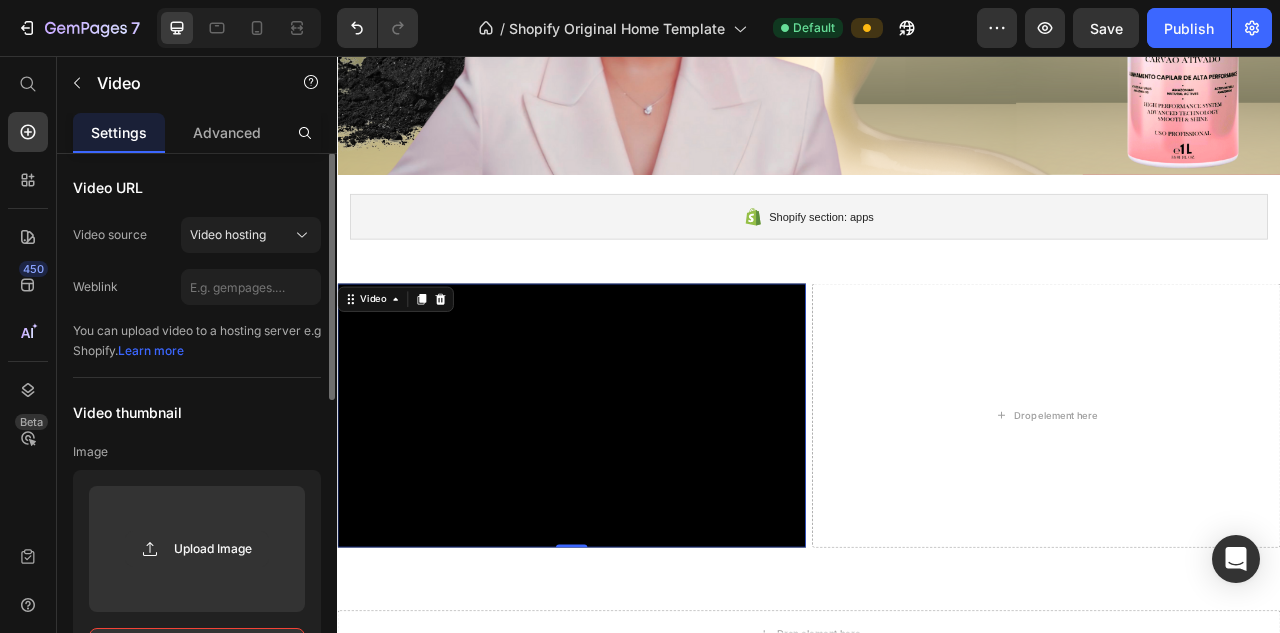 scroll, scrollTop: 0, scrollLeft: 0, axis: both 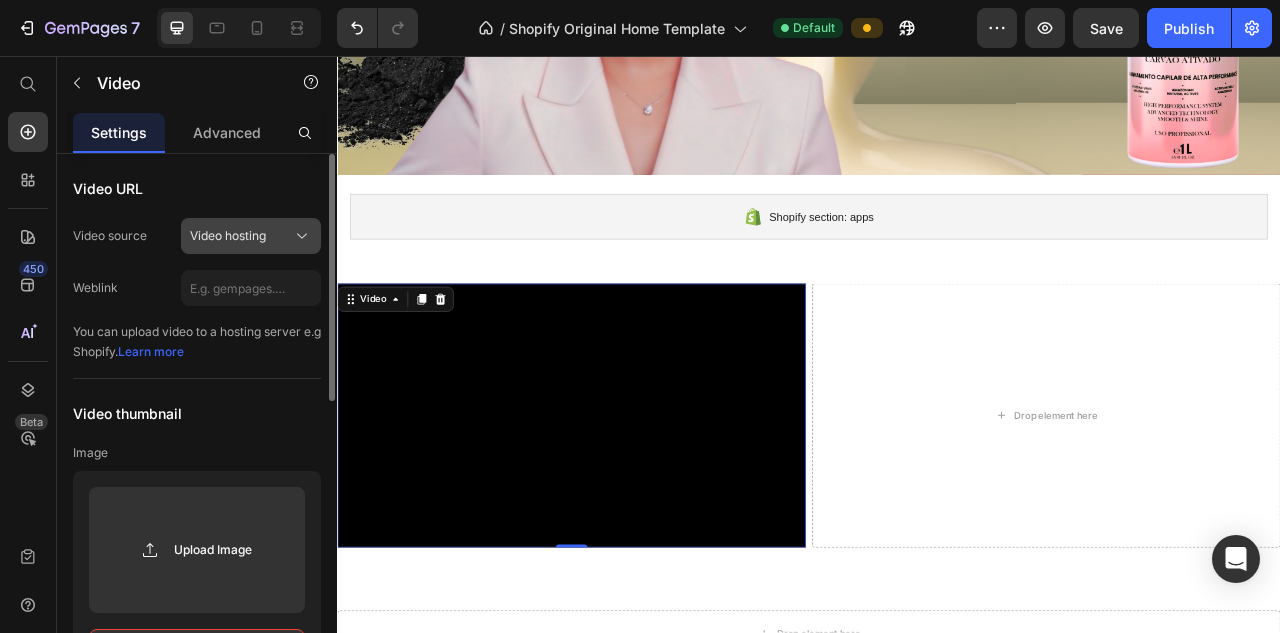 click on "Video hosting" at bounding box center (228, 236) 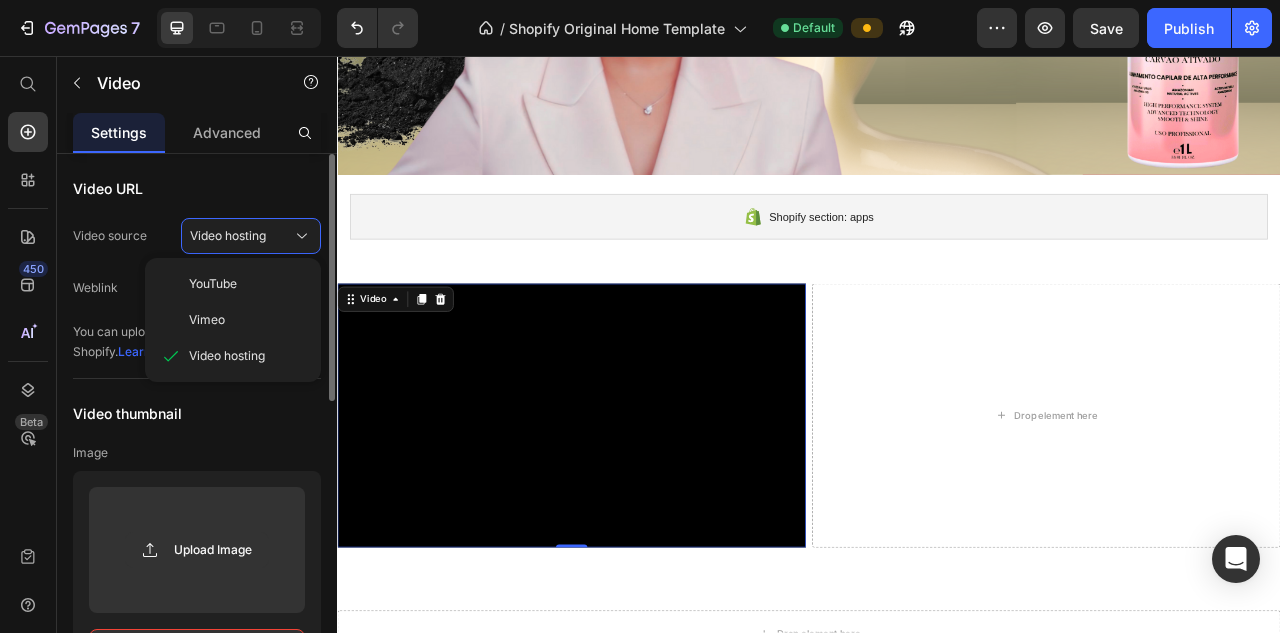 click on "Video URL" at bounding box center (197, 188) 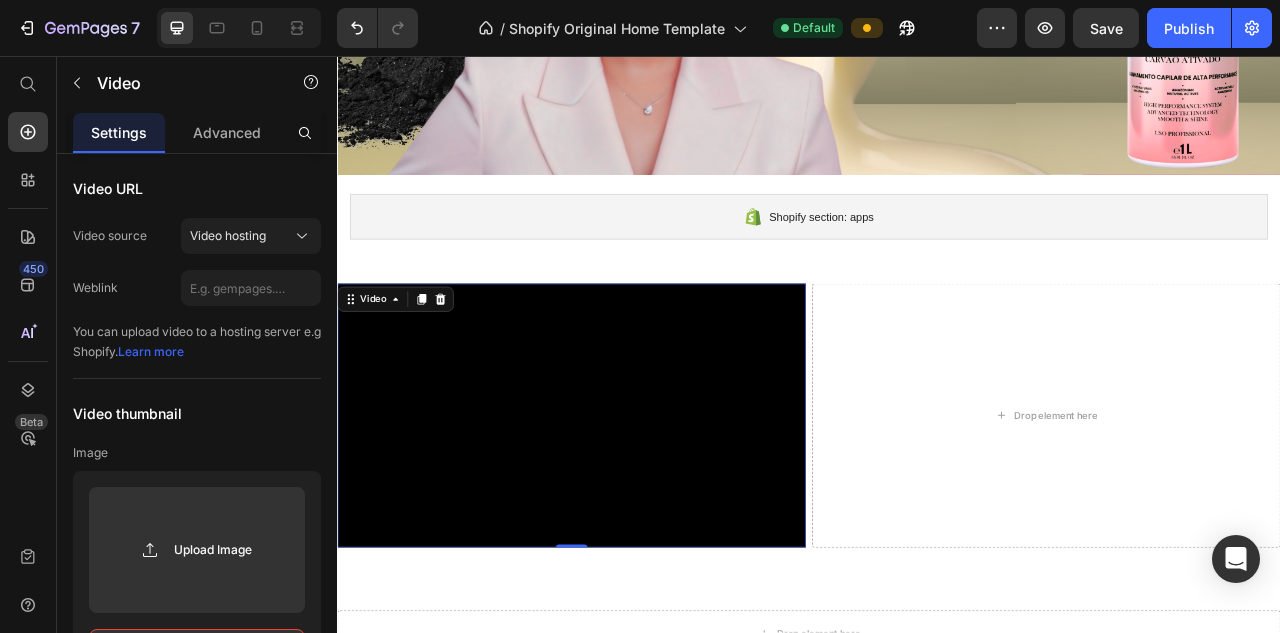 click on "Video   0" at bounding box center [635, 513] 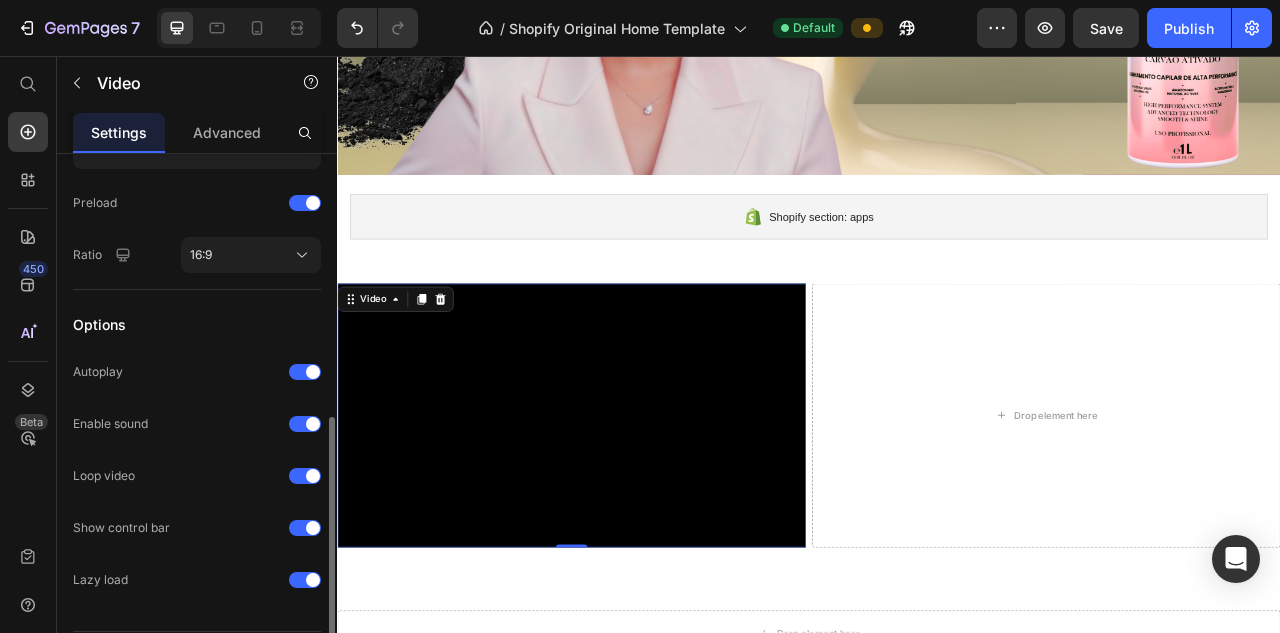 scroll, scrollTop: 626, scrollLeft: 0, axis: vertical 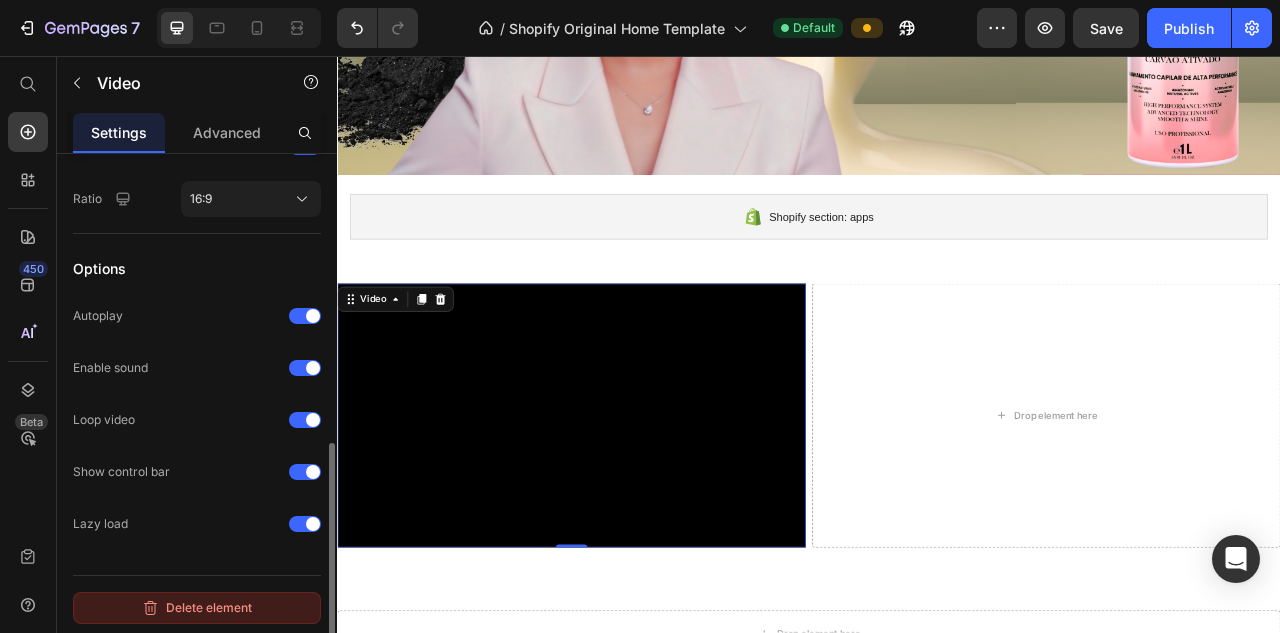 click on "Delete element" at bounding box center [197, 608] 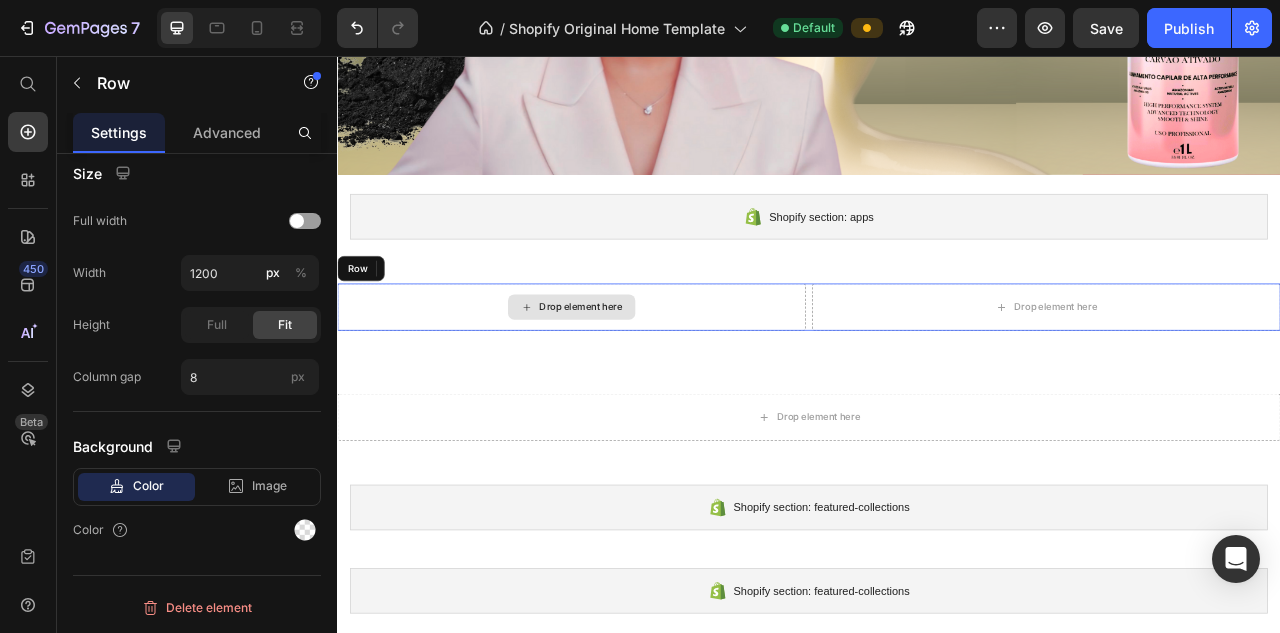 click on "Drop element here" at bounding box center (635, 376) 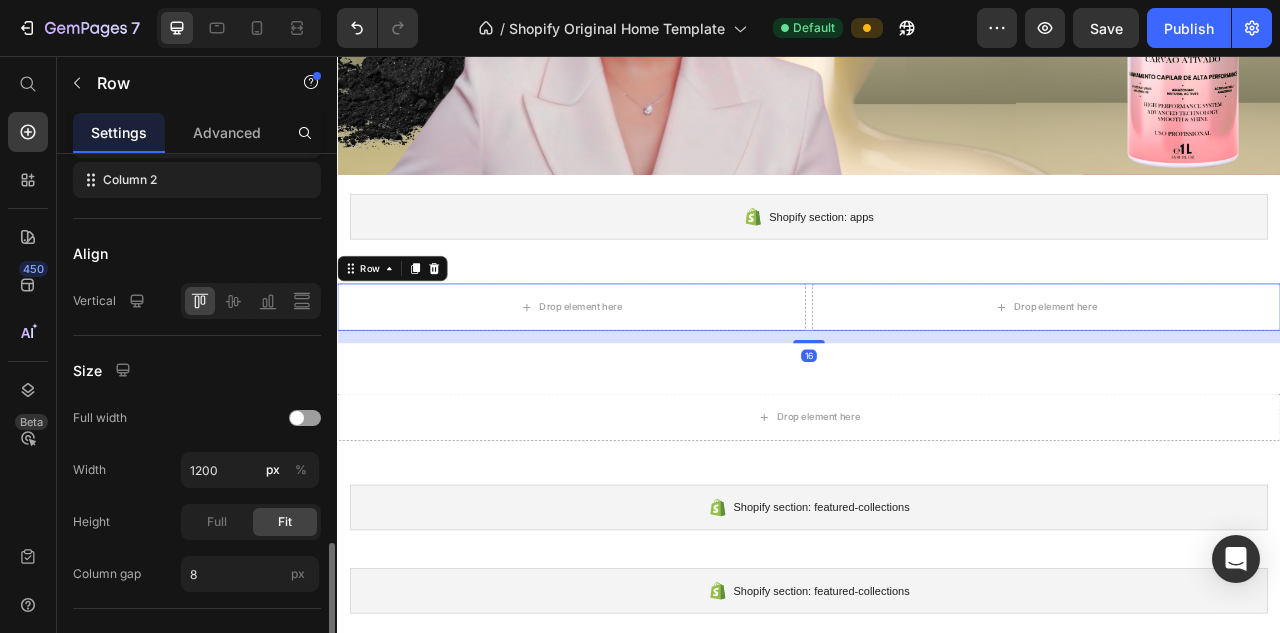 scroll, scrollTop: 585, scrollLeft: 0, axis: vertical 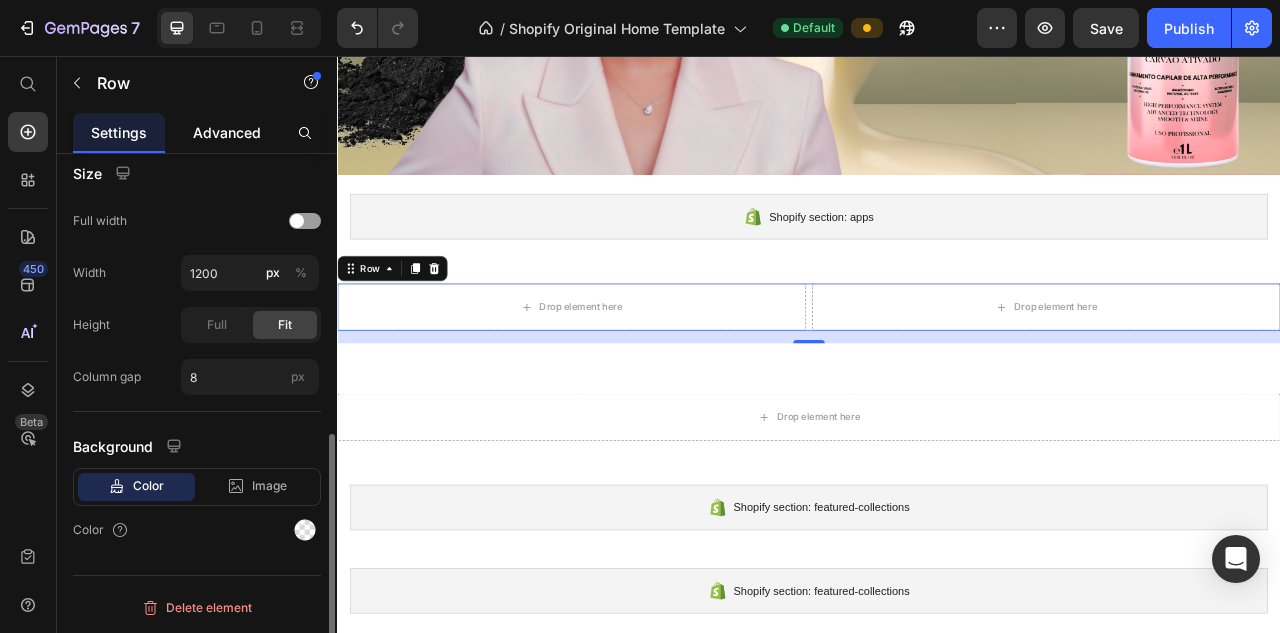 click on "Advanced" 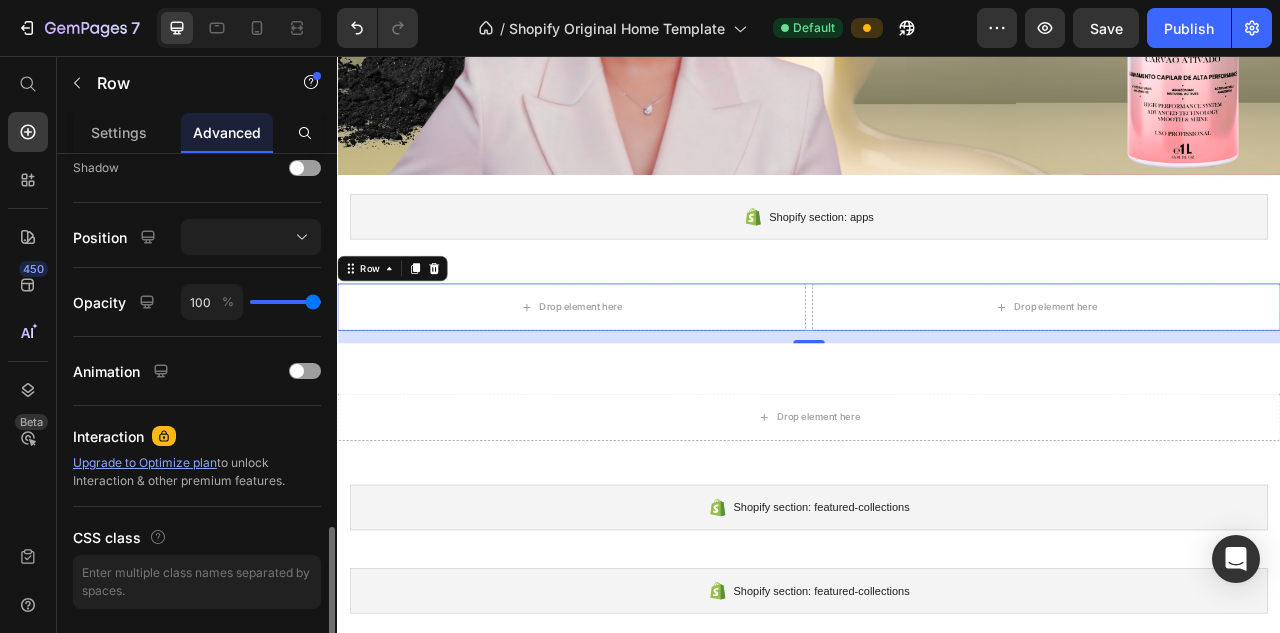 scroll, scrollTop: 733, scrollLeft: 0, axis: vertical 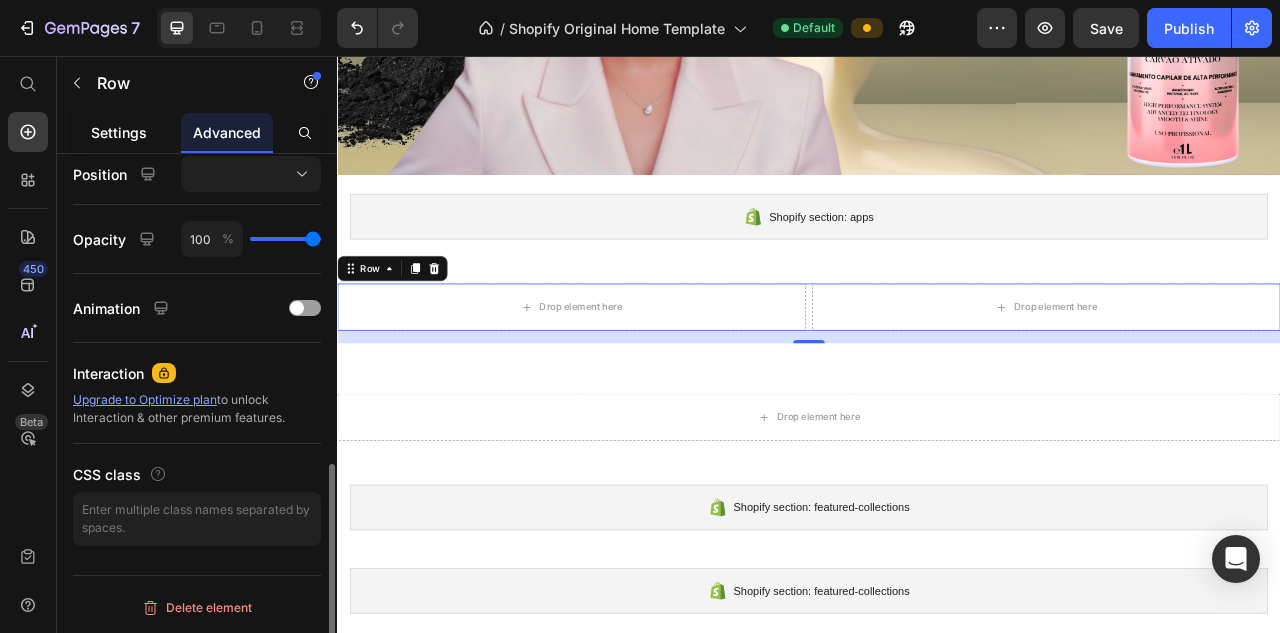 click on "Settings" 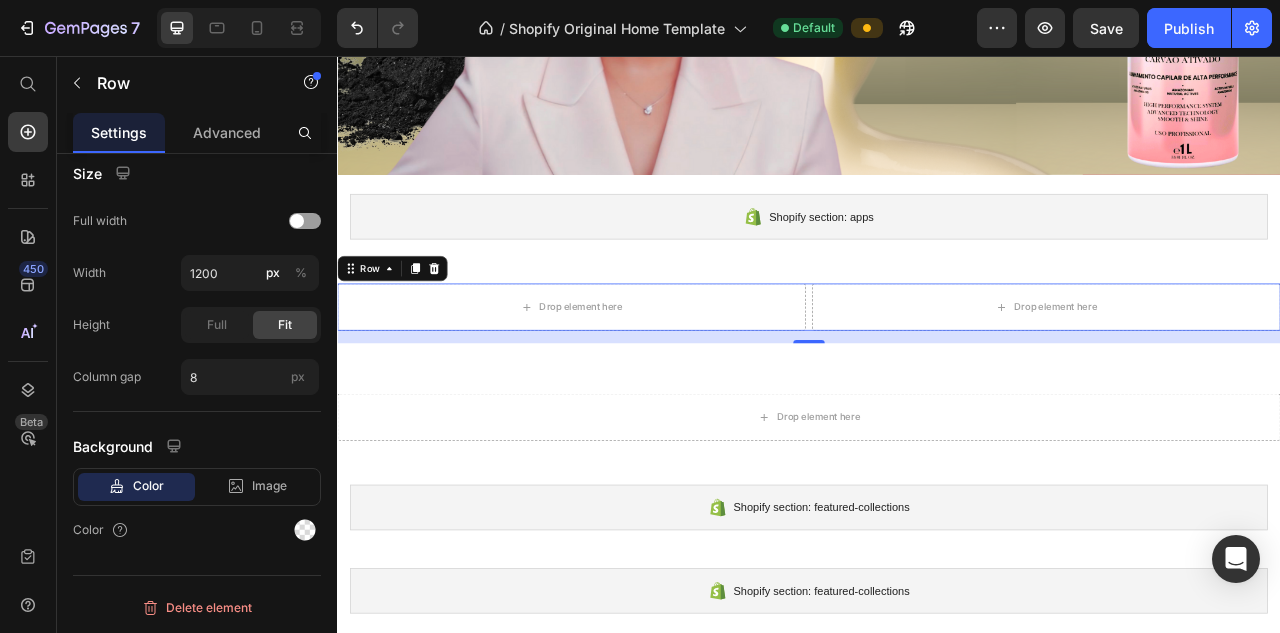 scroll, scrollTop: 0, scrollLeft: 0, axis: both 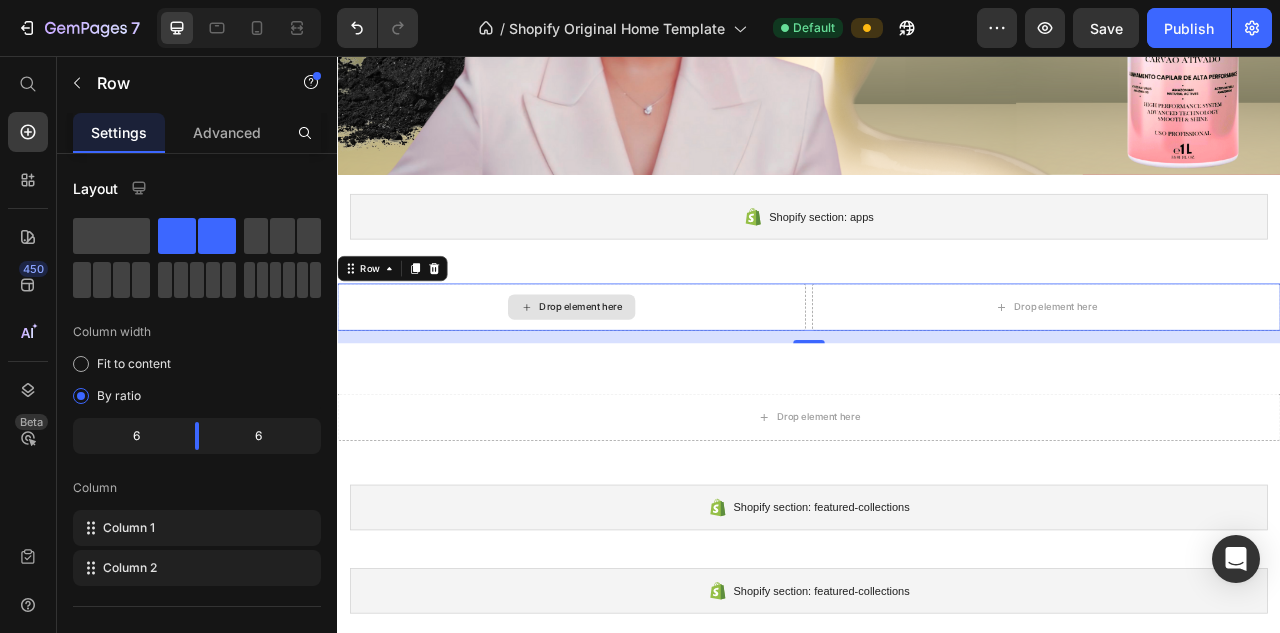 click on "Drop element here" at bounding box center (635, 376) 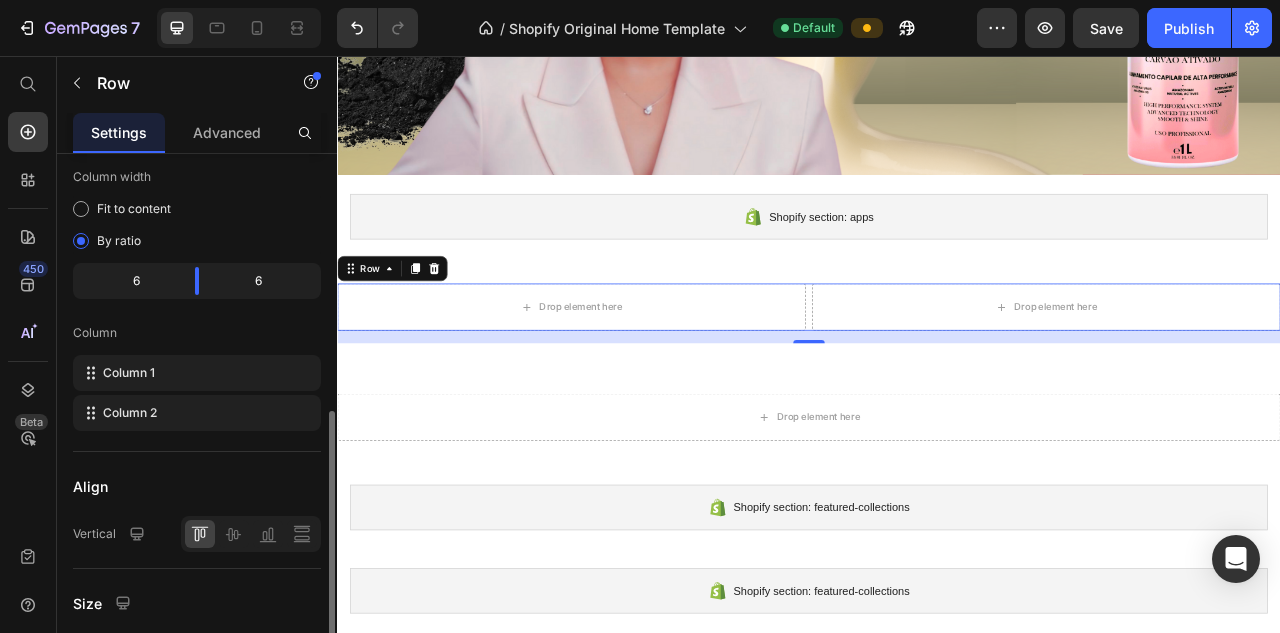 scroll, scrollTop: 301, scrollLeft: 0, axis: vertical 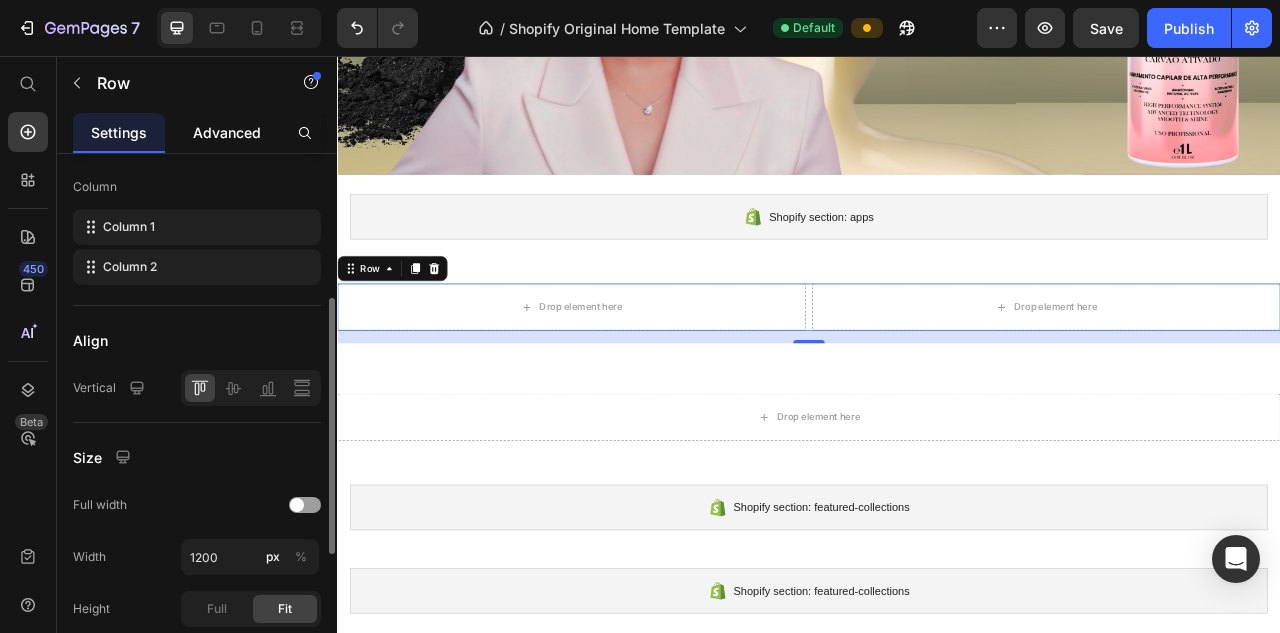 click on "Advanced" at bounding box center (227, 132) 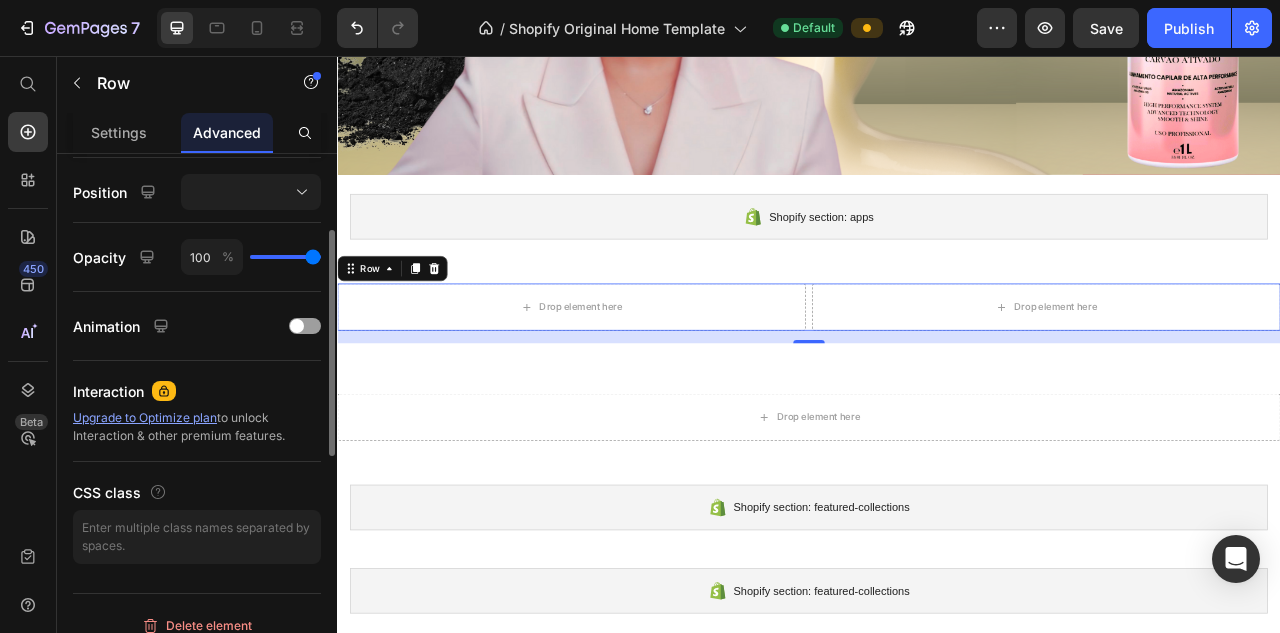 scroll, scrollTop: 733, scrollLeft: 0, axis: vertical 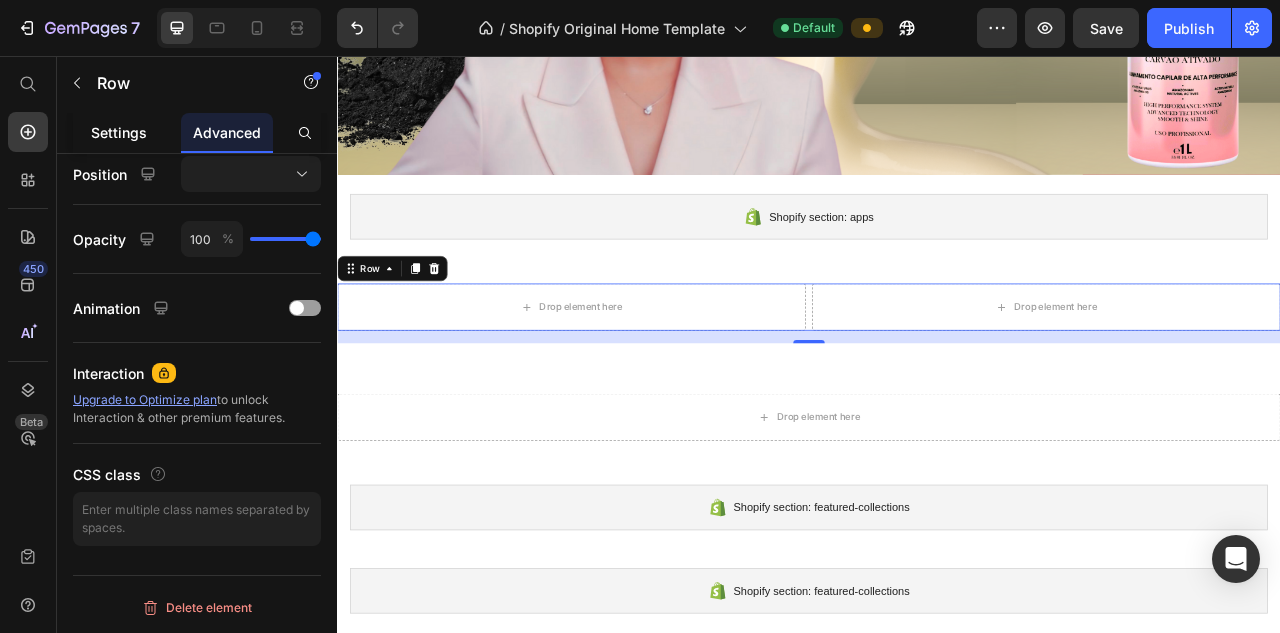 click on "Settings" at bounding box center (119, 132) 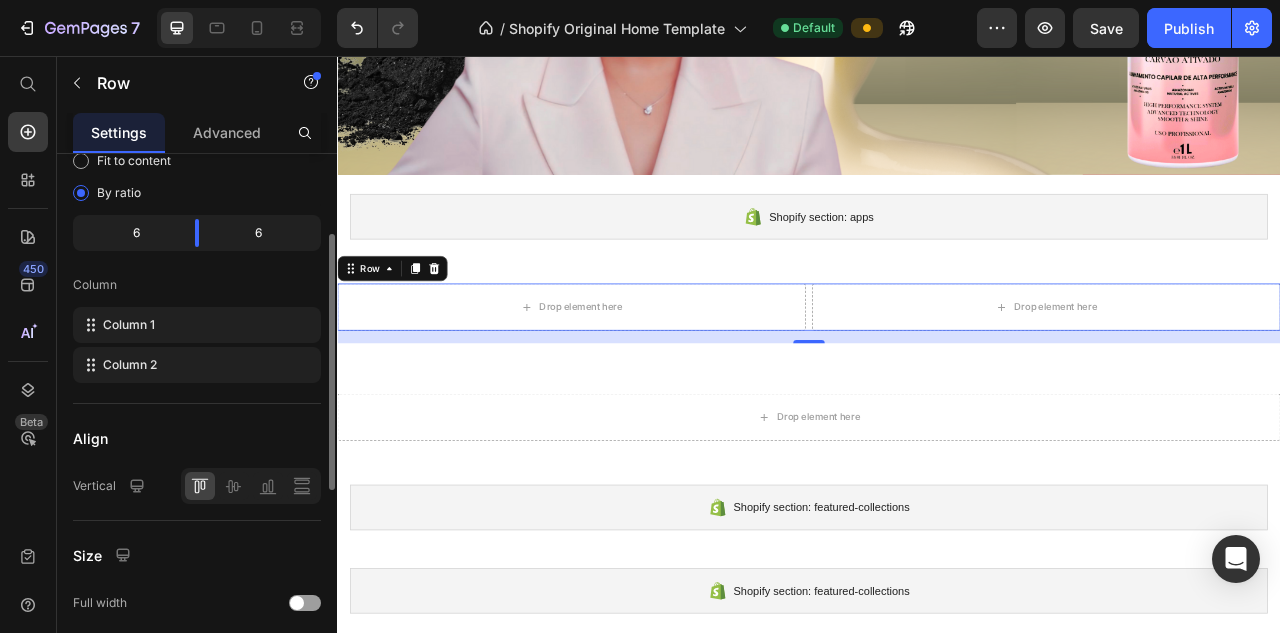 scroll, scrollTop: 219, scrollLeft: 0, axis: vertical 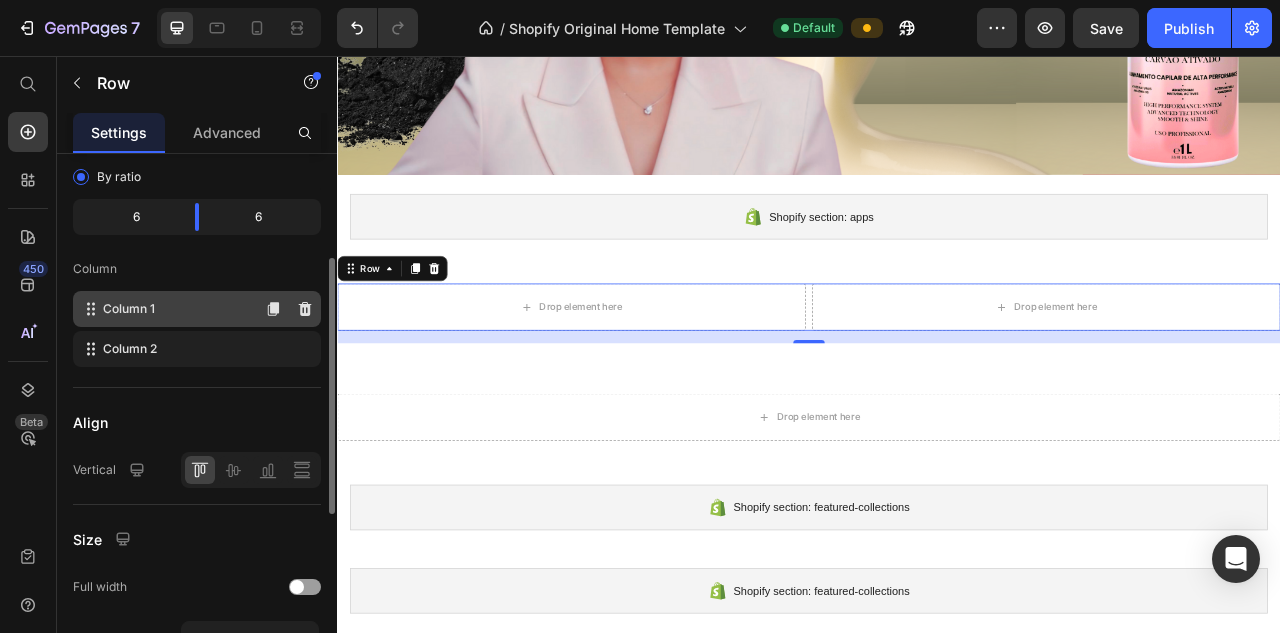 click on "Column 1" 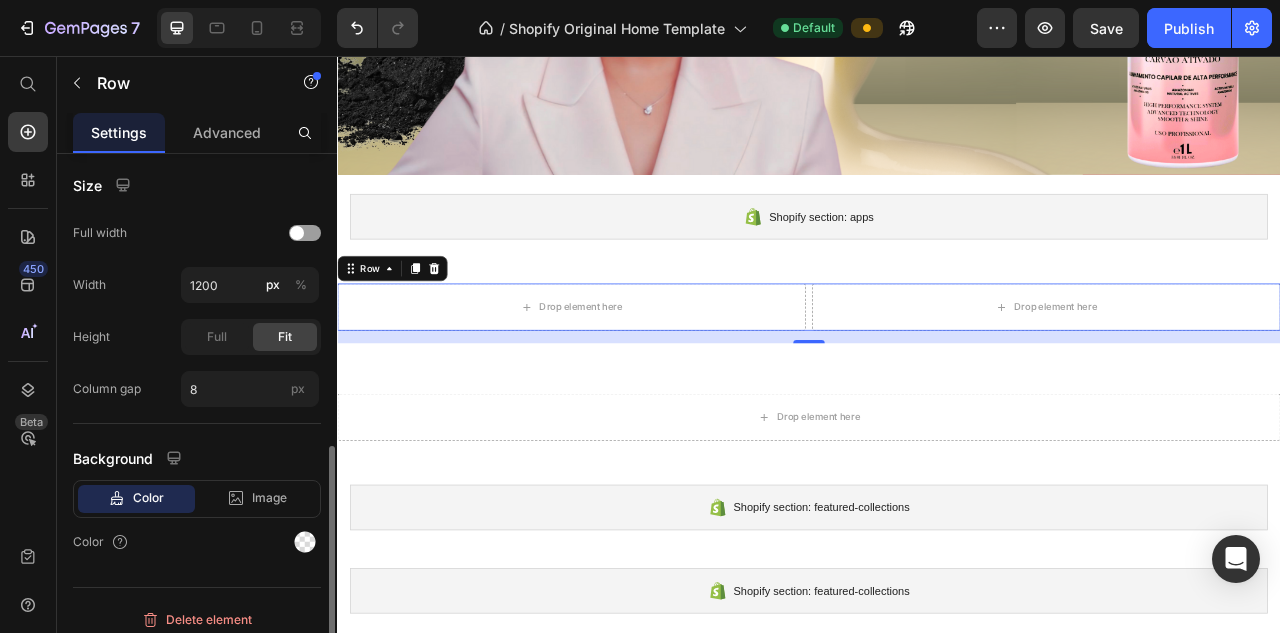 scroll, scrollTop: 585, scrollLeft: 0, axis: vertical 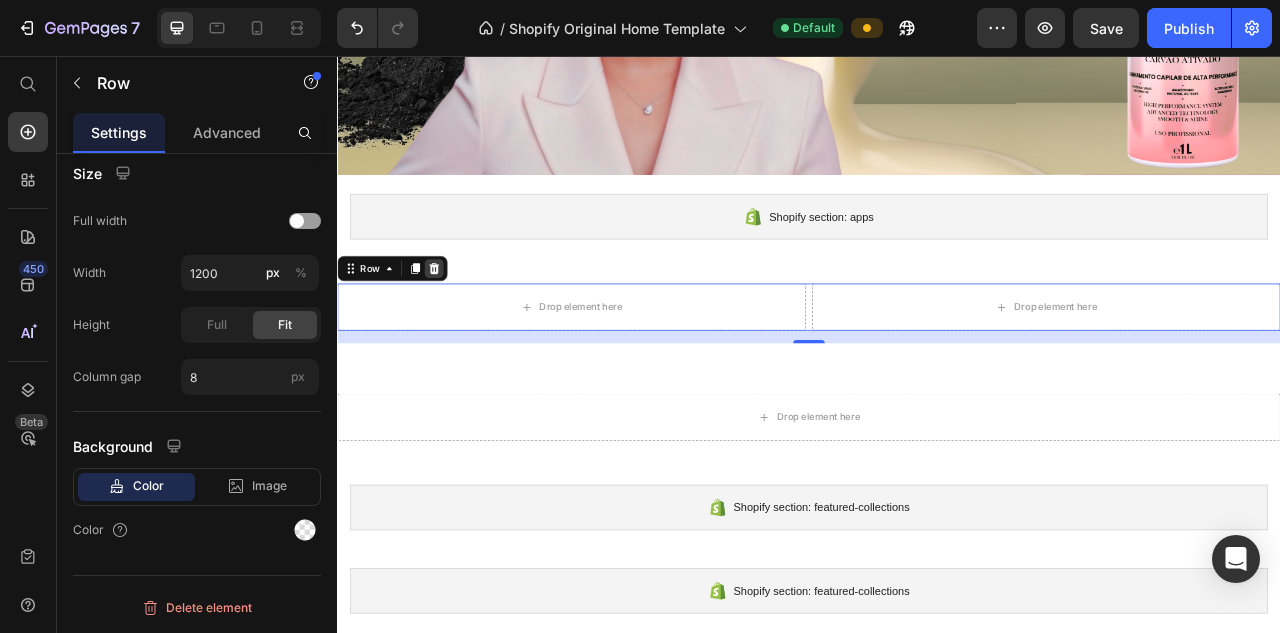 click 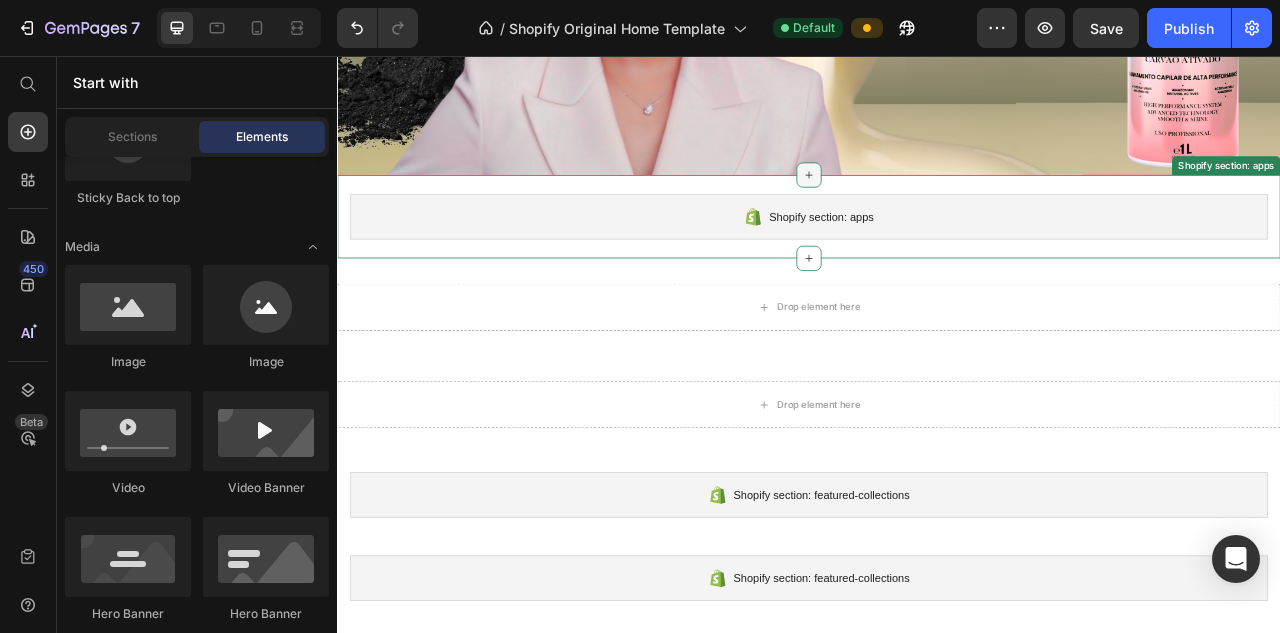 click 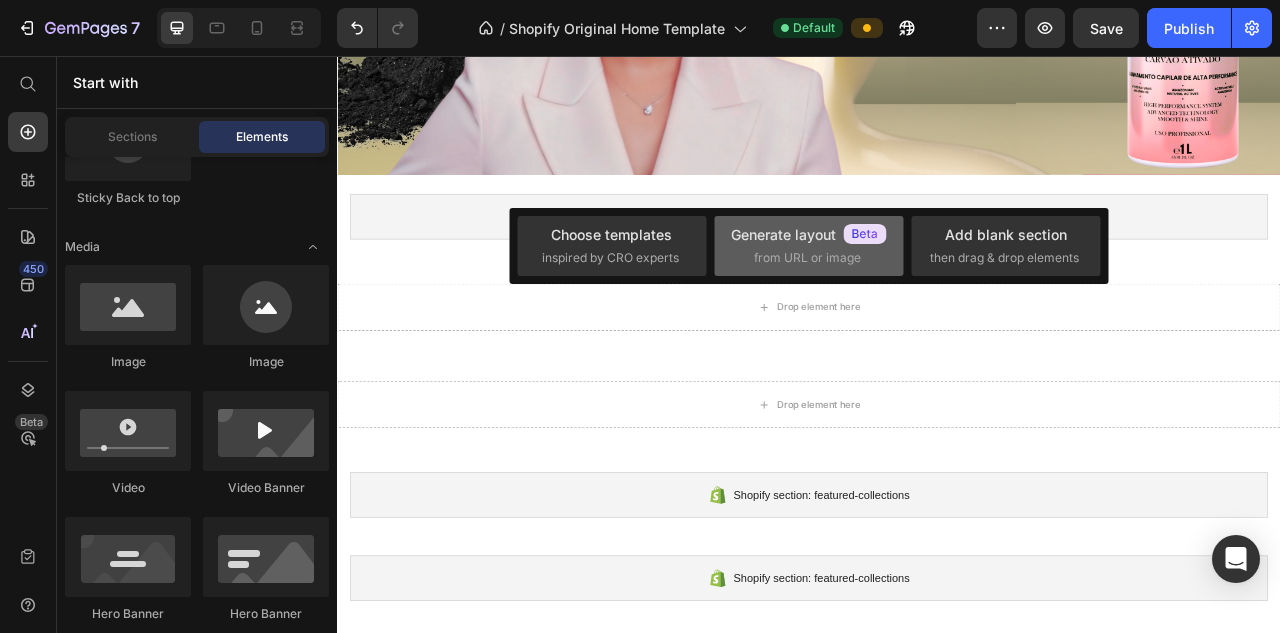 click on "Generate layout" at bounding box center (809, 234) 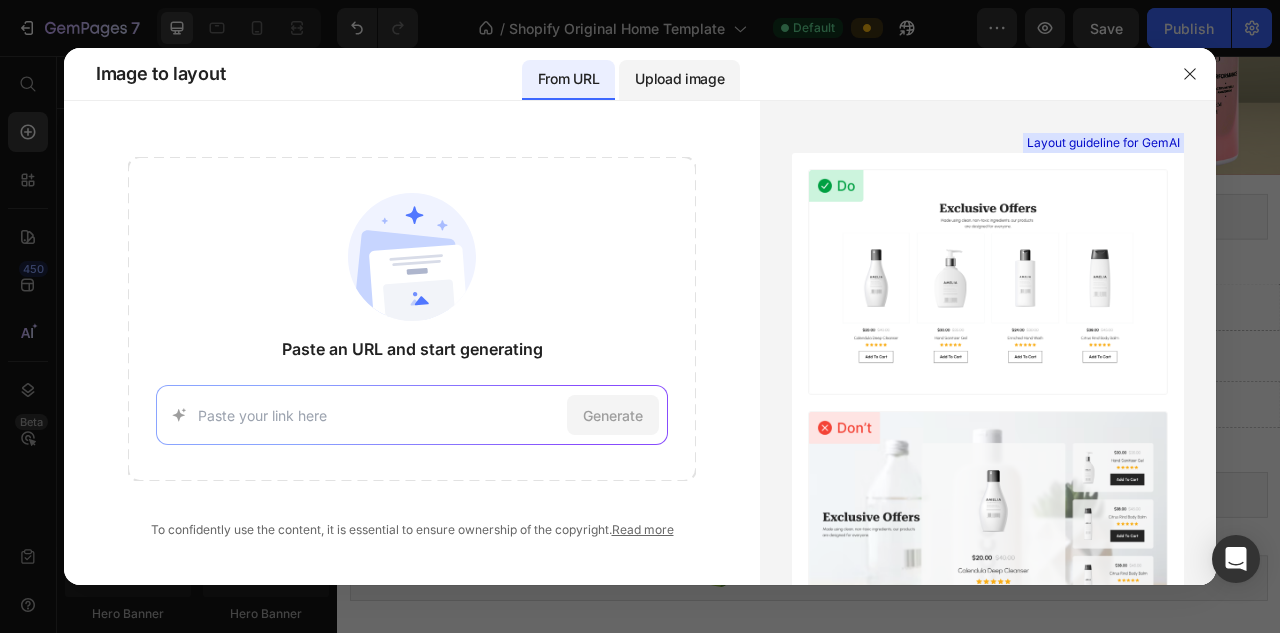 click on "Upload image" at bounding box center (679, 79) 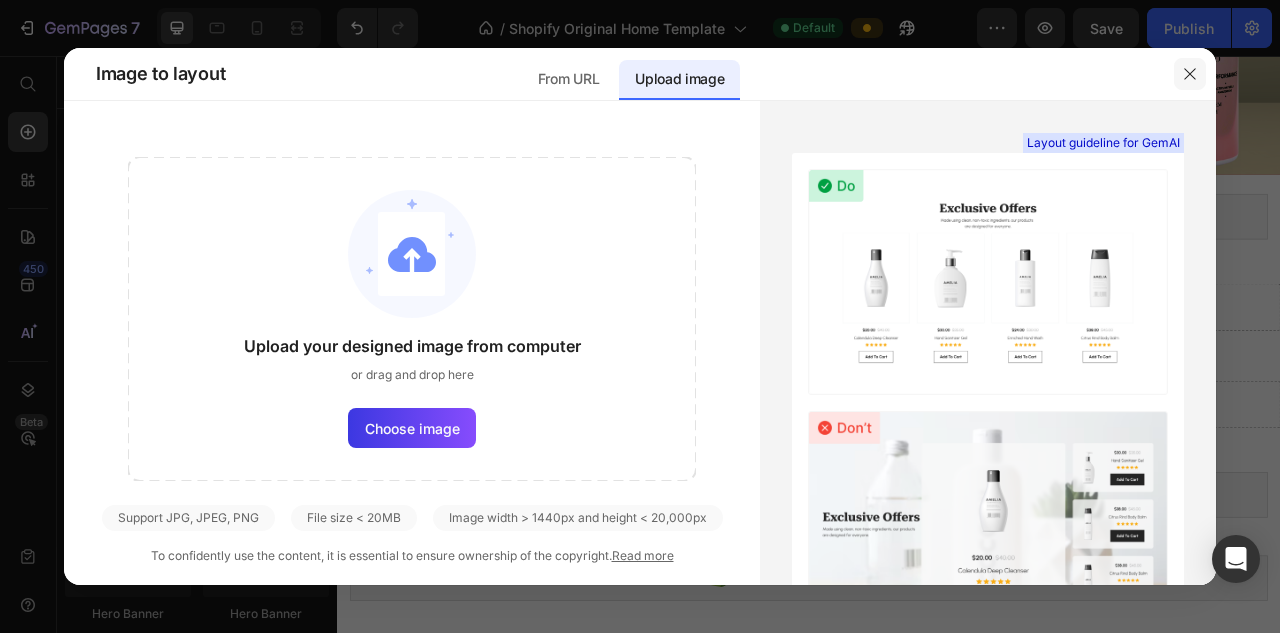 click 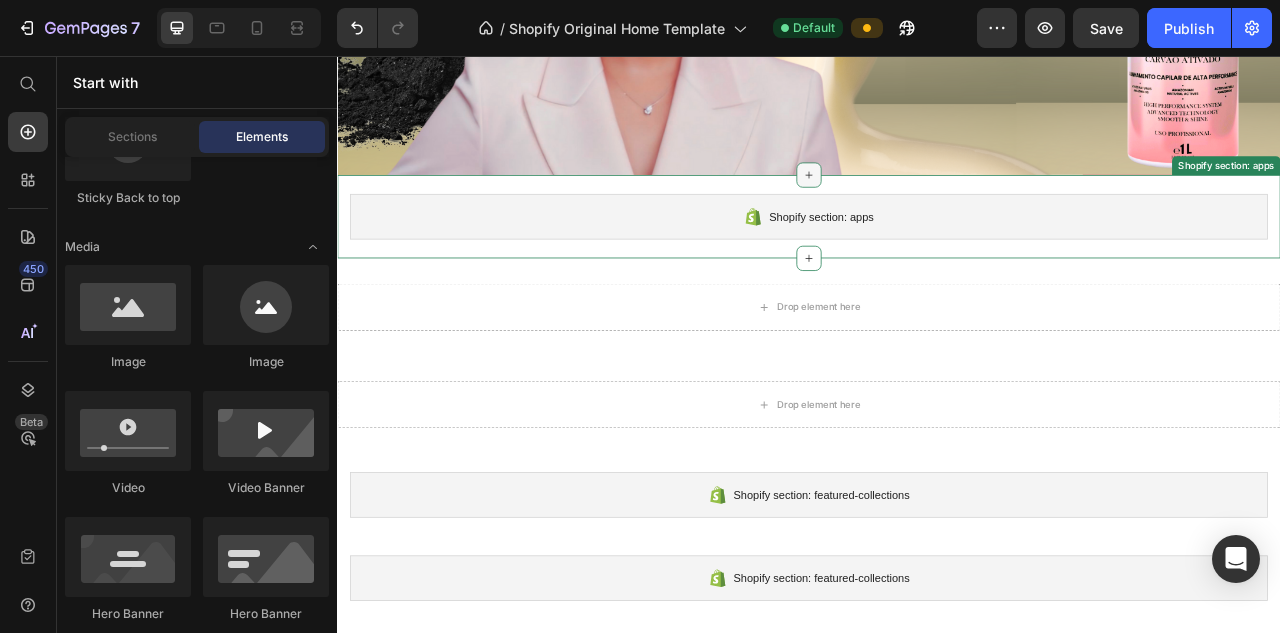 click 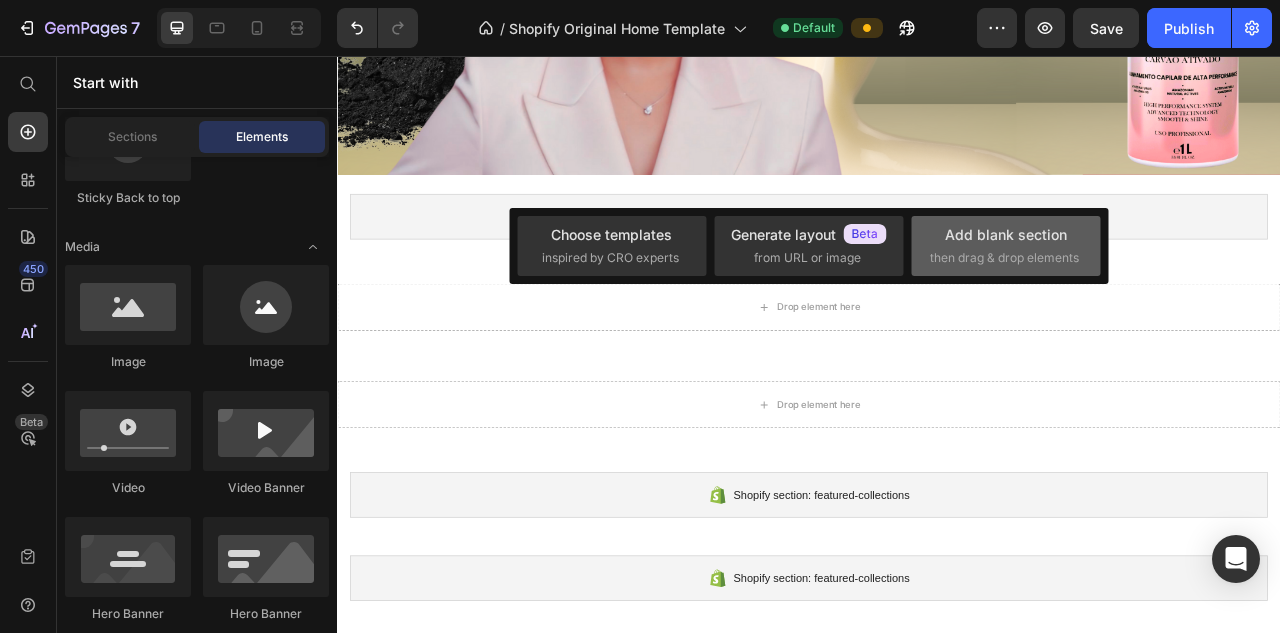 click on "Add blank section  then drag & drop elements" at bounding box center [1006, 245] 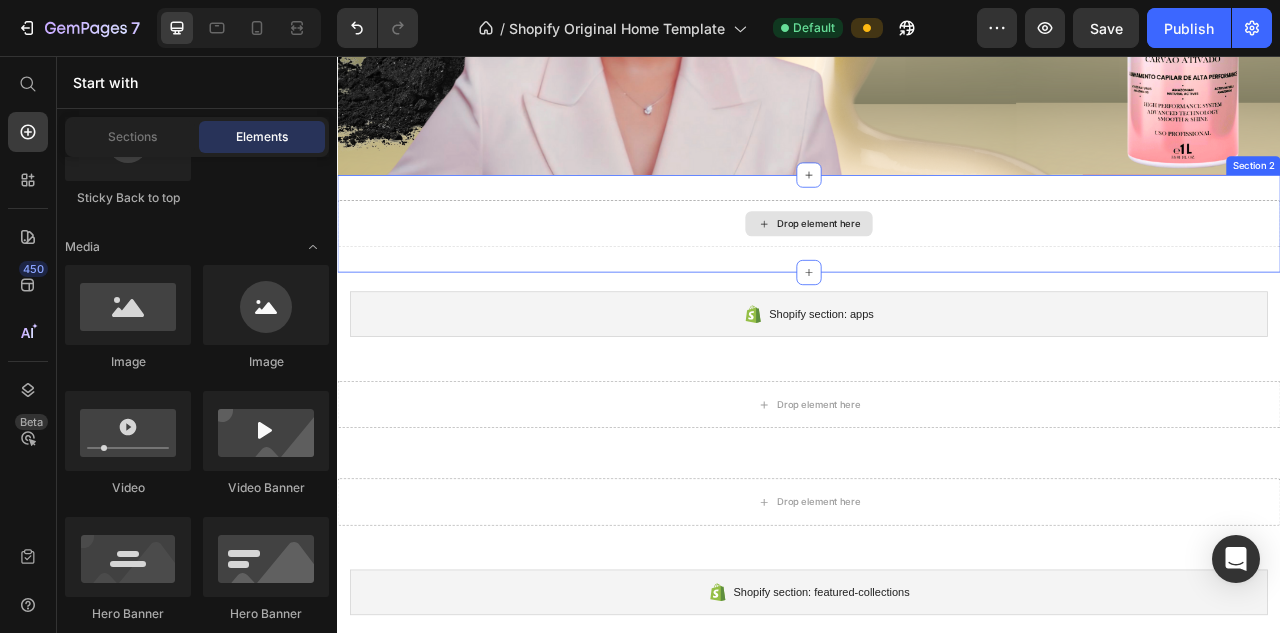 click on "Drop element here" at bounding box center [949, 270] 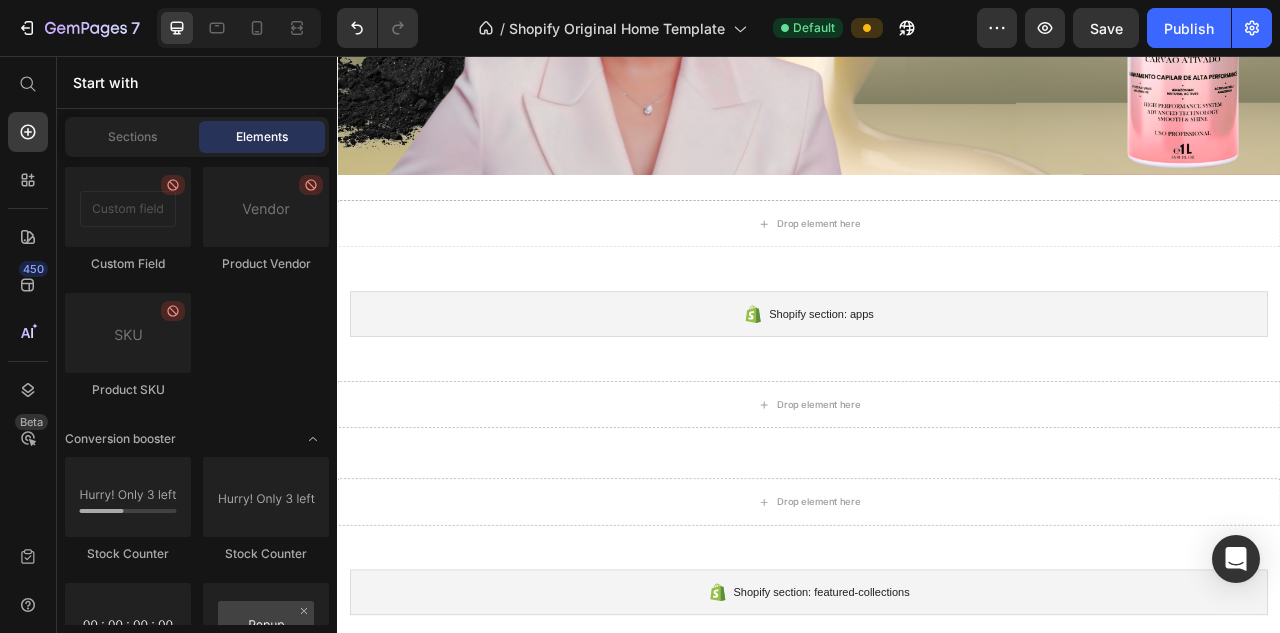 scroll, scrollTop: 5714, scrollLeft: 0, axis: vertical 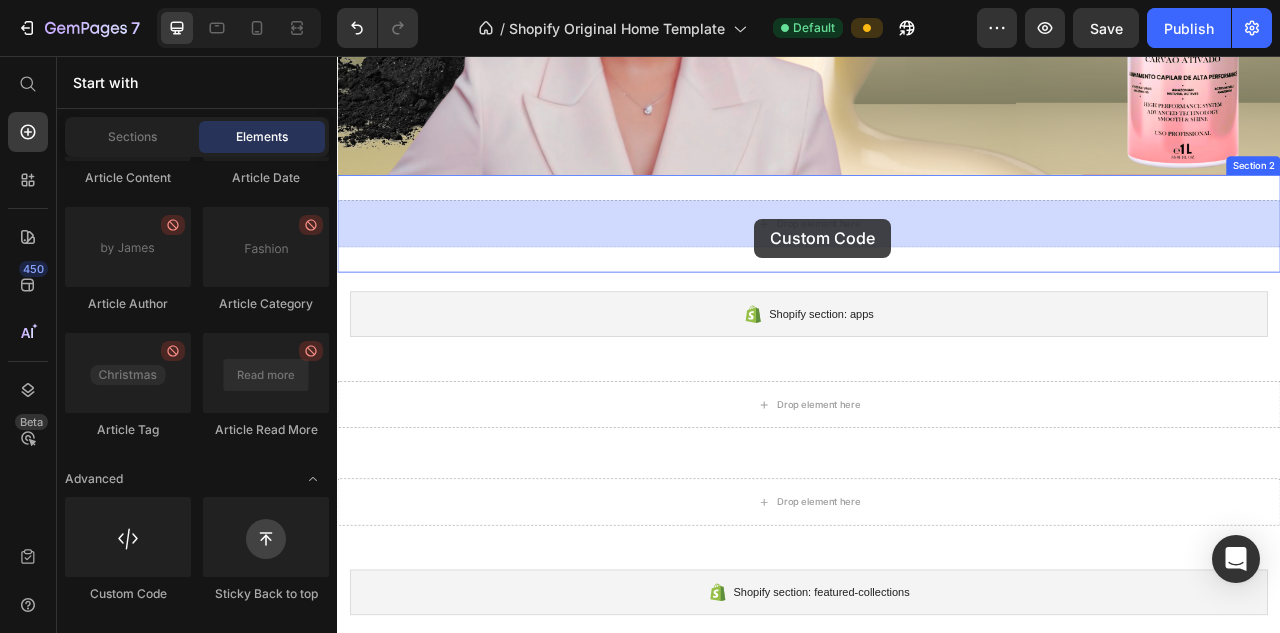 drag, startPoint x: 478, startPoint y: 609, endPoint x: 868, endPoint y: 265, distance: 520.0346 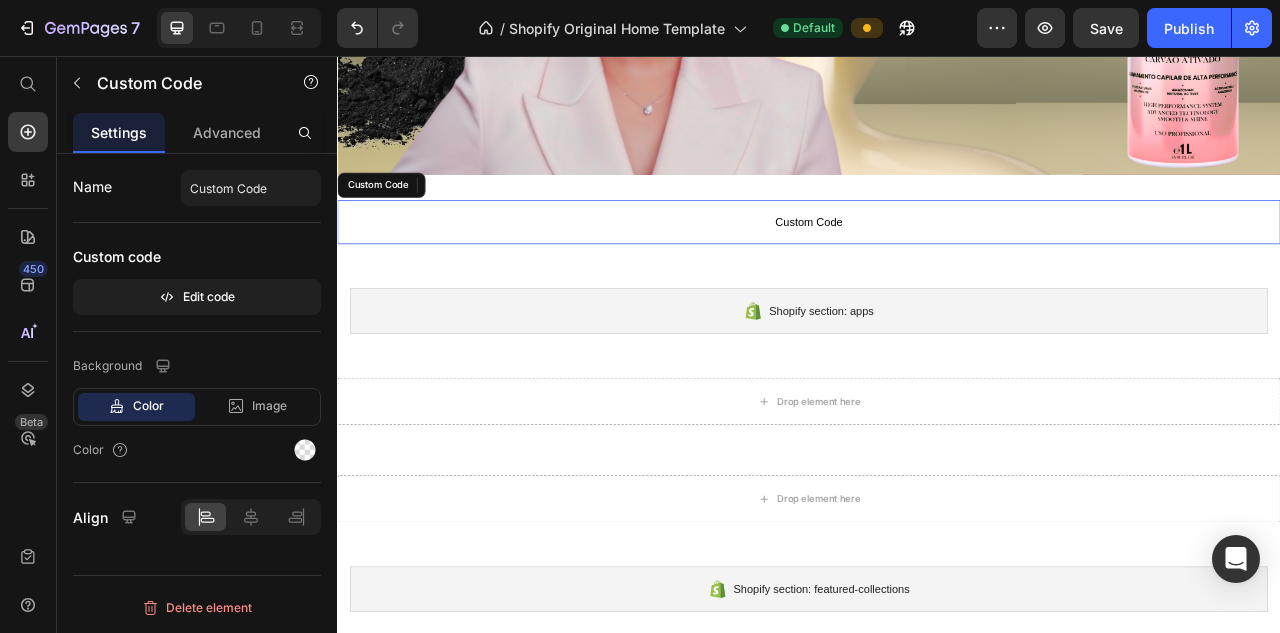scroll, scrollTop: 0, scrollLeft: 0, axis: both 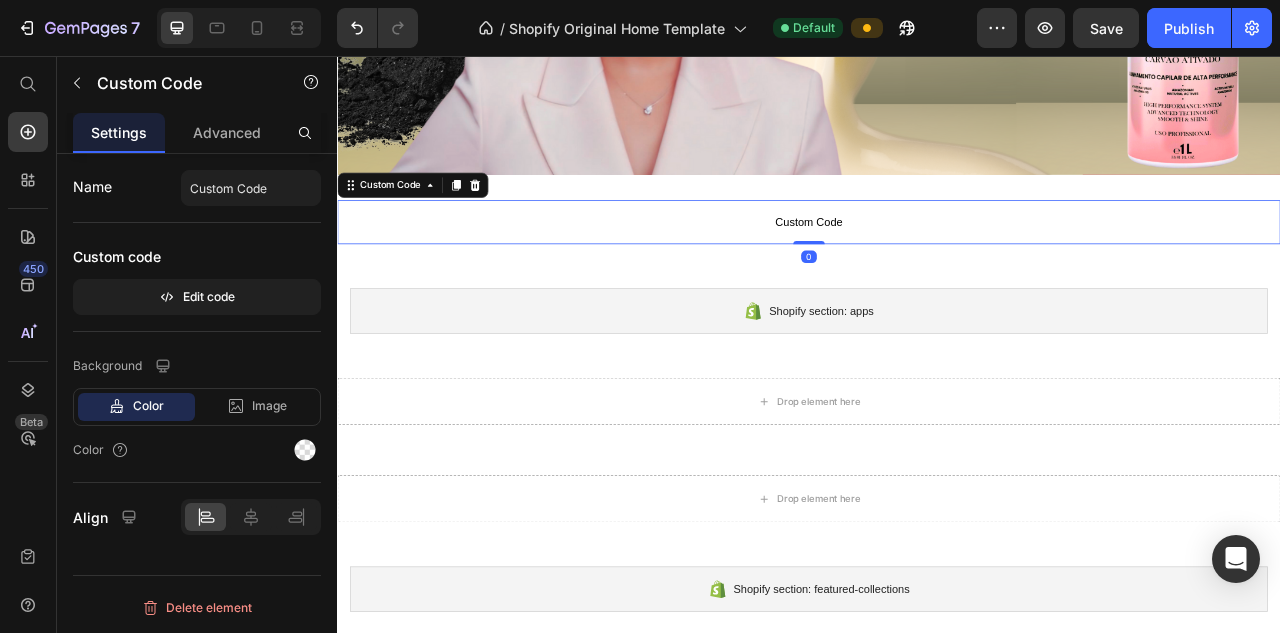 click on "Custom Code" at bounding box center (937, 268) 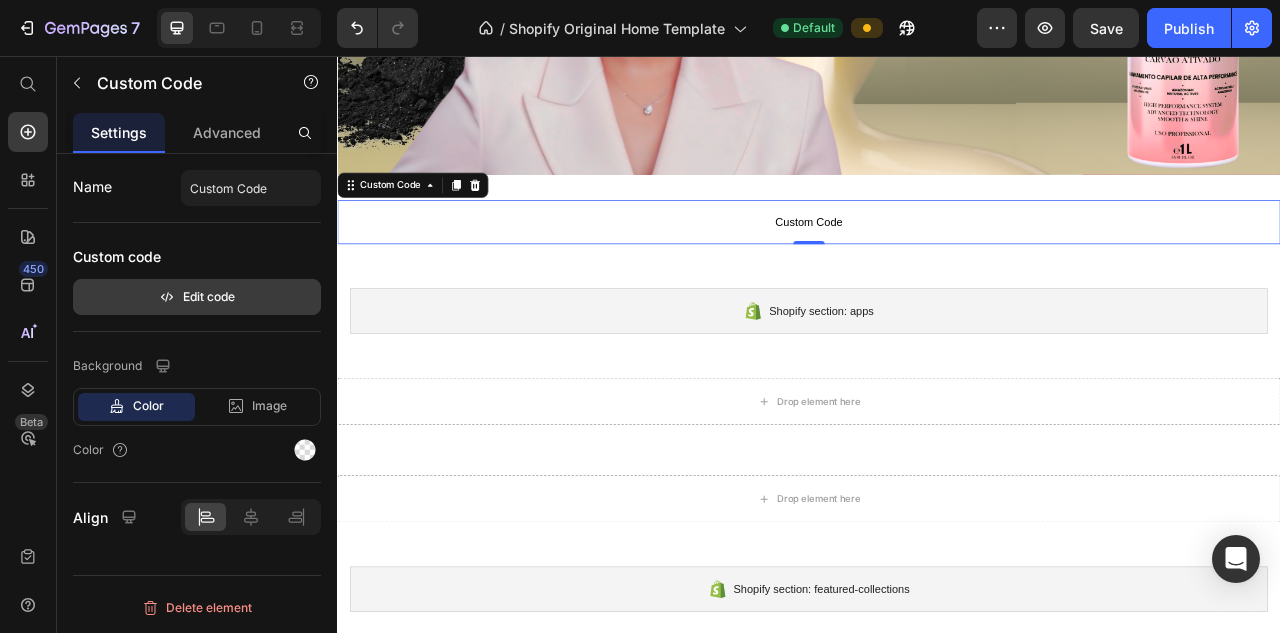click on "Edit code" at bounding box center [197, 297] 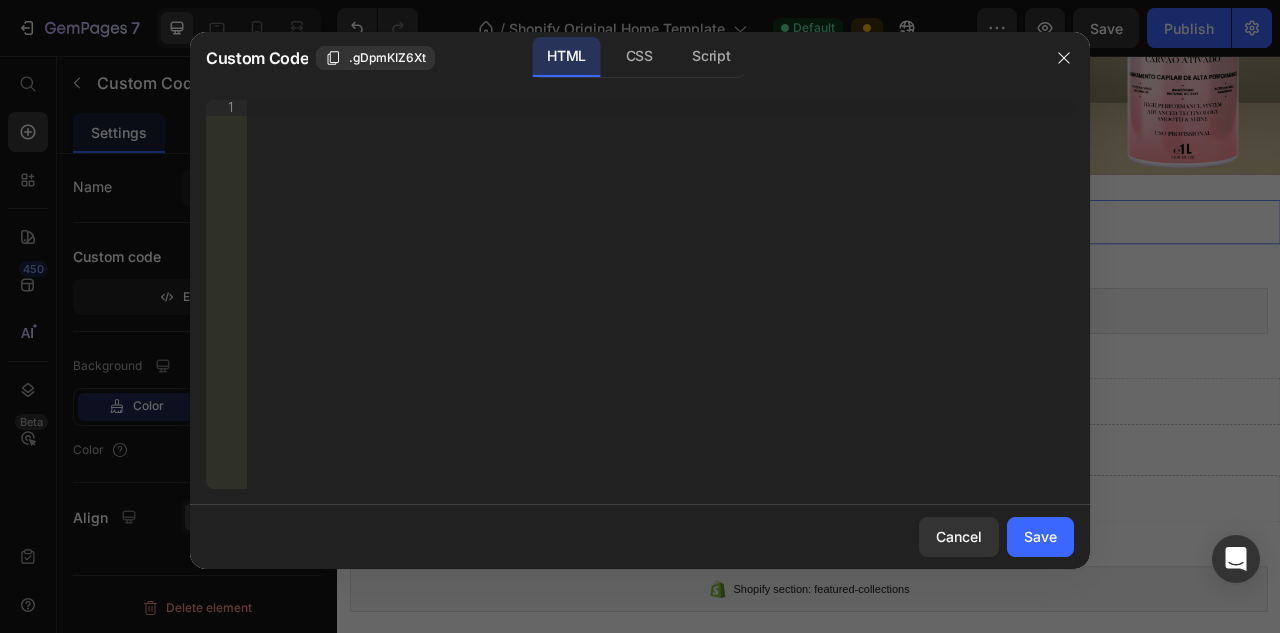type 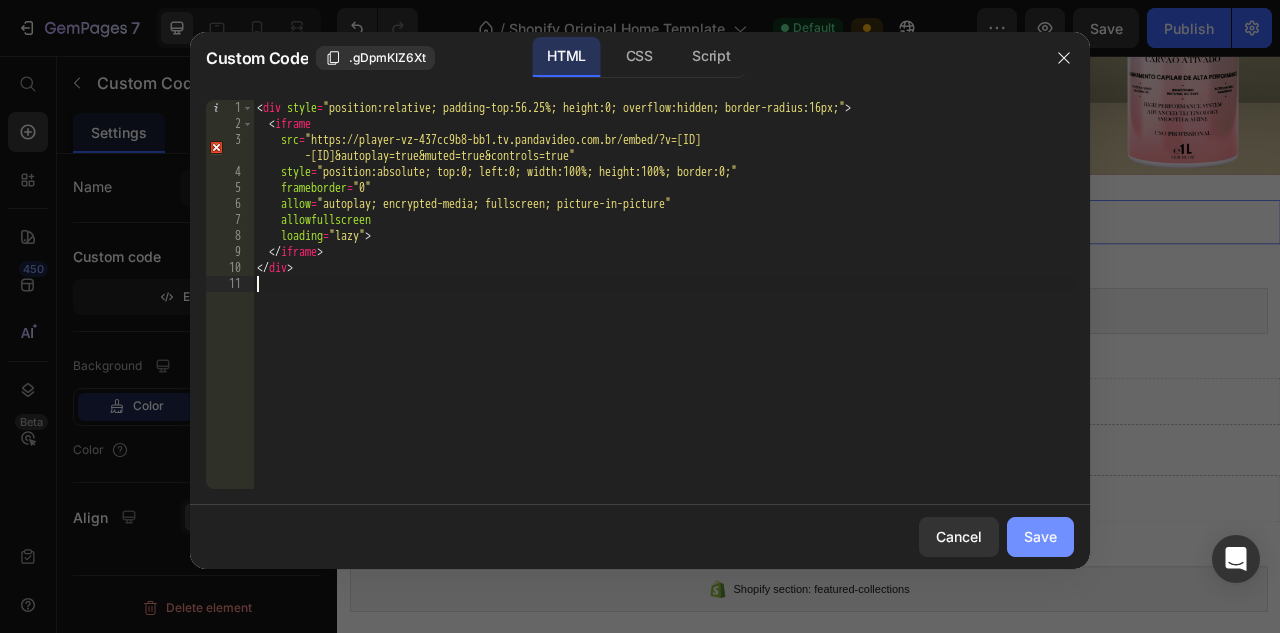click on "Save" at bounding box center (1040, 536) 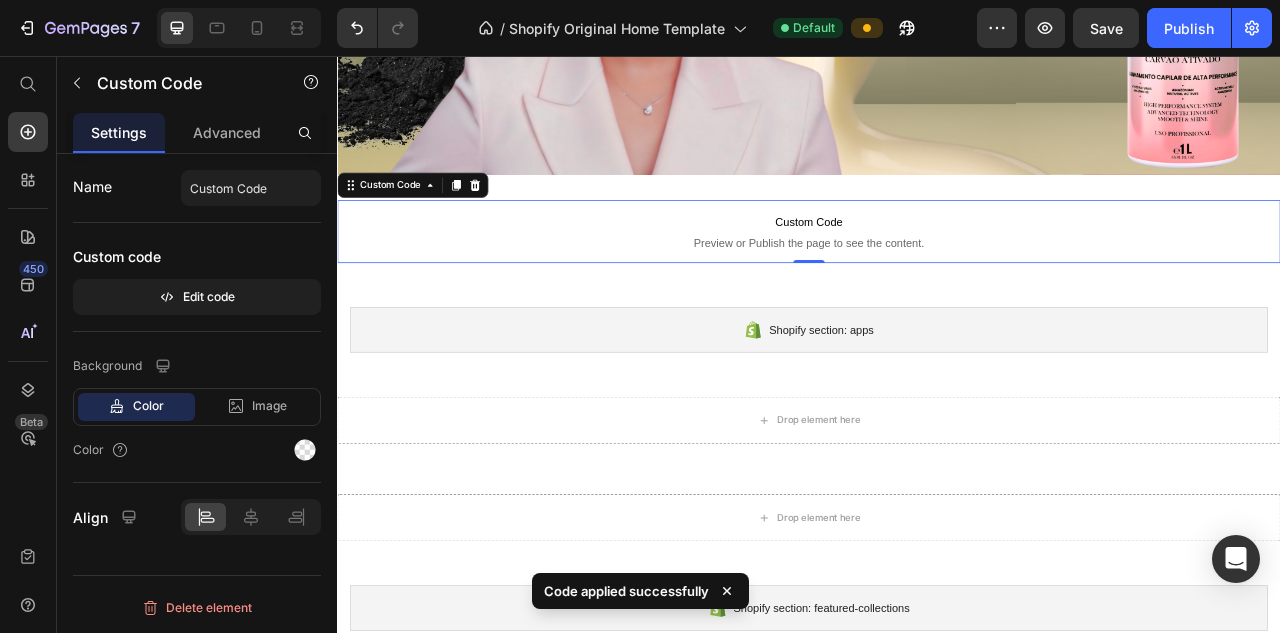 click on "Preview or Publish the page to see the content." at bounding box center [937, 294] 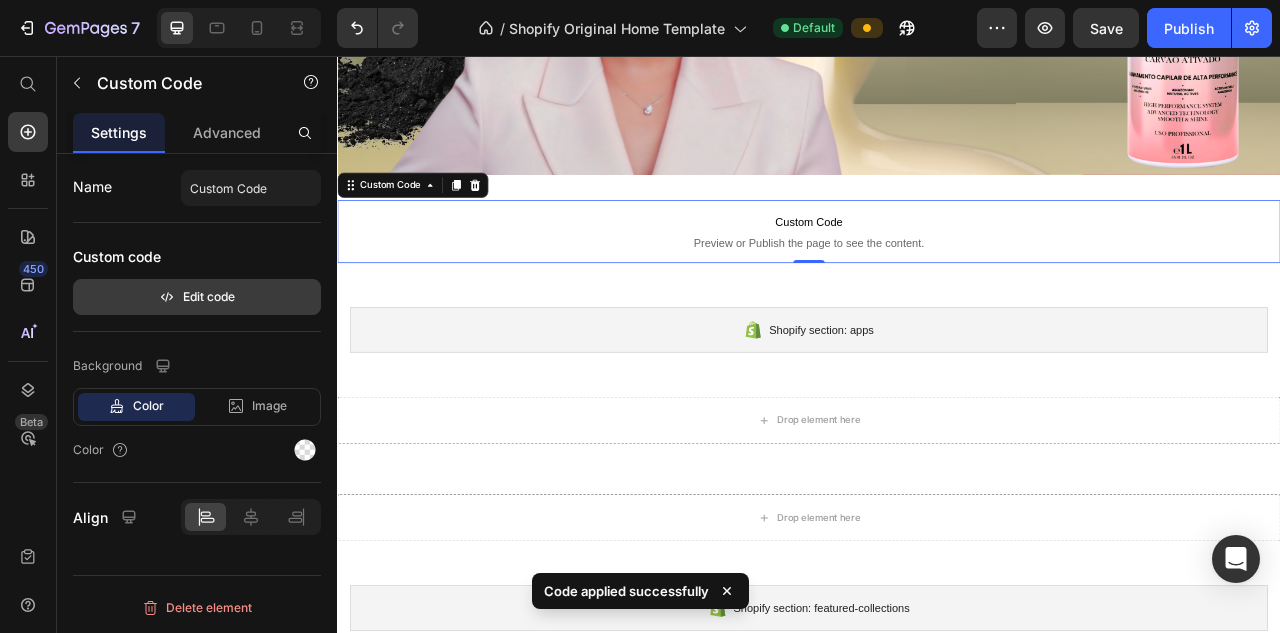 click on "Edit code" at bounding box center (197, 297) 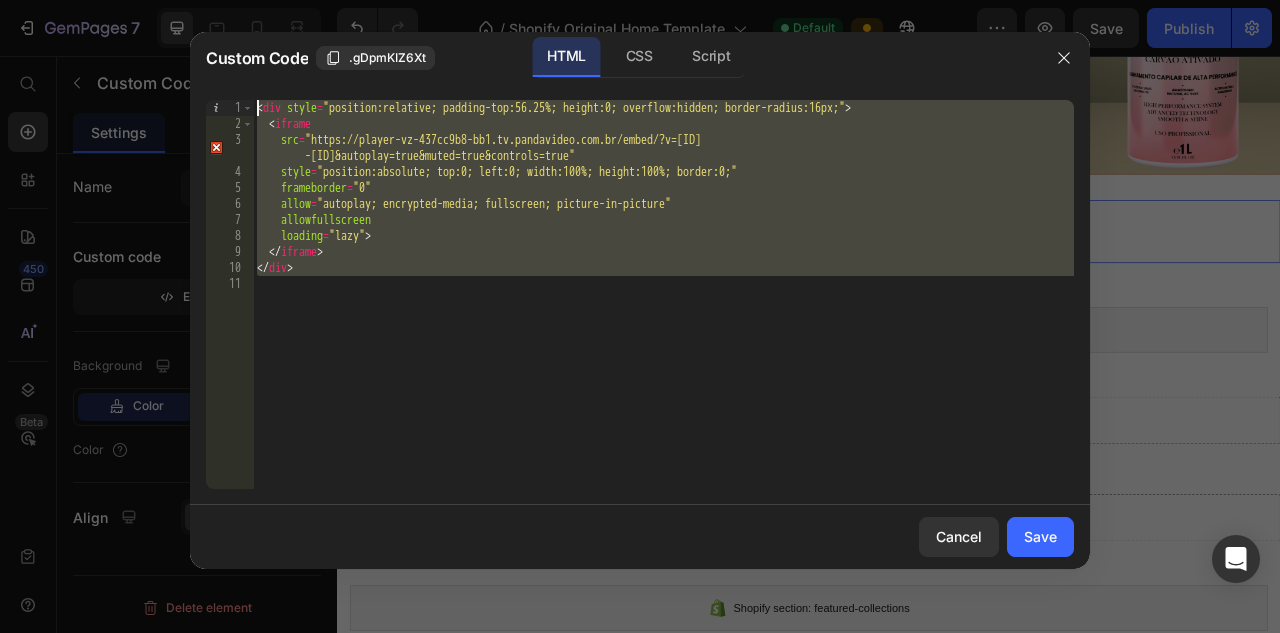 drag, startPoint x: 376, startPoint y: 288, endPoint x: 257, endPoint y: 93, distance: 228.44255 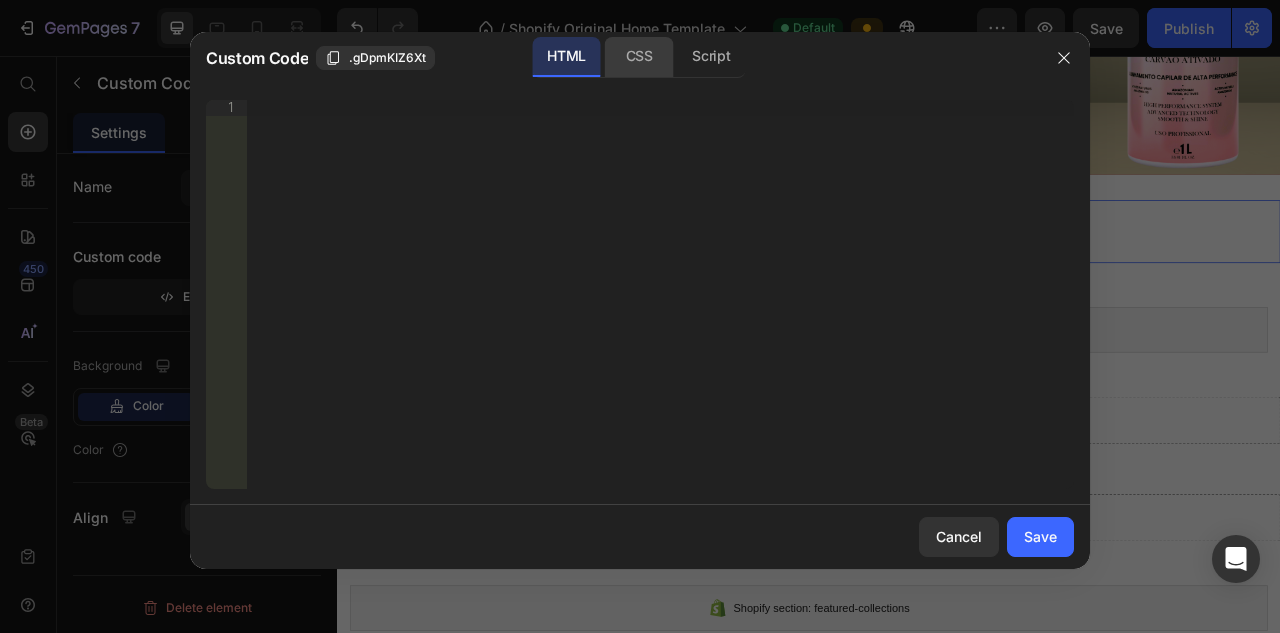 click on "CSS" 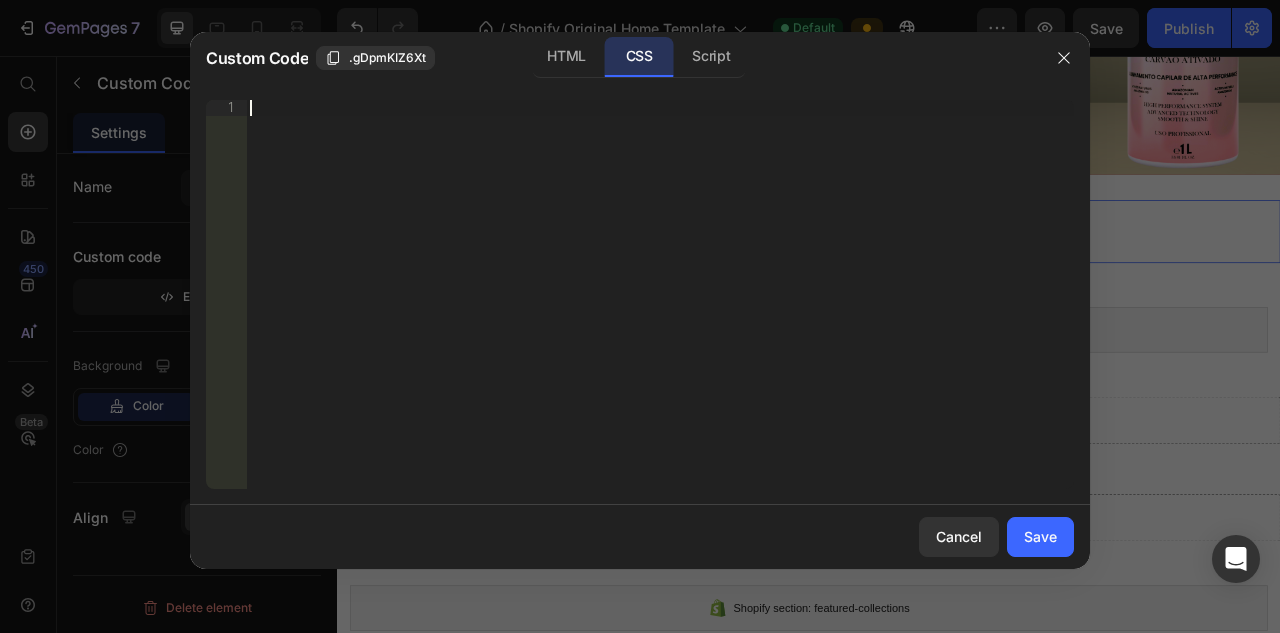click on "Insert the CSS code to style your content right here." at bounding box center (660, 310) 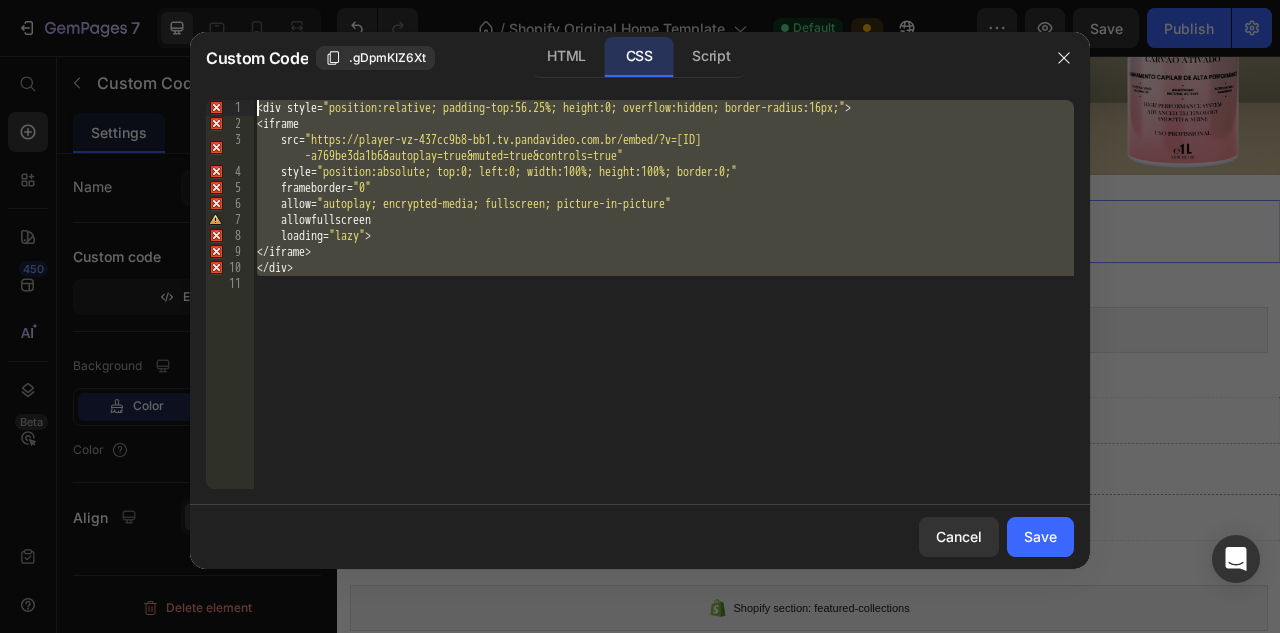 drag, startPoint x: 330, startPoint y: 286, endPoint x: 251, endPoint y: 89, distance: 212.24985 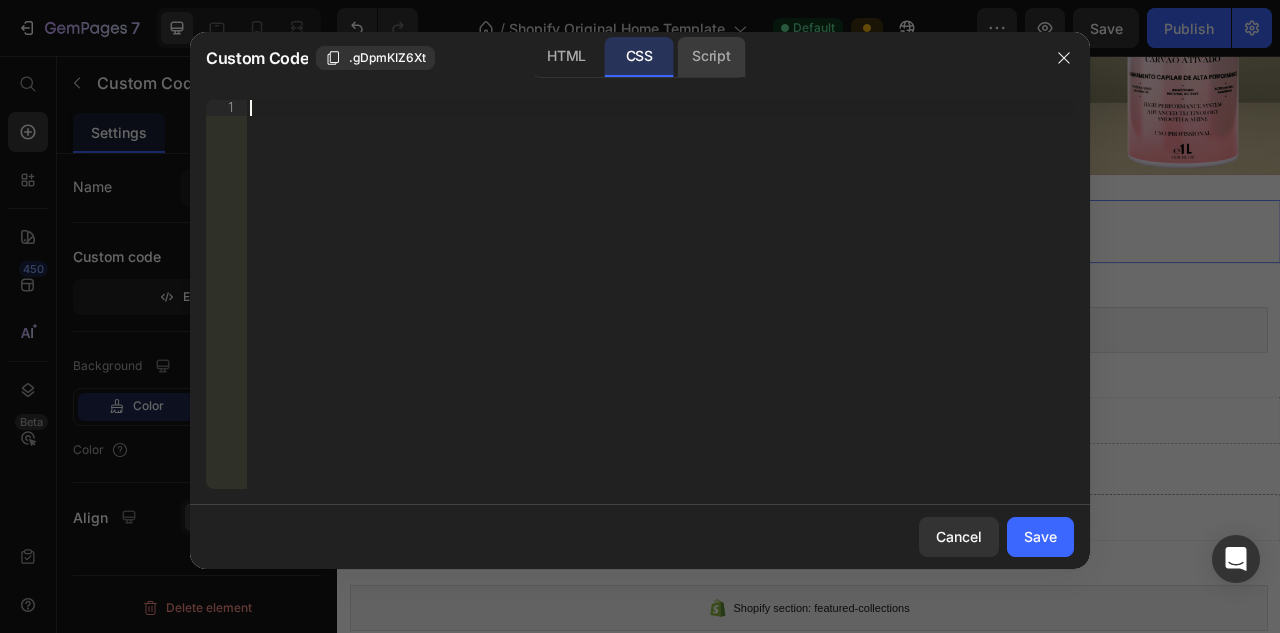 click on "Script" 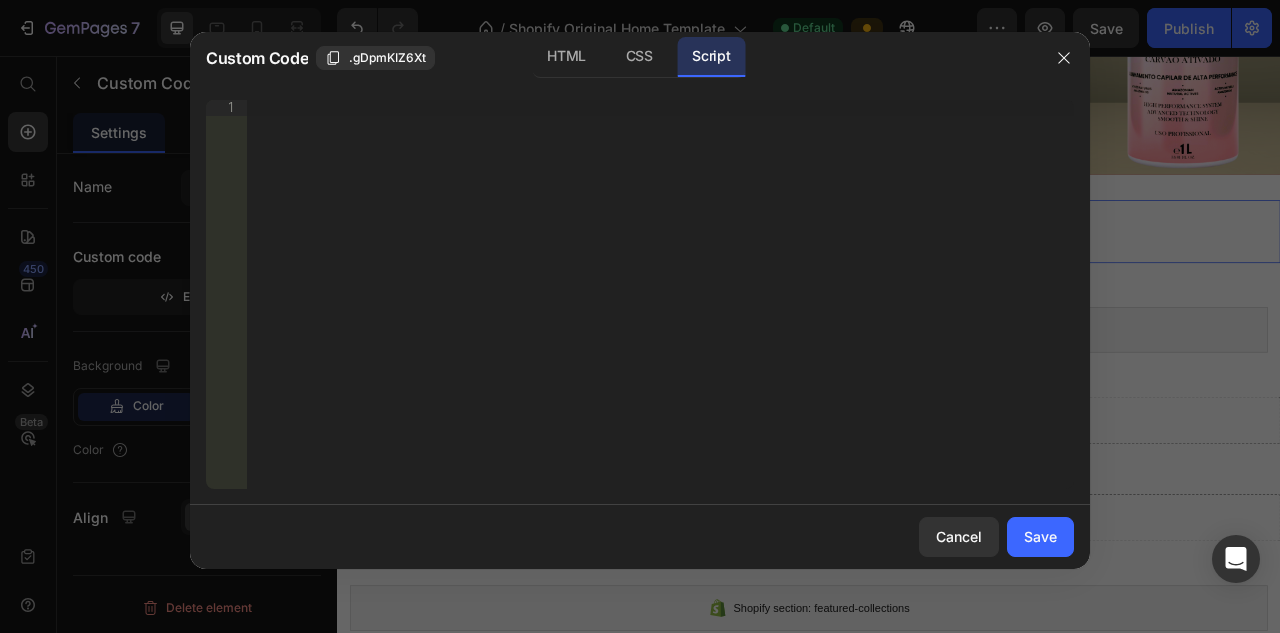 click on "Insert the Javascript code to add interaction and animation to your content right here." at bounding box center [660, 310] 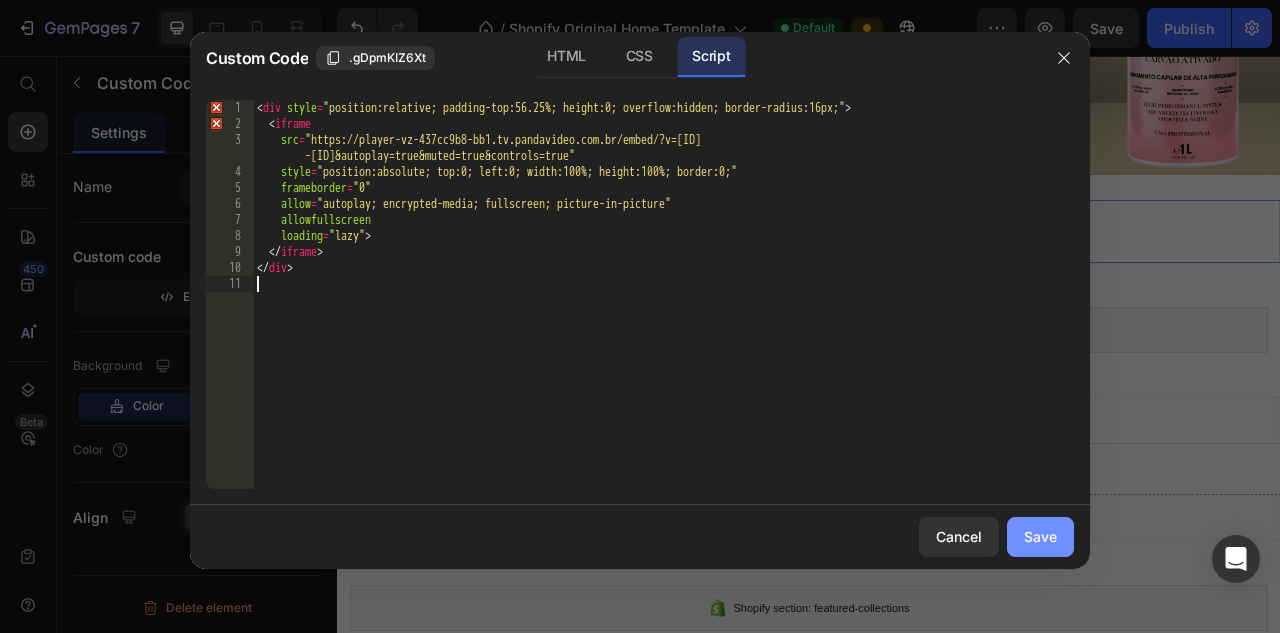 click on "Save" 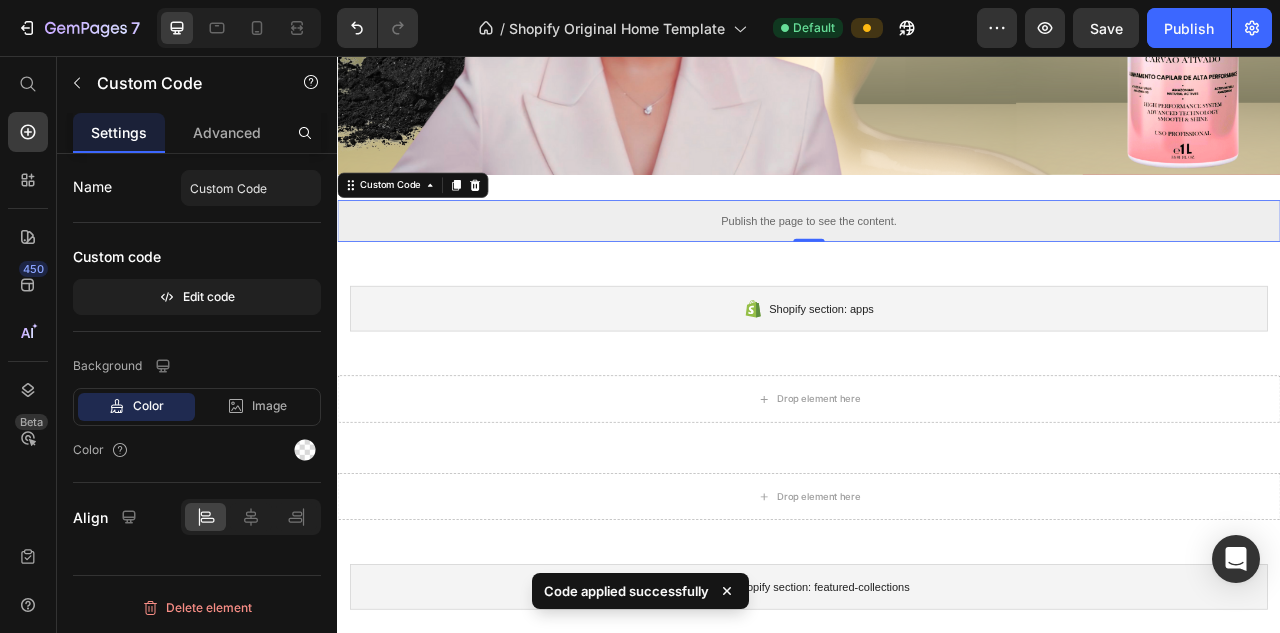 click on "Publish the page to see the content." at bounding box center (937, 266) 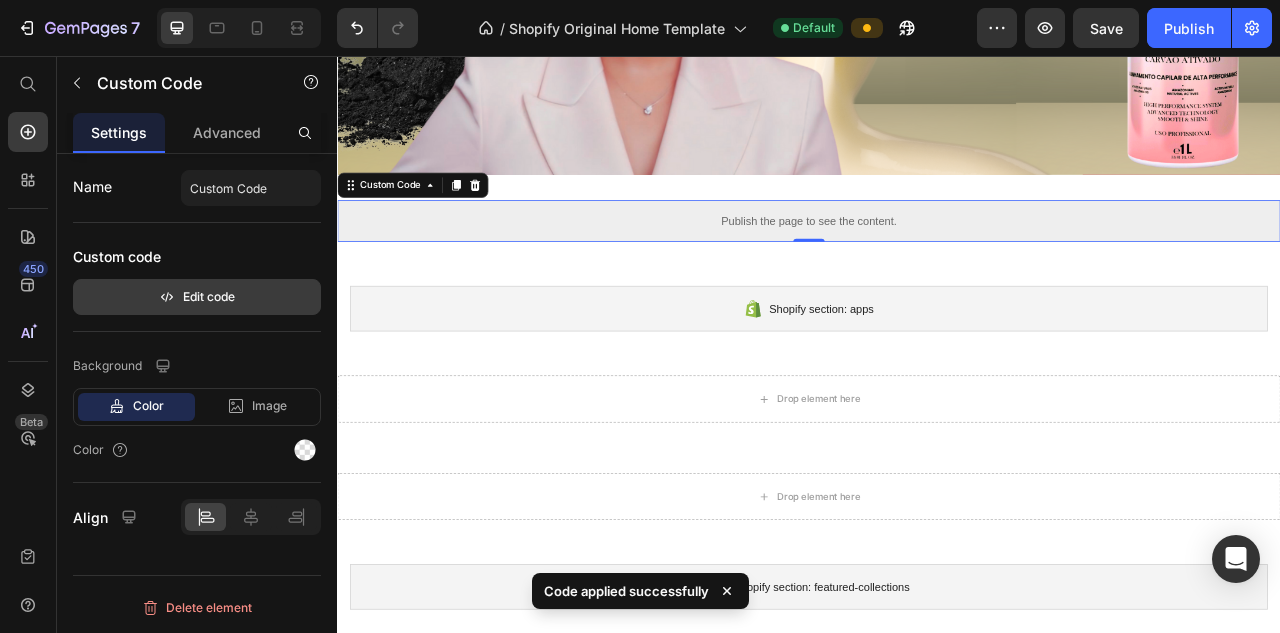click on "Edit code" at bounding box center [197, 297] 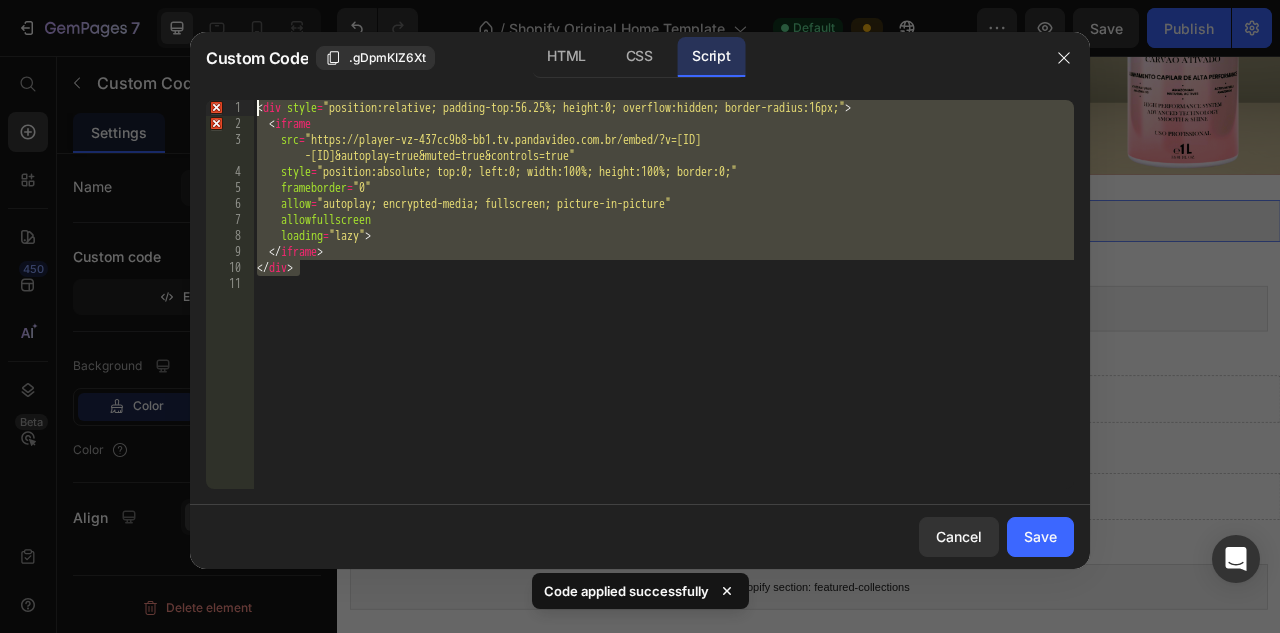 drag, startPoint x: 319, startPoint y: 274, endPoint x: 247, endPoint y: 94, distance: 193.86594 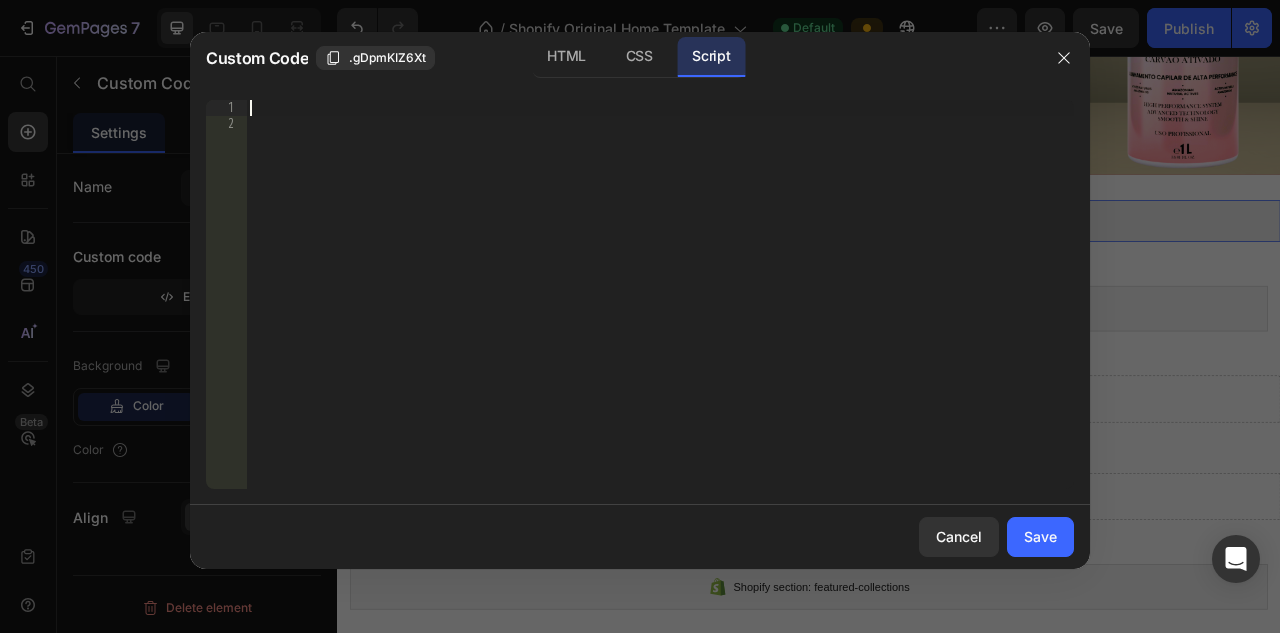 paste 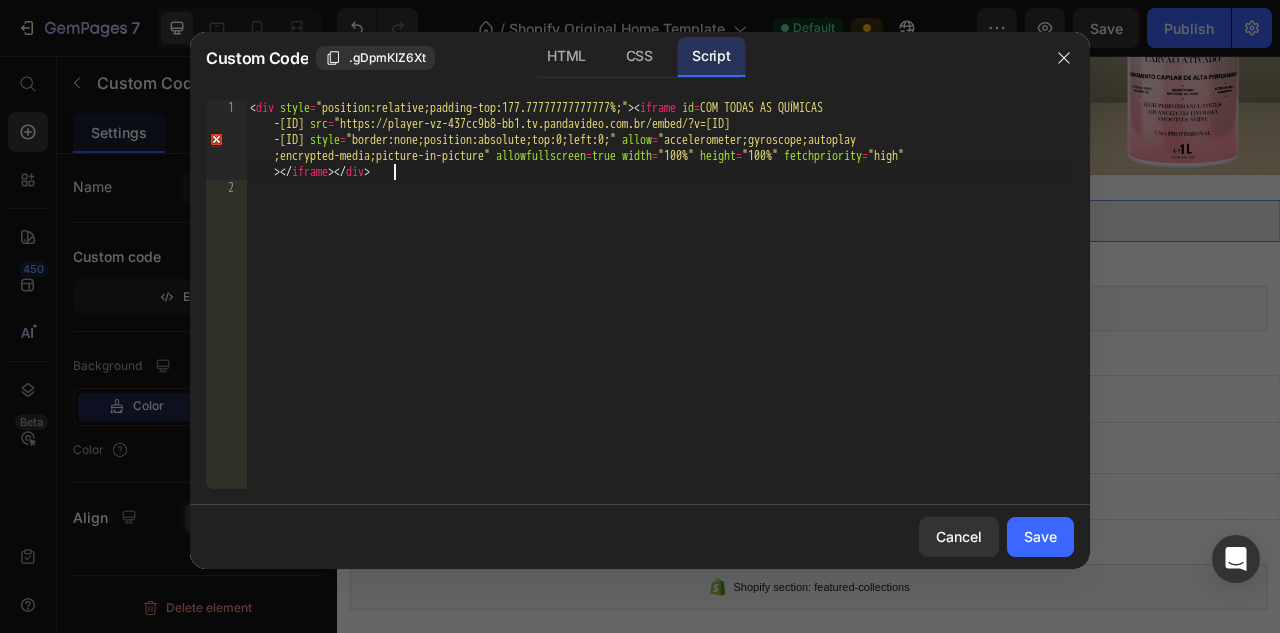 click on "1 2 < div   style = "position:relative;padding-top:177.77777777777777%;" > < iframe   id = "panda-[ID]"   src = "https://player-vz-437cc9b8-bb1.tv.pandavideo.com.br/embed/?v=[ID]"   style = "border:none;position:absolute;top:0;left:0;"   allow = "accelerometer;gyroscope;autoplay      ;encrypted-media;picture-in-picture"   allowfullscreen = true   width = "100%"   height = "100%"   fetchpriority = "high"      > </ iframe > </ div >     XXXXXXXXXXXXXXXXXXXXXXXXXXXXXXXXXXXXXXXXXXXXXXXXXXXXXXXXXXXXXXXXXXXXXXXXXXXXXXXXXXXXXXXXXXXXXXXXXXXXXXXXXXXXXXXXXXXXXXXXXXXXXXXXXXXXXXXXXXXXXXXXXXXXXXXXXXXXXXXXXXXXXXXXXXXXXXXXXXXXXXXXXXXXXXXXXXXXXXXXXXXXXXXXXXXXXXXXXXXXXXXXXXXXXXXXXXXXXXXXXXXXXXXXXXXXXXXX" 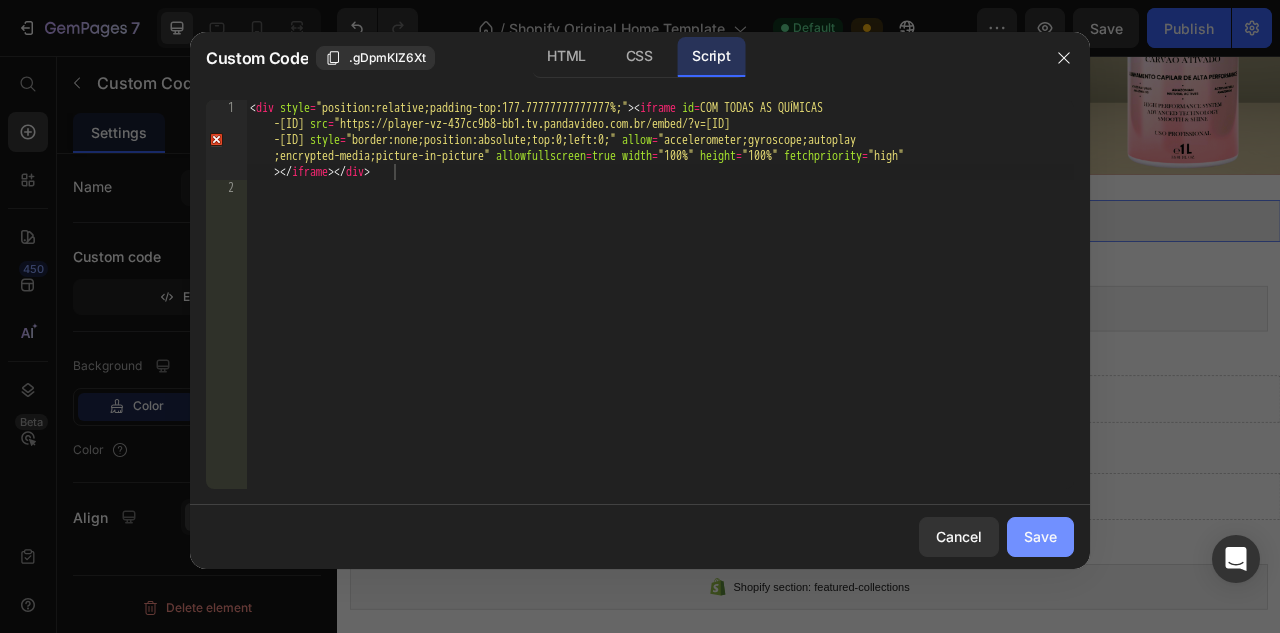 click on "Save" 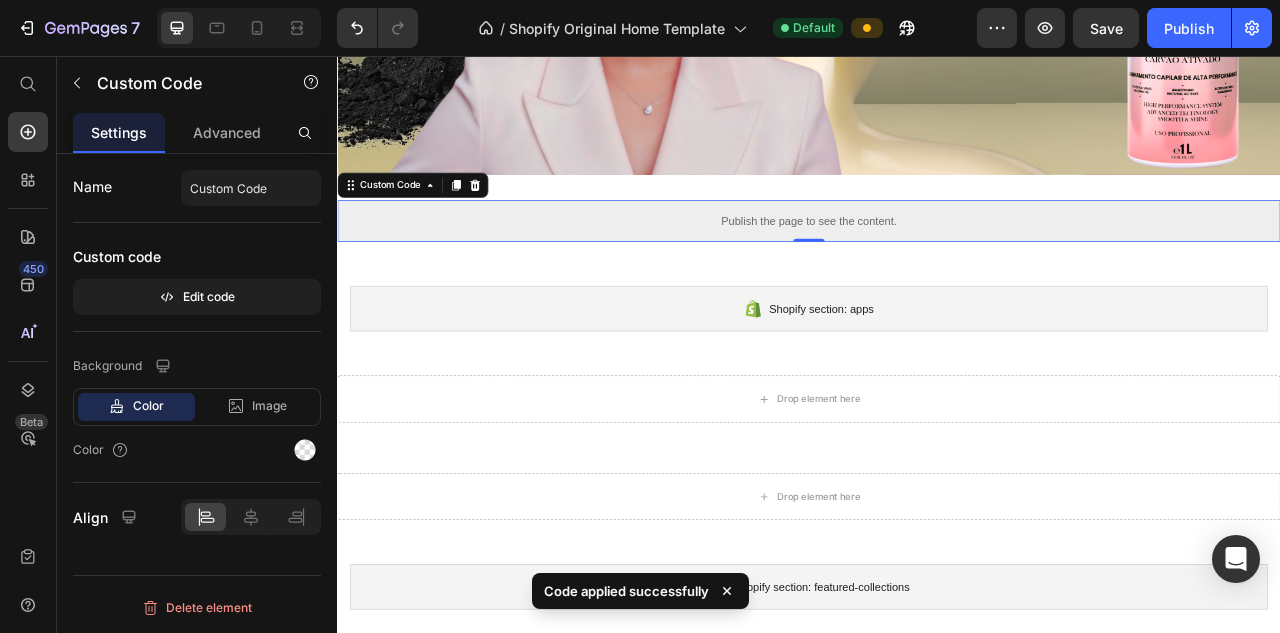 click on "Publish the page to see the content." at bounding box center [937, 266] 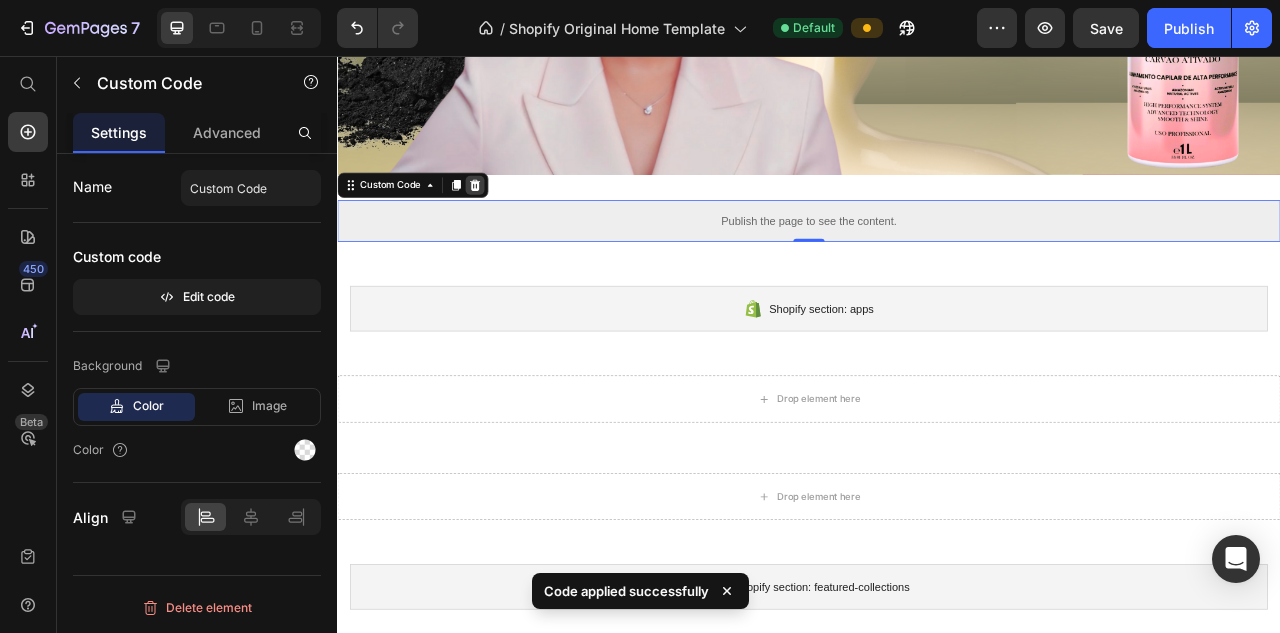 click 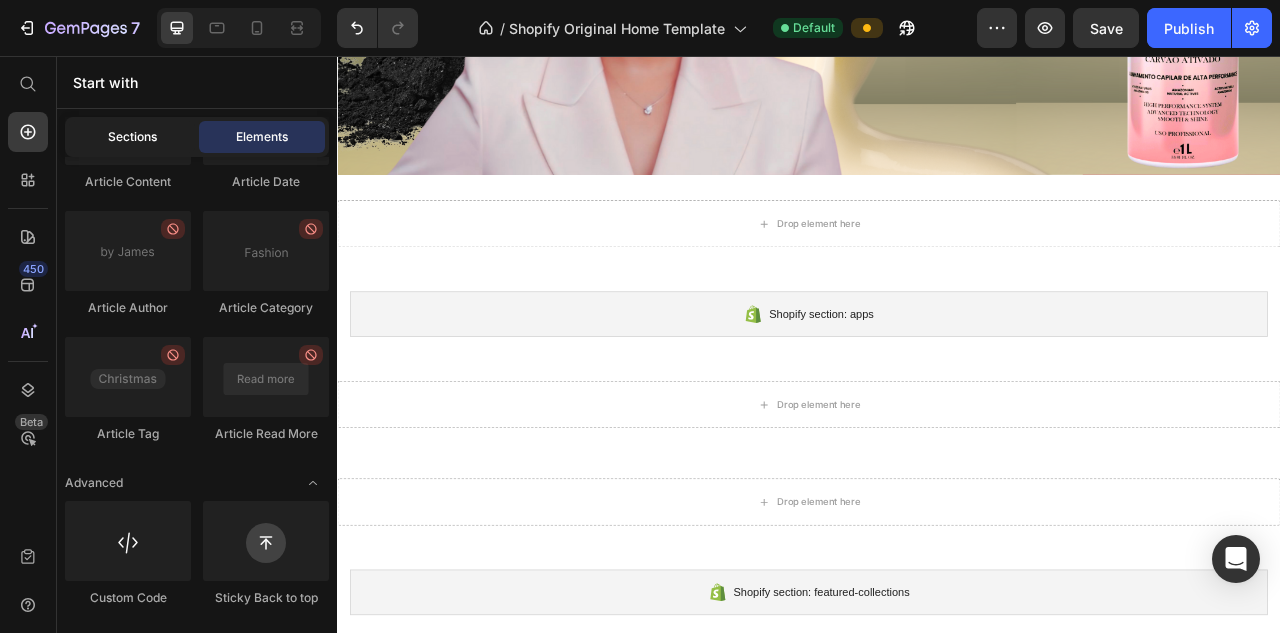click on "Sections" 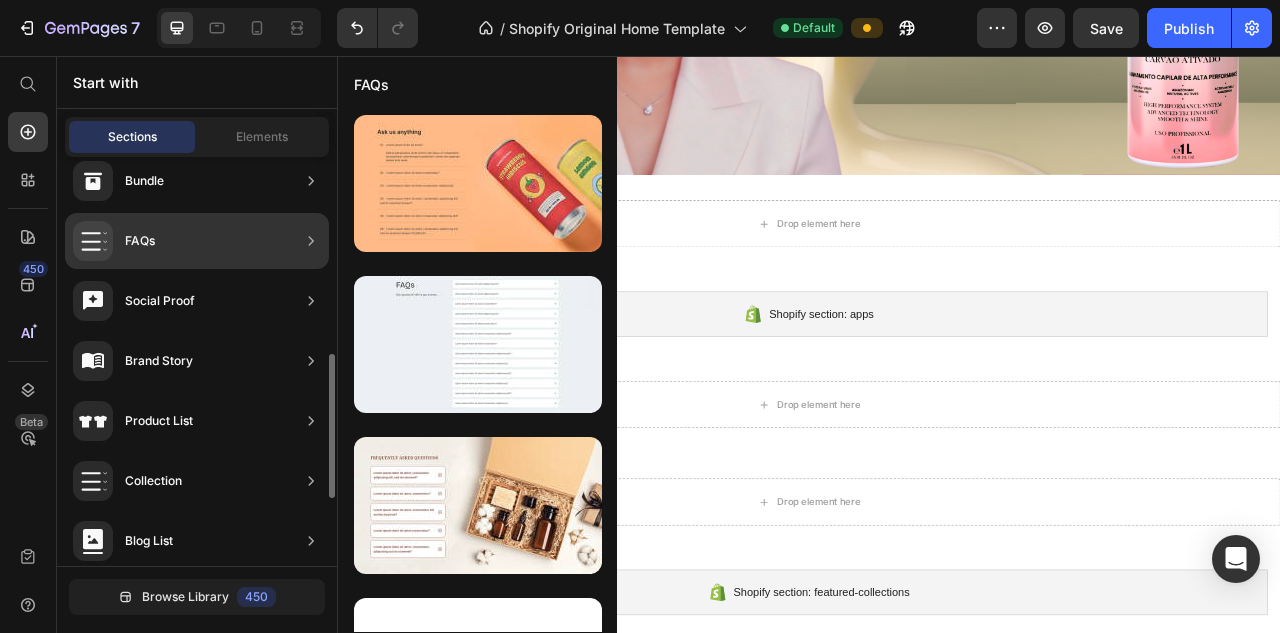 scroll, scrollTop: 0, scrollLeft: 0, axis: both 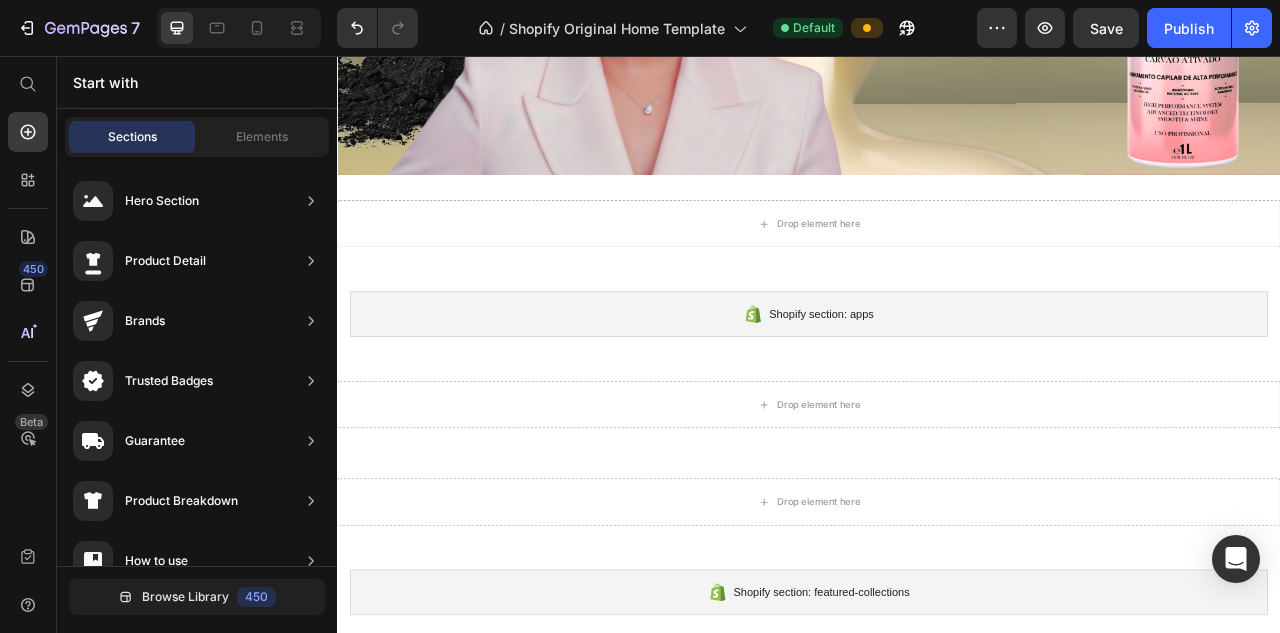 click on "Sections Elements" at bounding box center (197, 137) 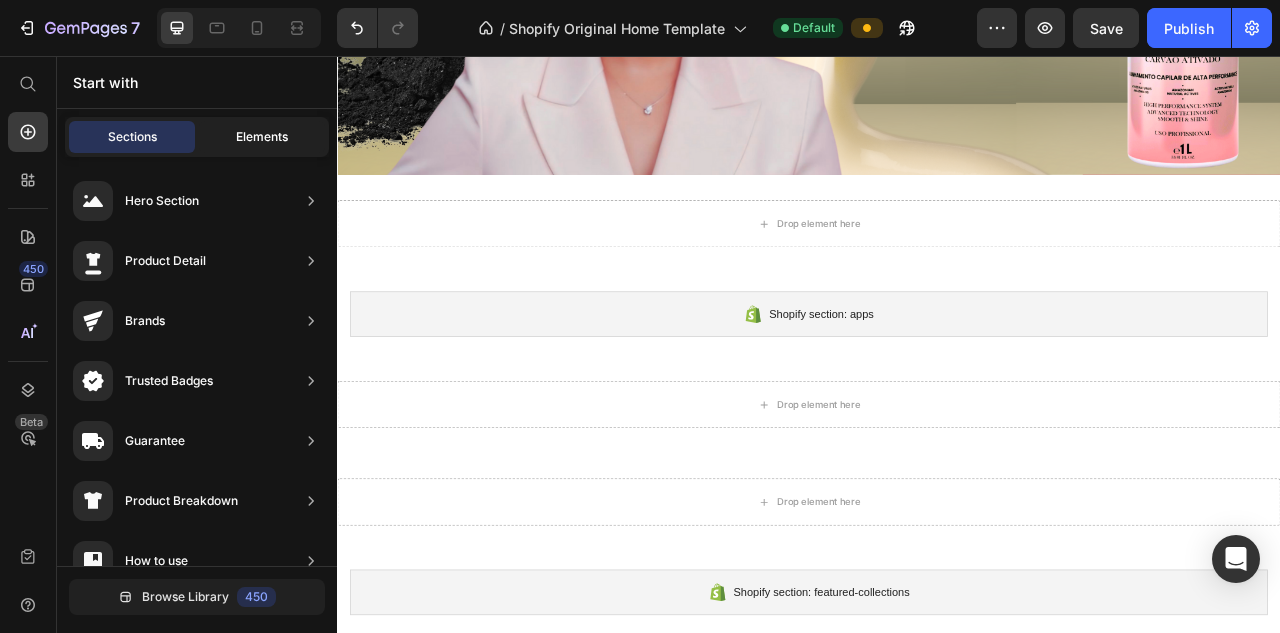 click on "Elements" at bounding box center [262, 137] 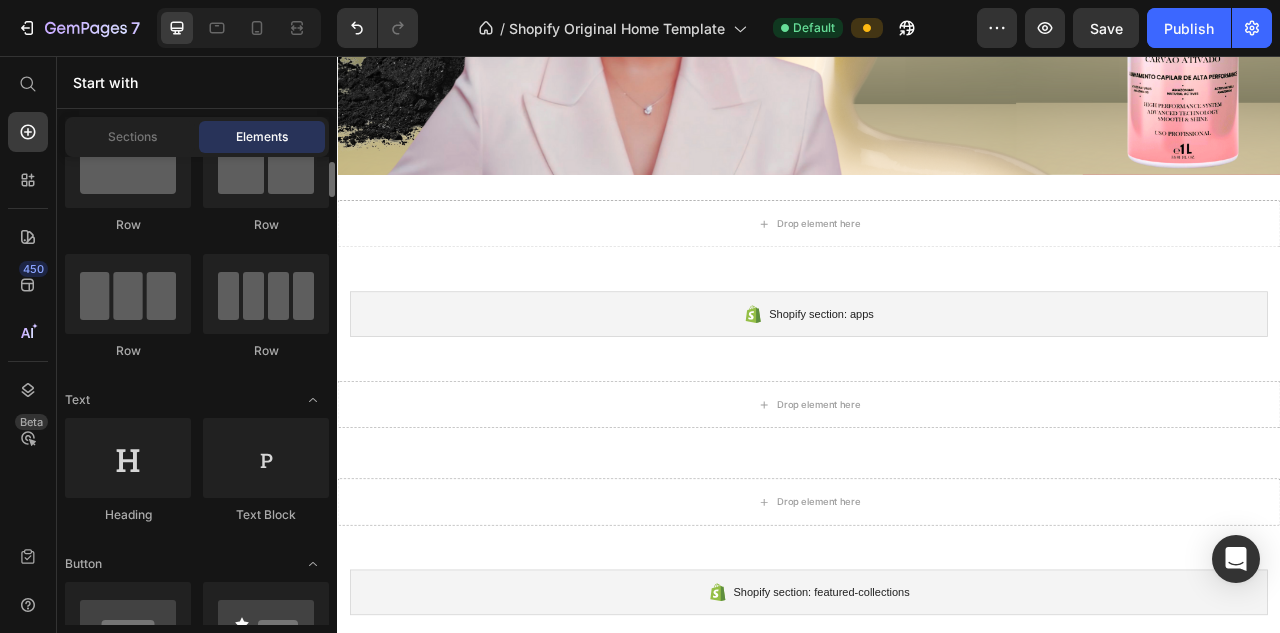 scroll, scrollTop: 0, scrollLeft: 0, axis: both 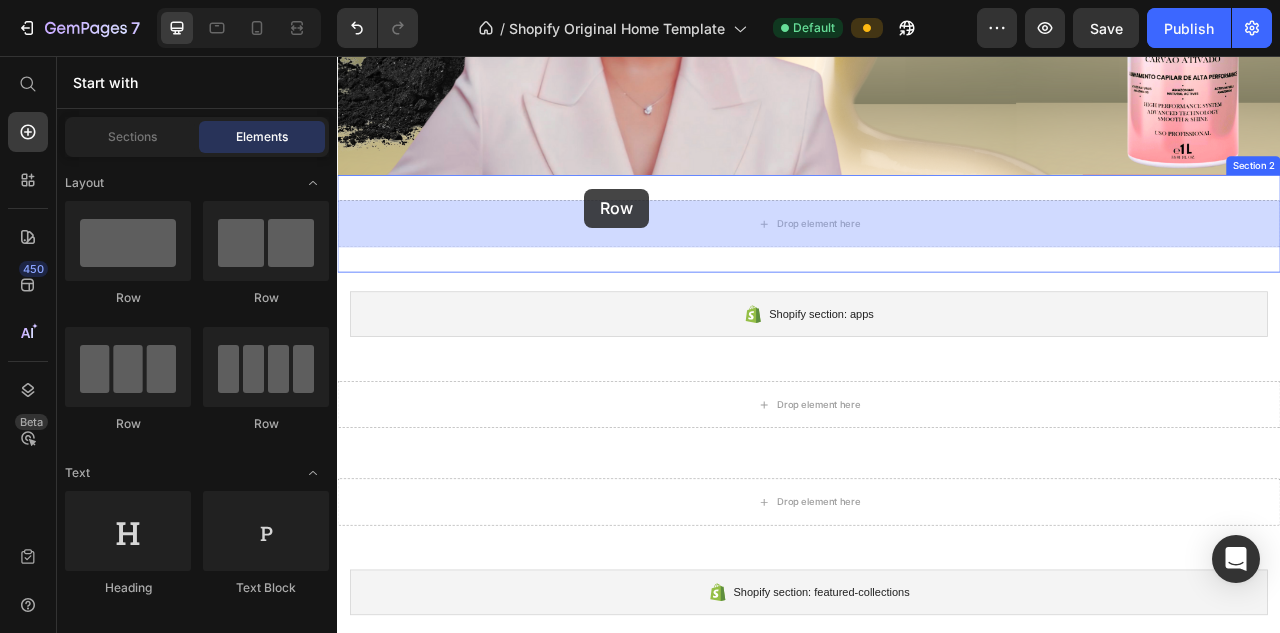 drag, startPoint x: 446, startPoint y: 295, endPoint x: 656, endPoint y: 225, distance: 221.35944 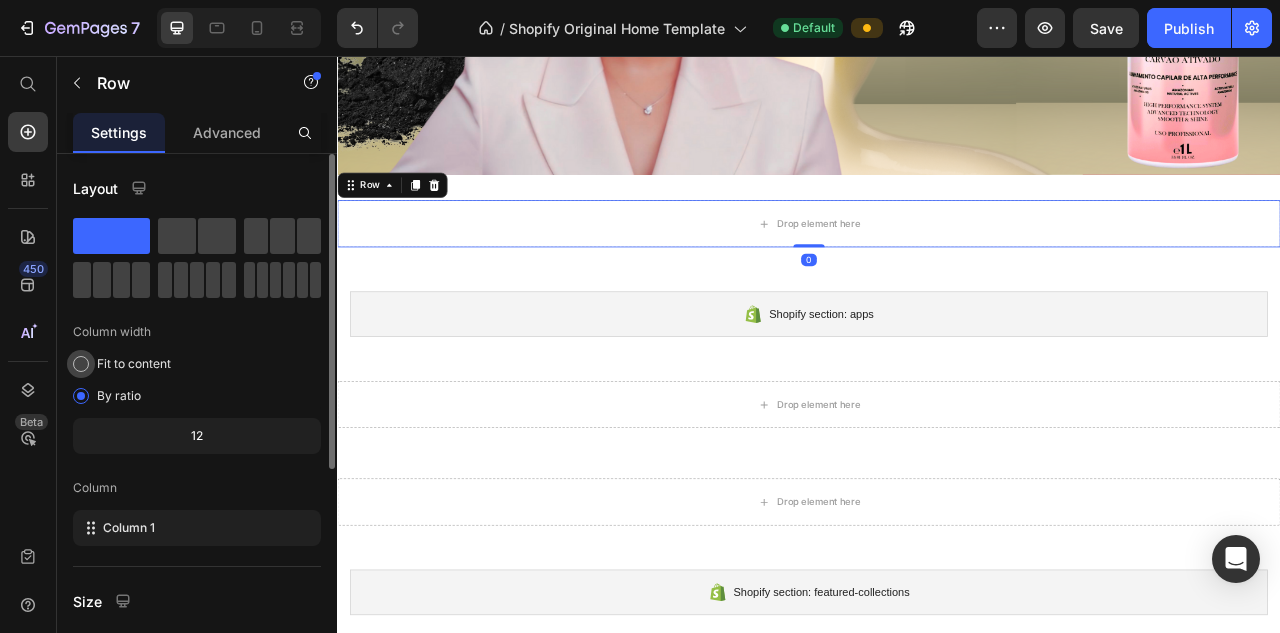 click on "Fit to content" at bounding box center [134, 364] 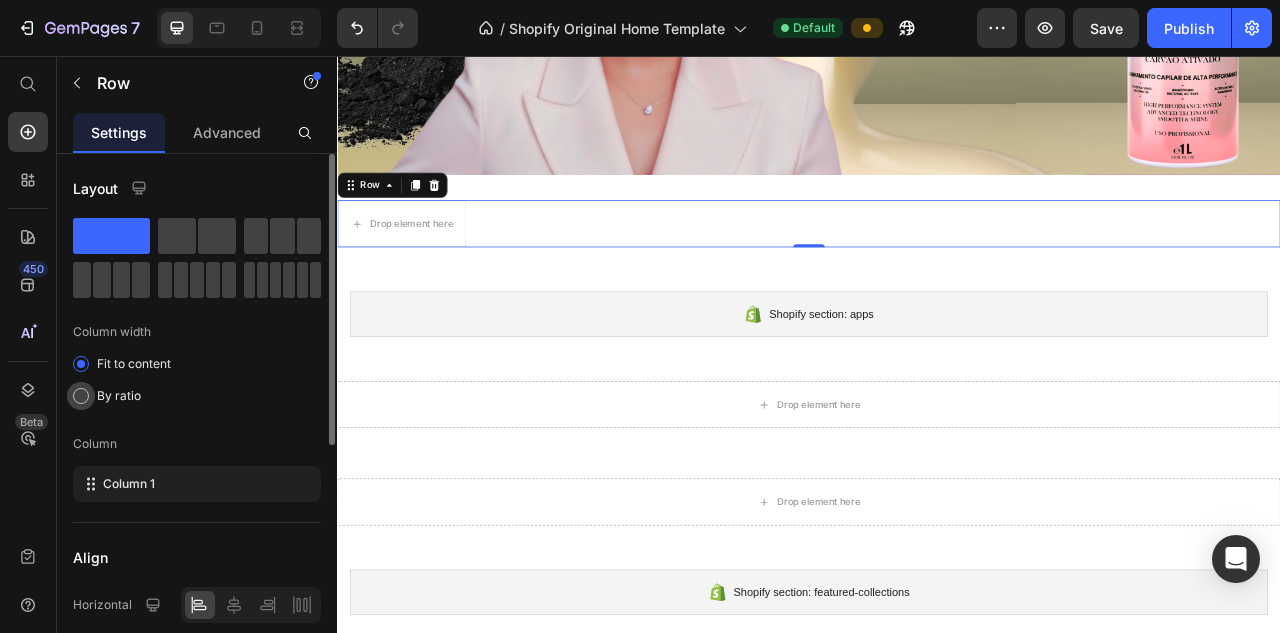 click at bounding box center (81, 396) 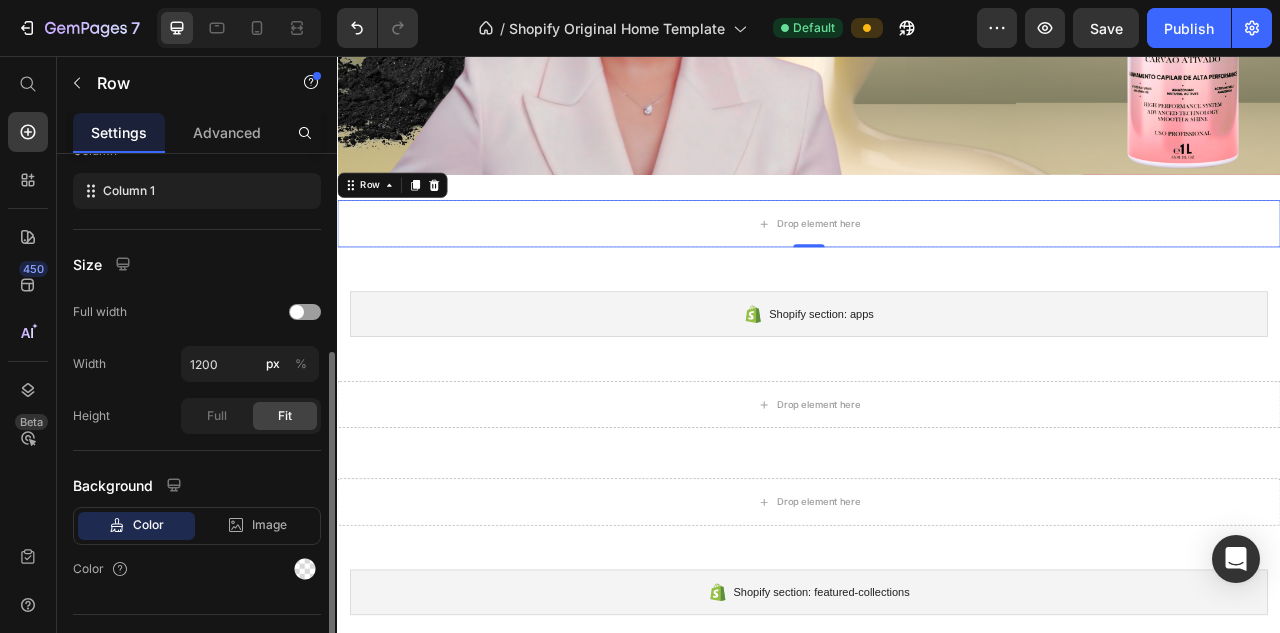 scroll, scrollTop: 376, scrollLeft: 0, axis: vertical 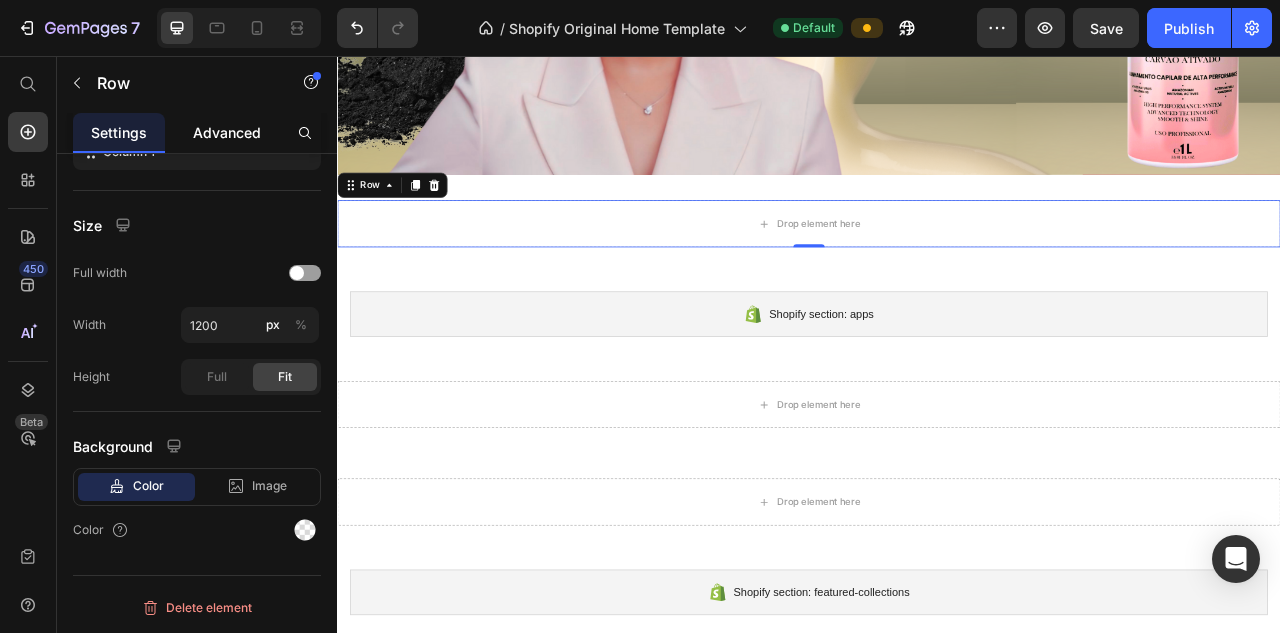 click on "Advanced" at bounding box center [227, 132] 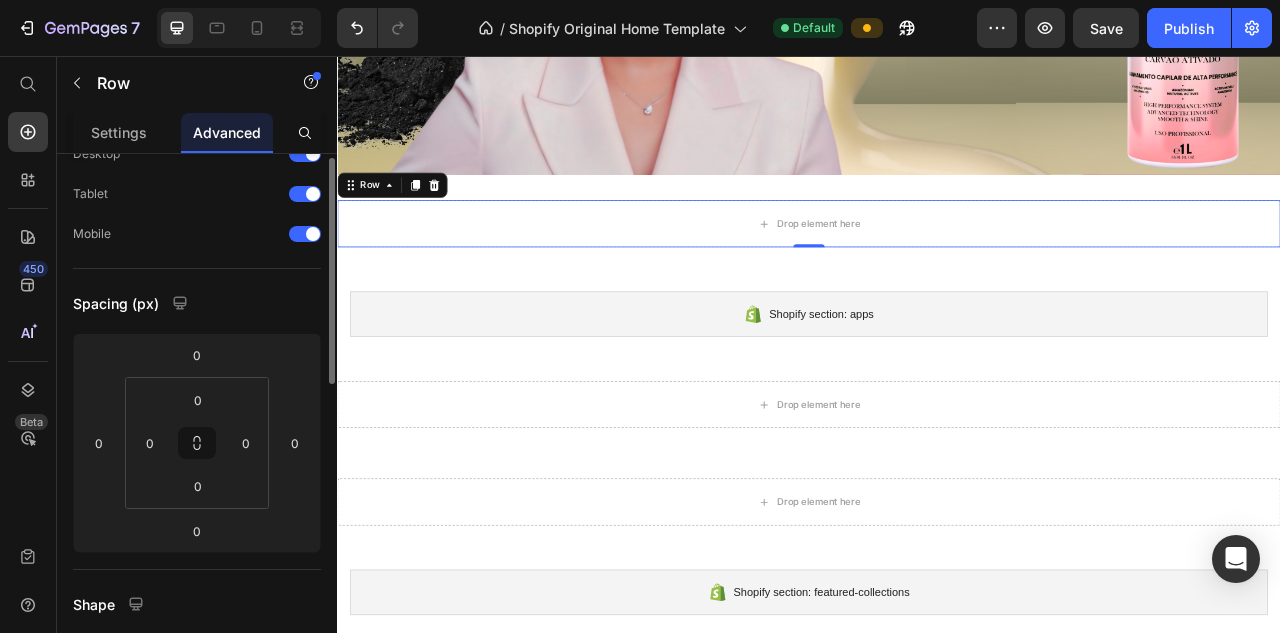 scroll, scrollTop: 17, scrollLeft: 0, axis: vertical 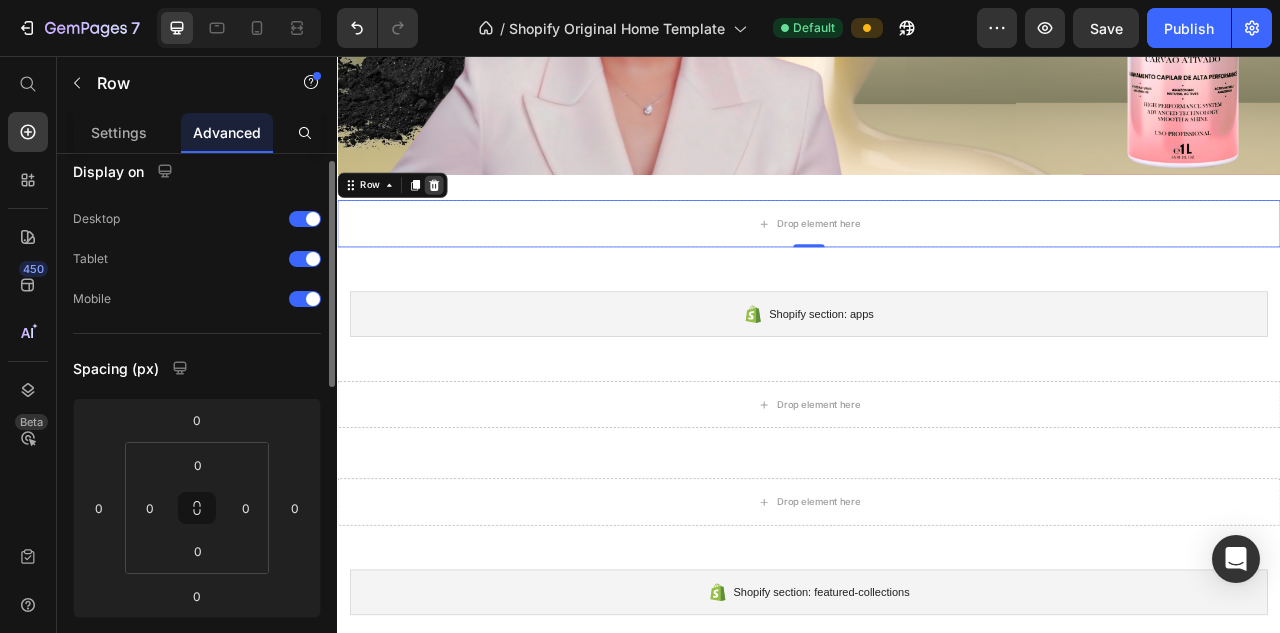 click 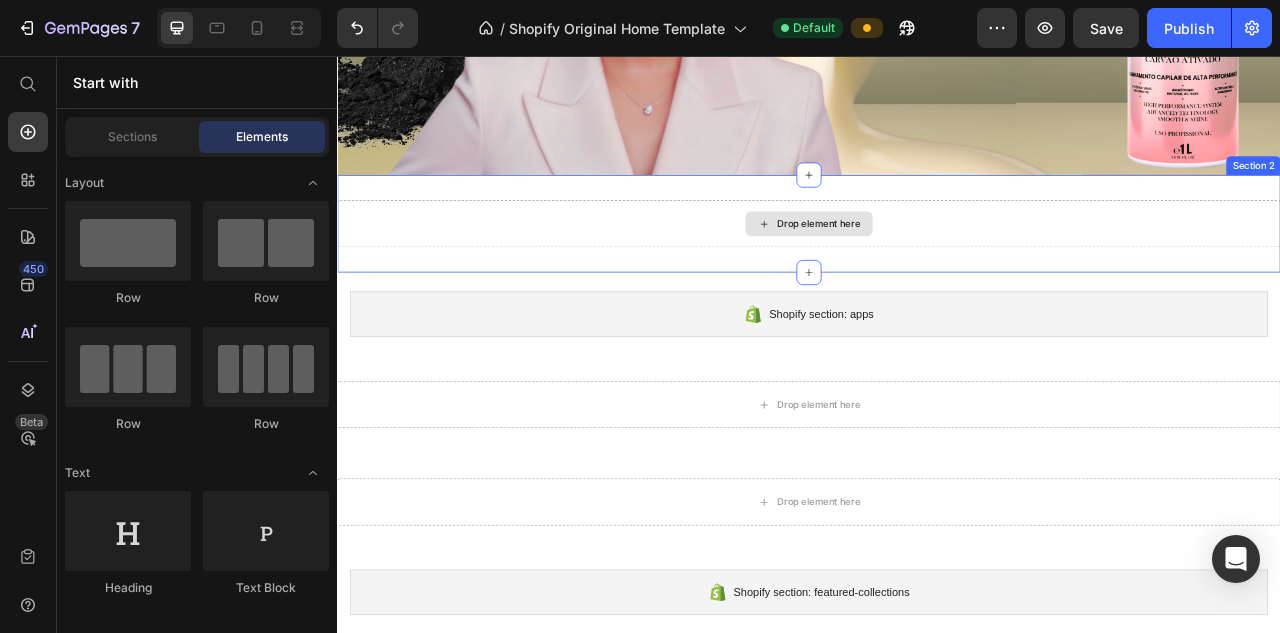 click on "Drop element here" at bounding box center (937, 270) 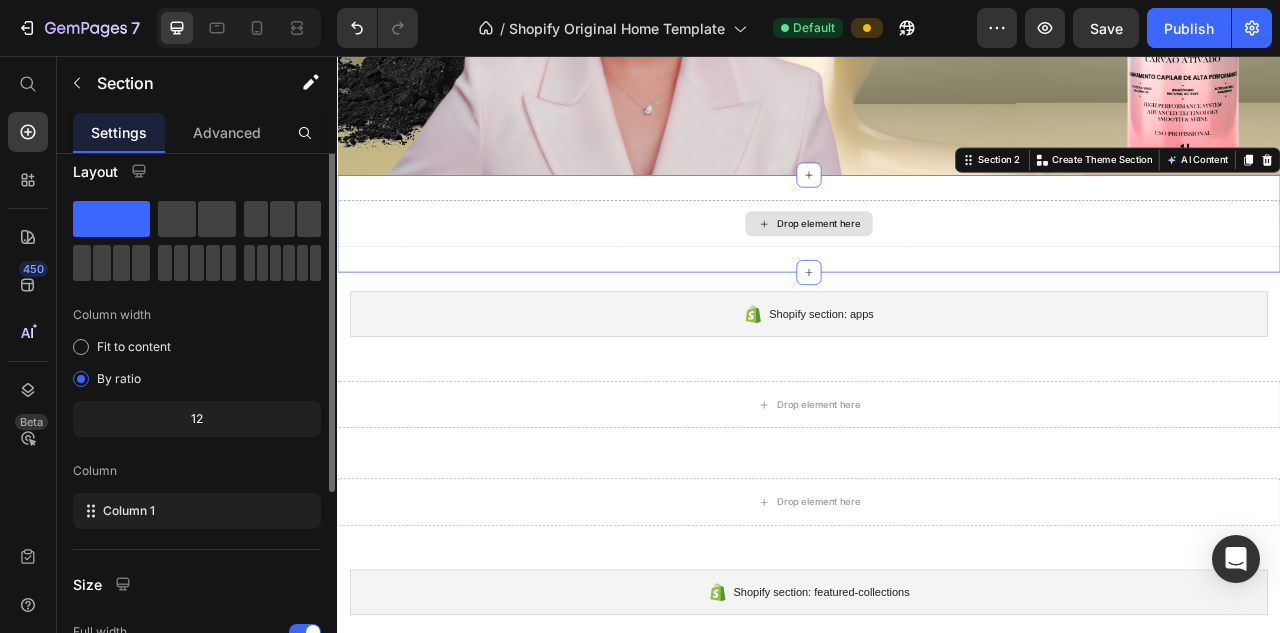 scroll, scrollTop: 0, scrollLeft: 0, axis: both 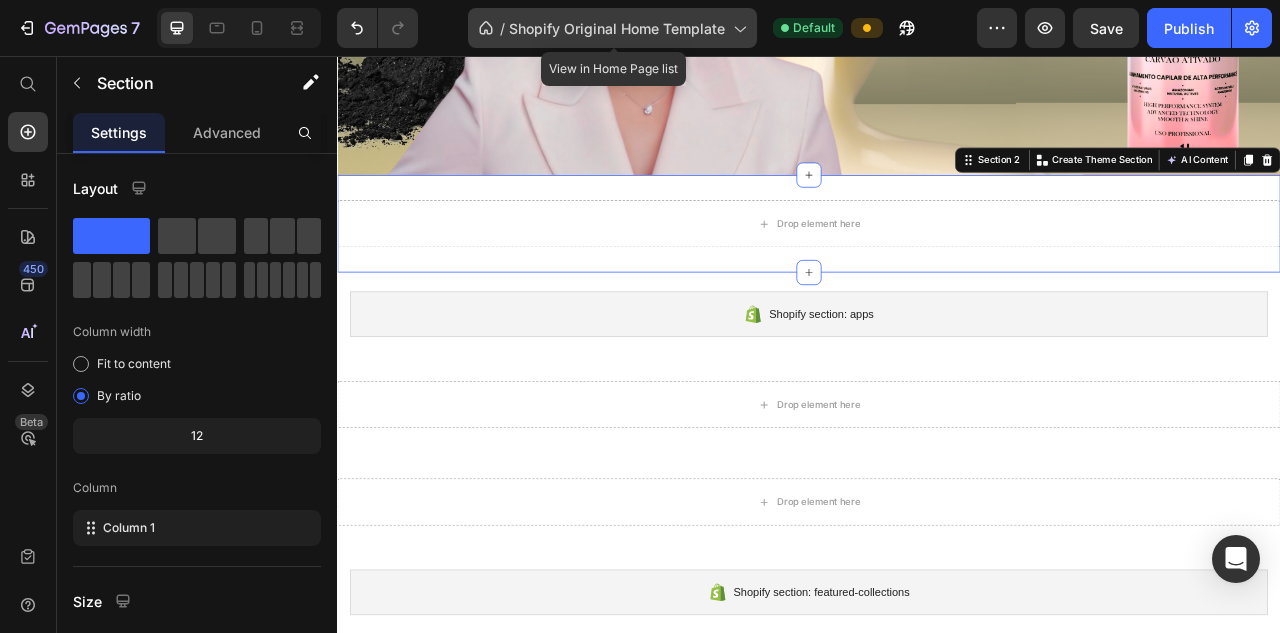 click 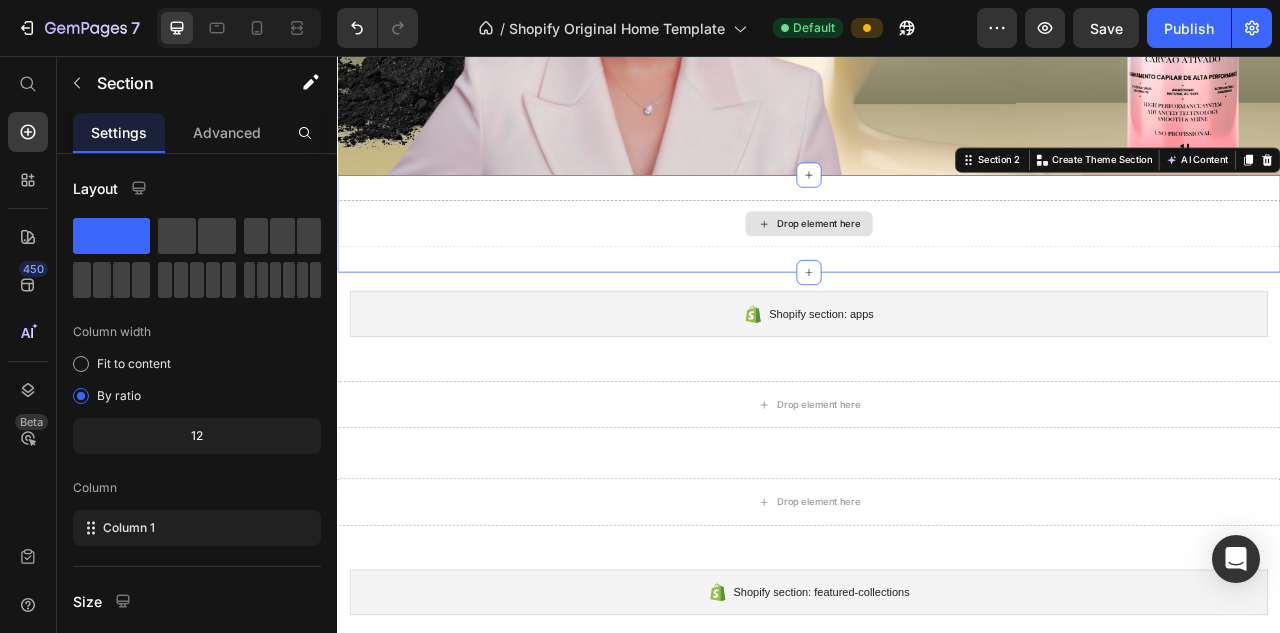 click on "Drop element here" at bounding box center (937, 270) 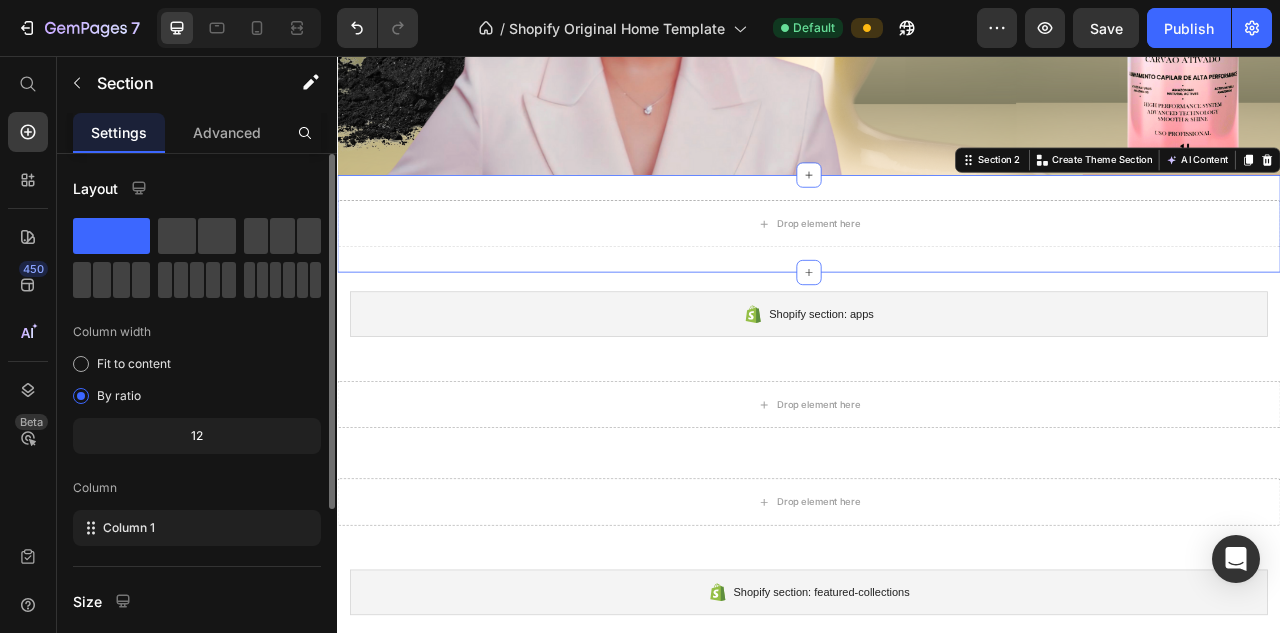 scroll, scrollTop: 272, scrollLeft: 0, axis: vertical 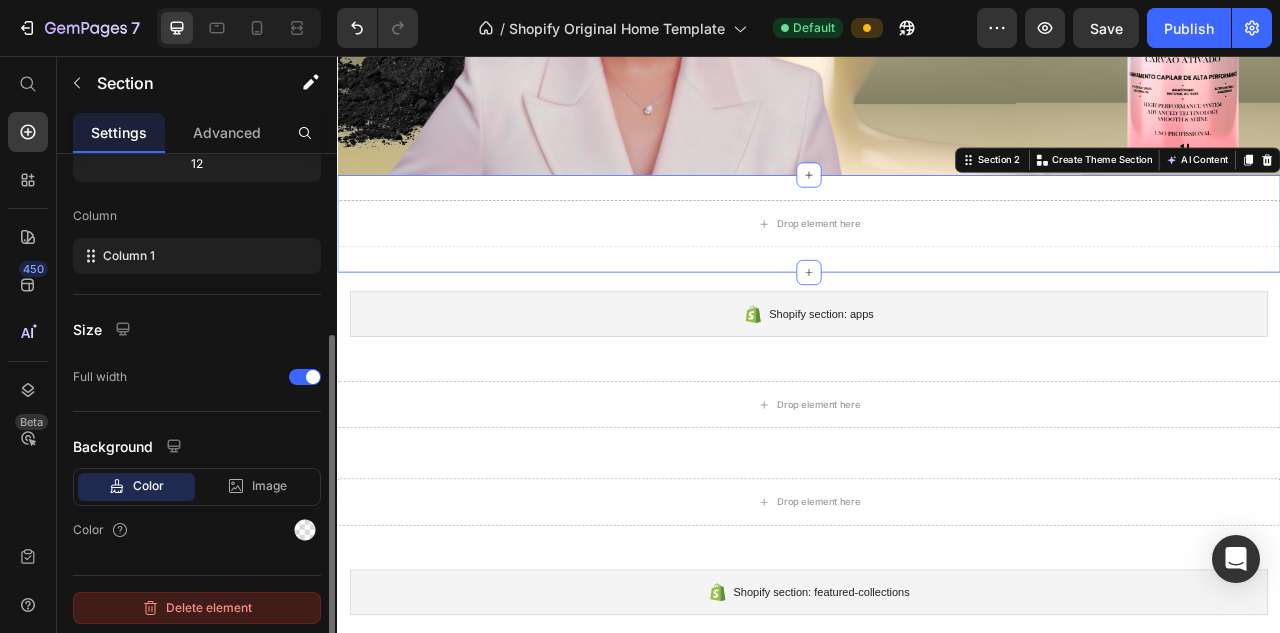 click on "Delete element" at bounding box center (197, 608) 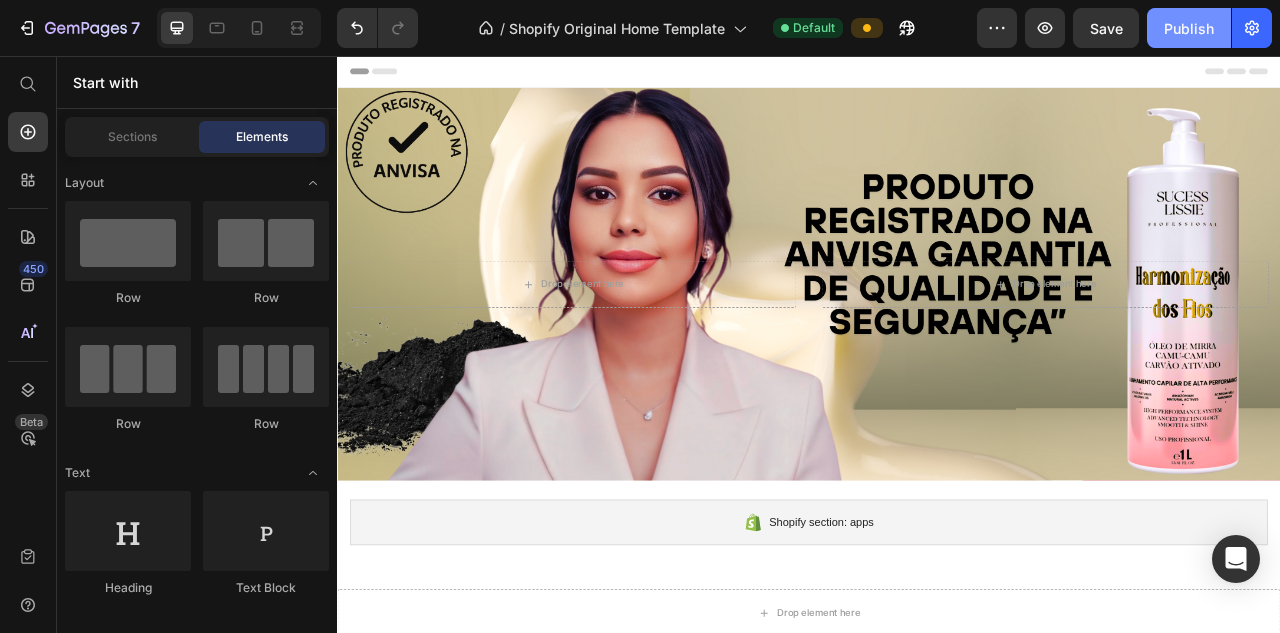 scroll, scrollTop: 0, scrollLeft: 0, axis: both 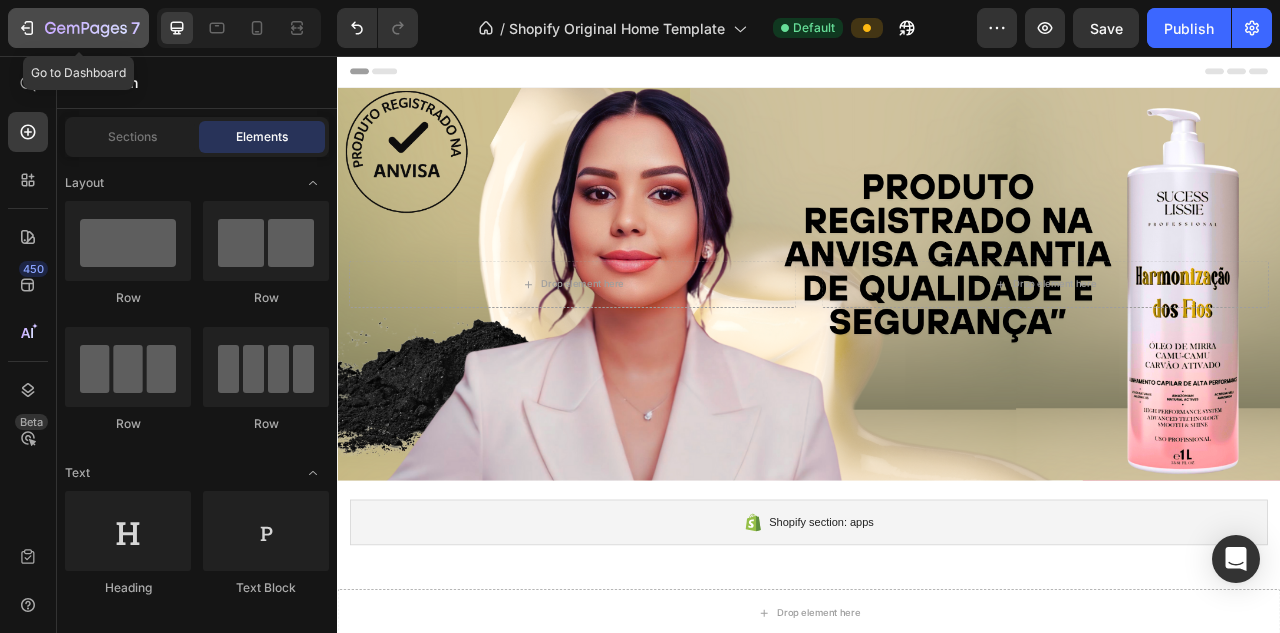 click on "7" at bounding box center [78, 28] 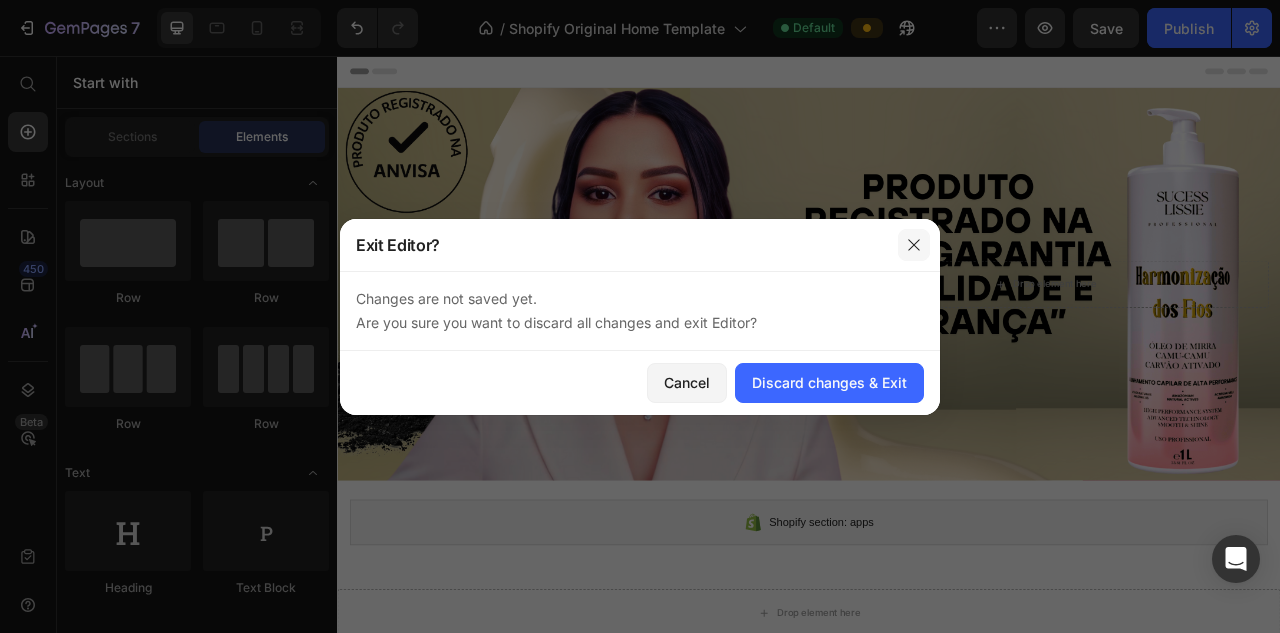 click at bounding box center (914, 245) 